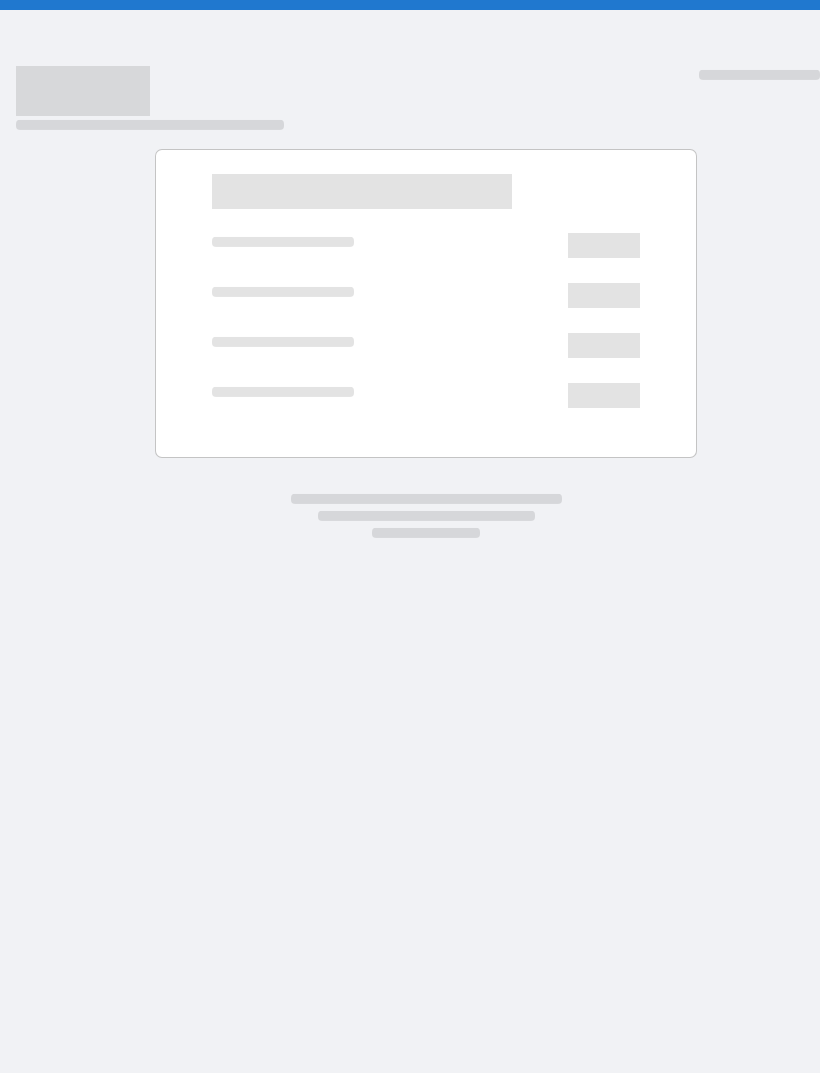 scroll, scrollTop: 0, scrollLeft: 0, axis: both 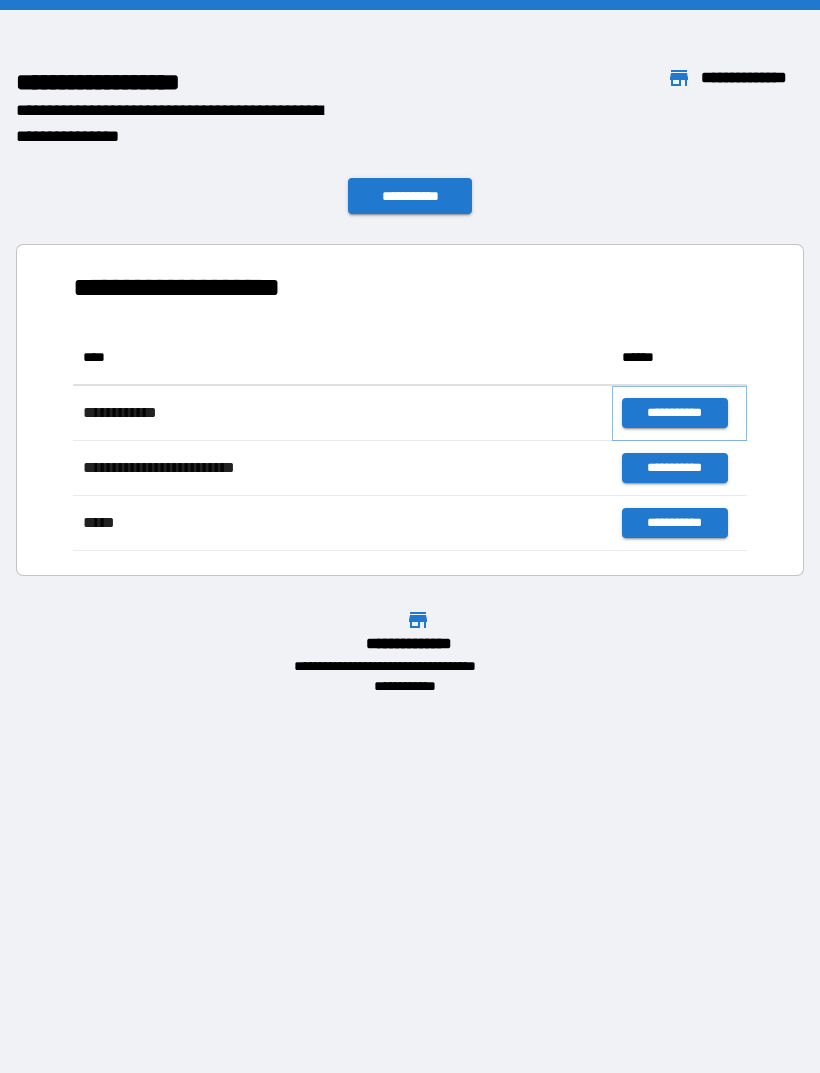 click on "**********" at bounding box center (674, 413) 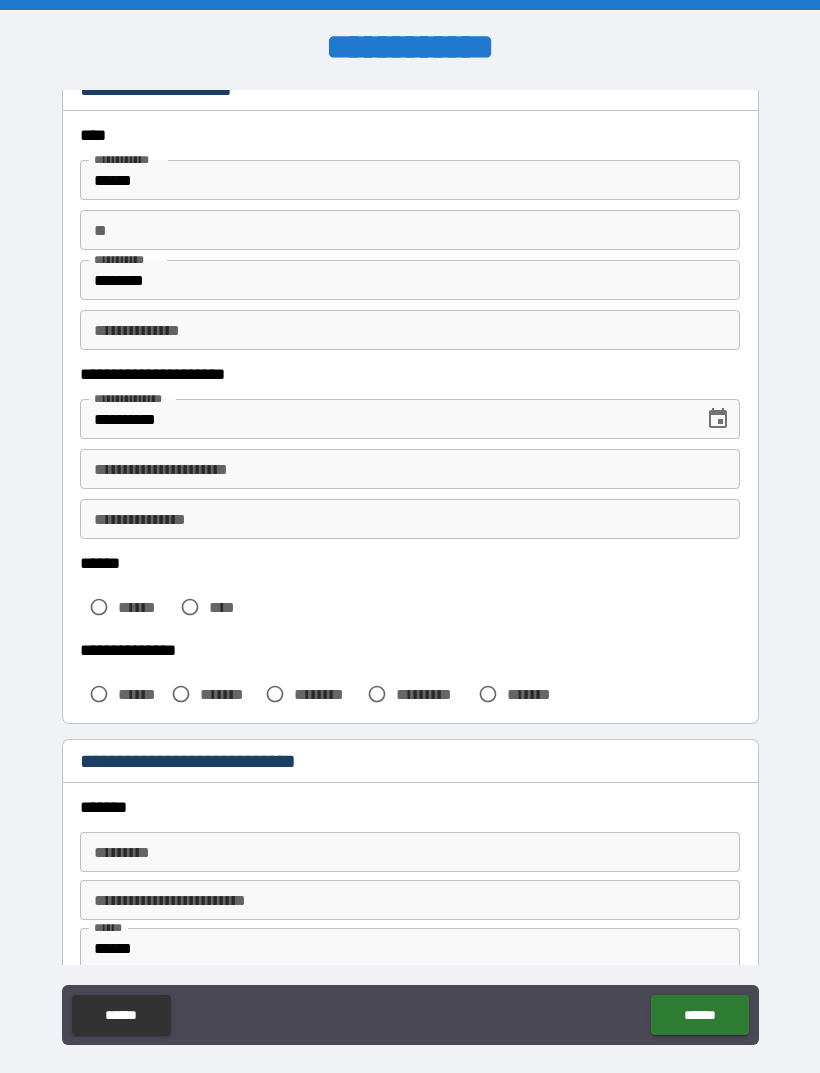 scroll, scrollTop: 79, scrollLeft: 0, axis: vertical 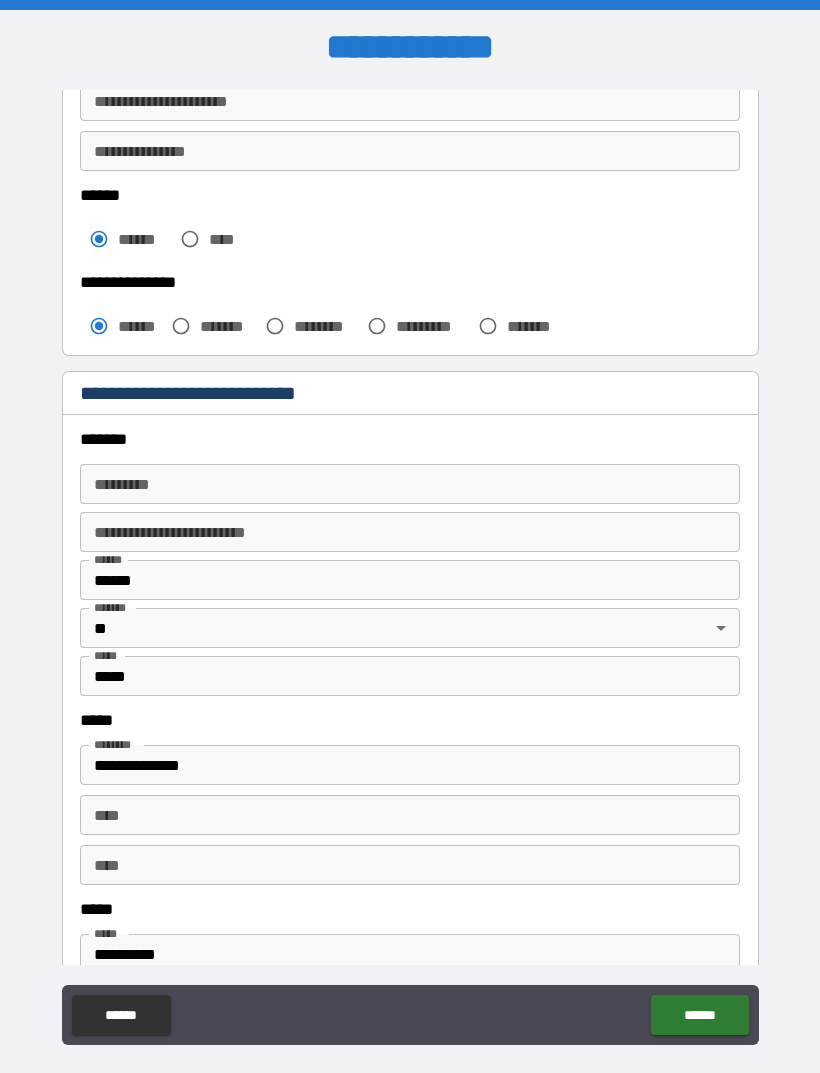 click on "*******   * *******   *" at bounding box center [410, 484] 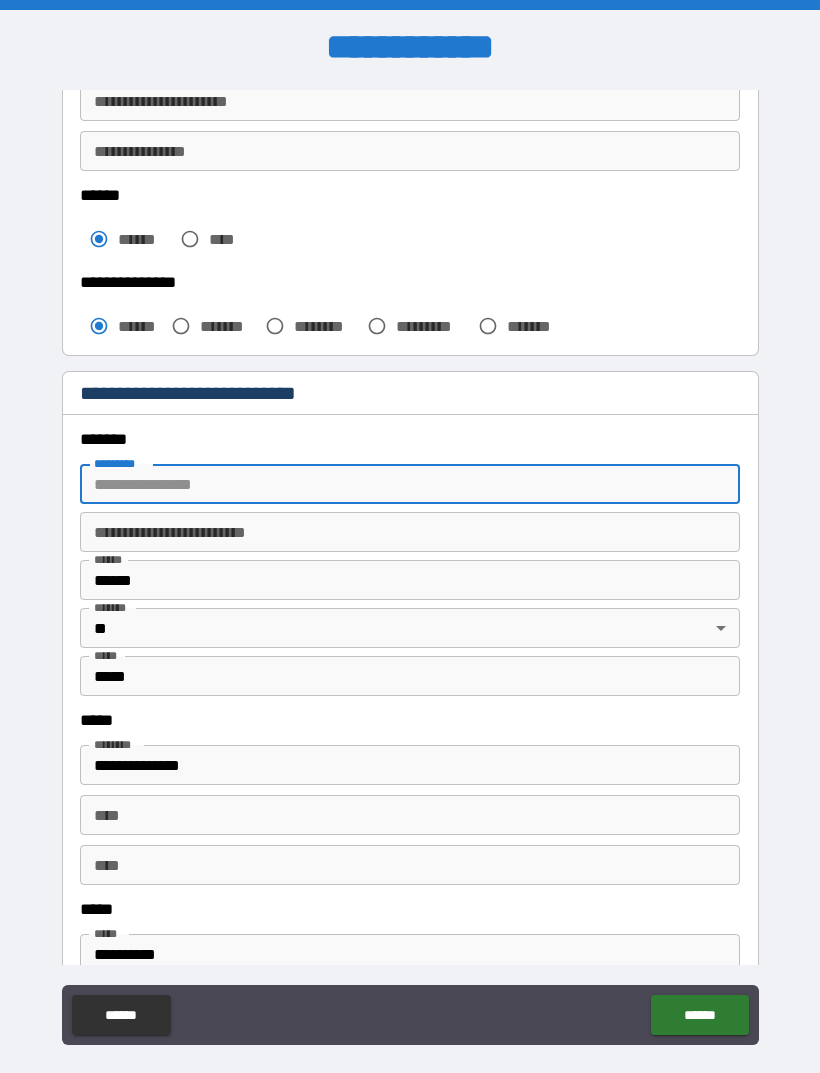 click on "******" at bounding box center [410, 580] 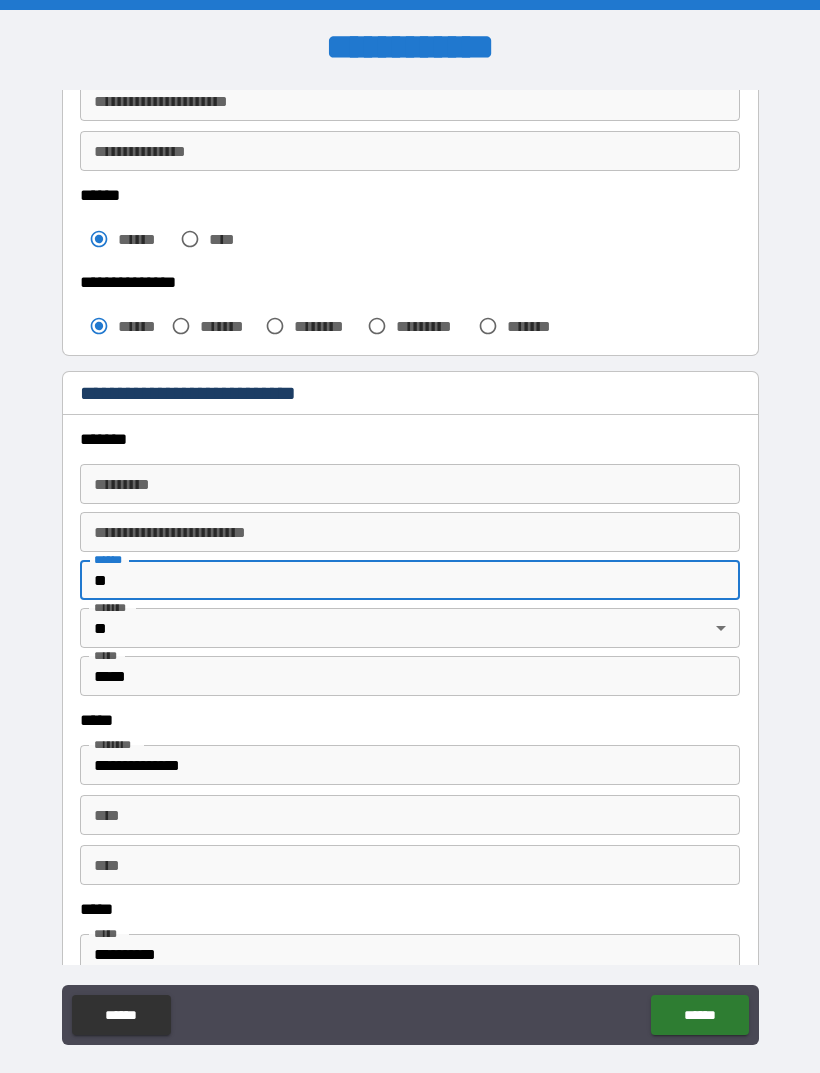 type on "*" 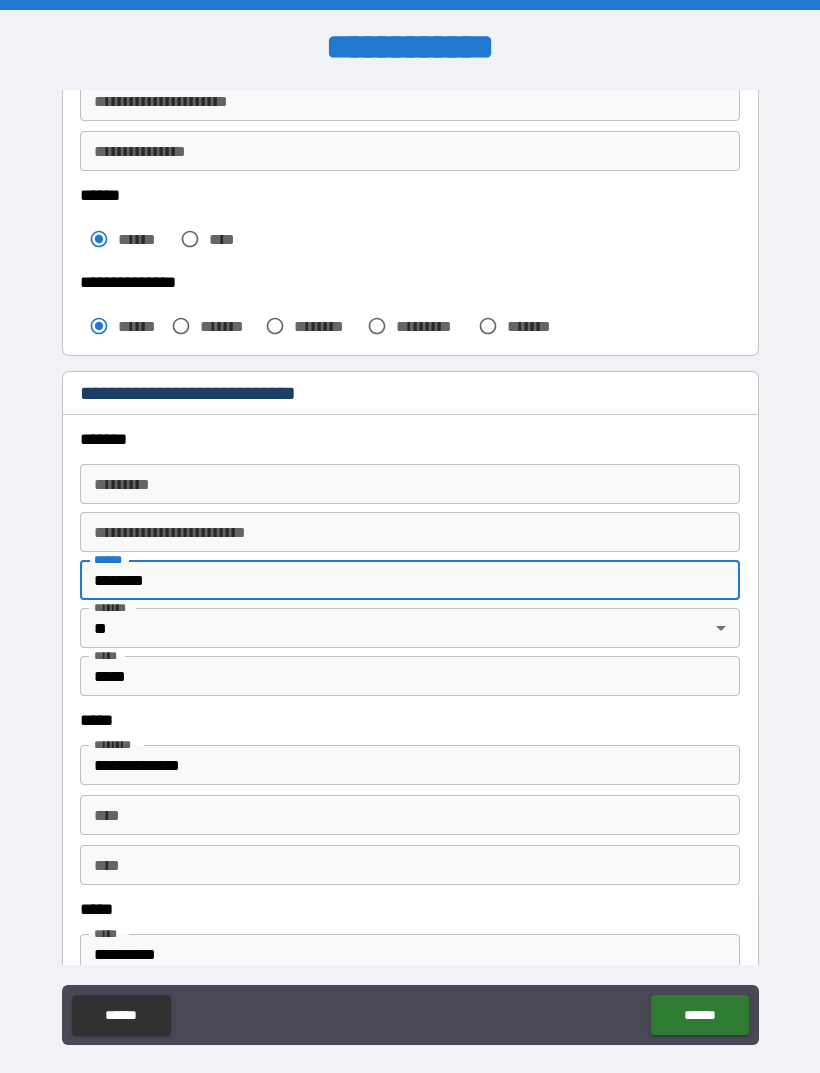 type on "********" 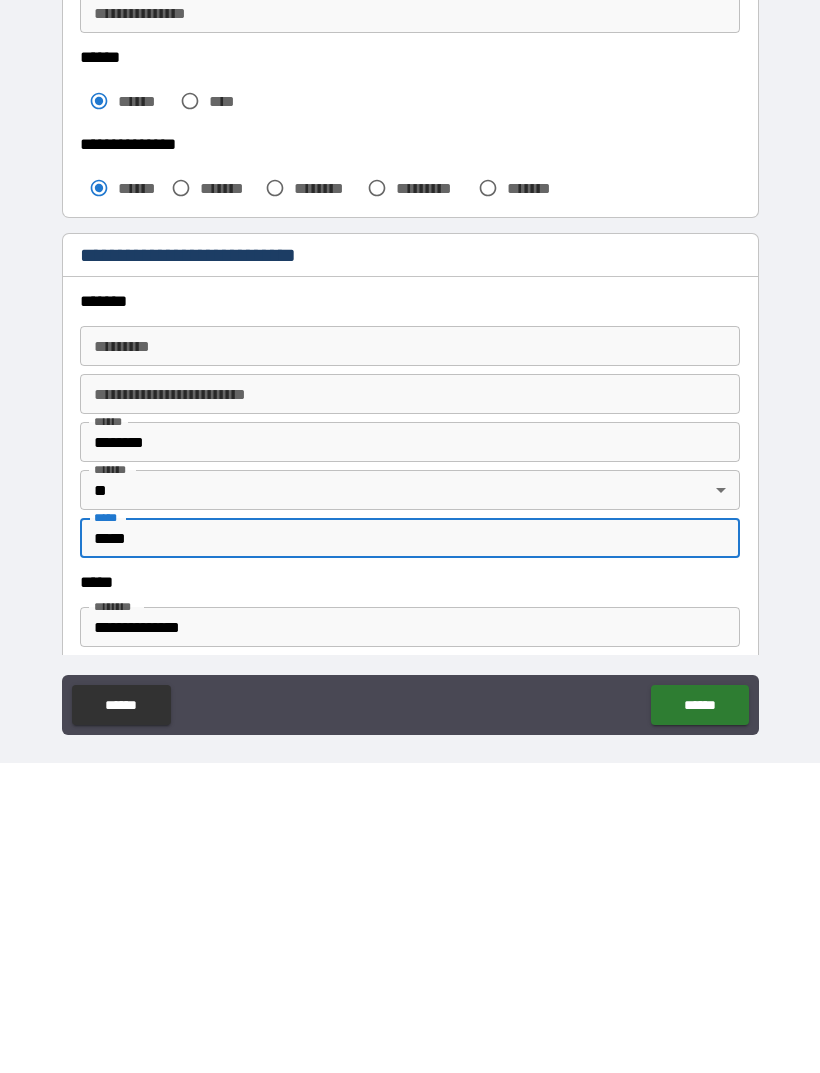 scroll, scrollTop: 274, scrollLeft: 0, axis: vertical 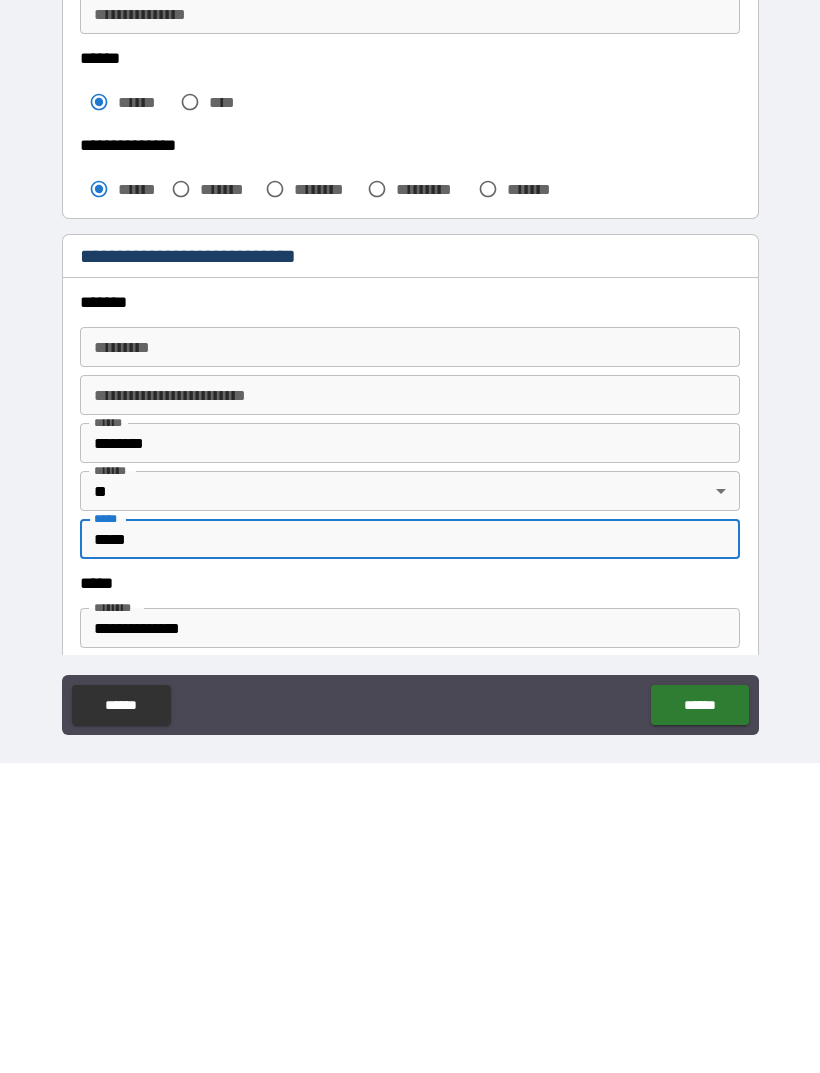 type on "*****" 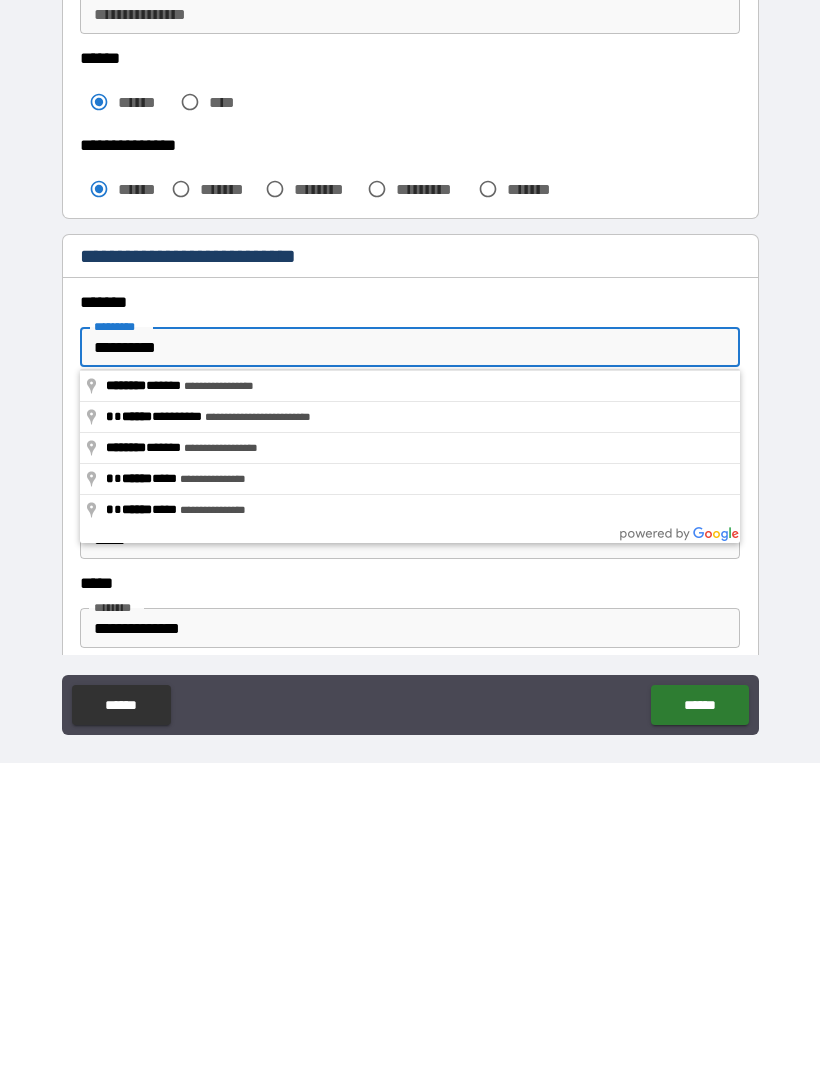 scroll, scrollTop: 64, scrollLeft: 0, axis: vertical 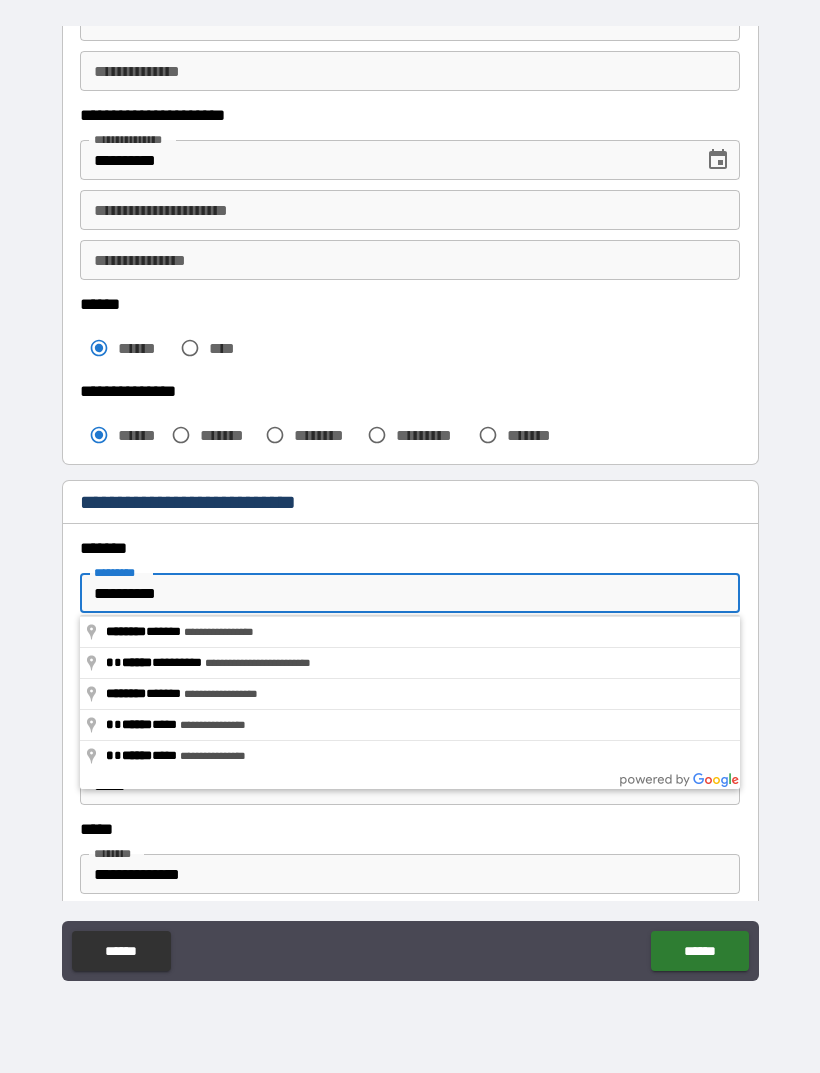 type on "**********" 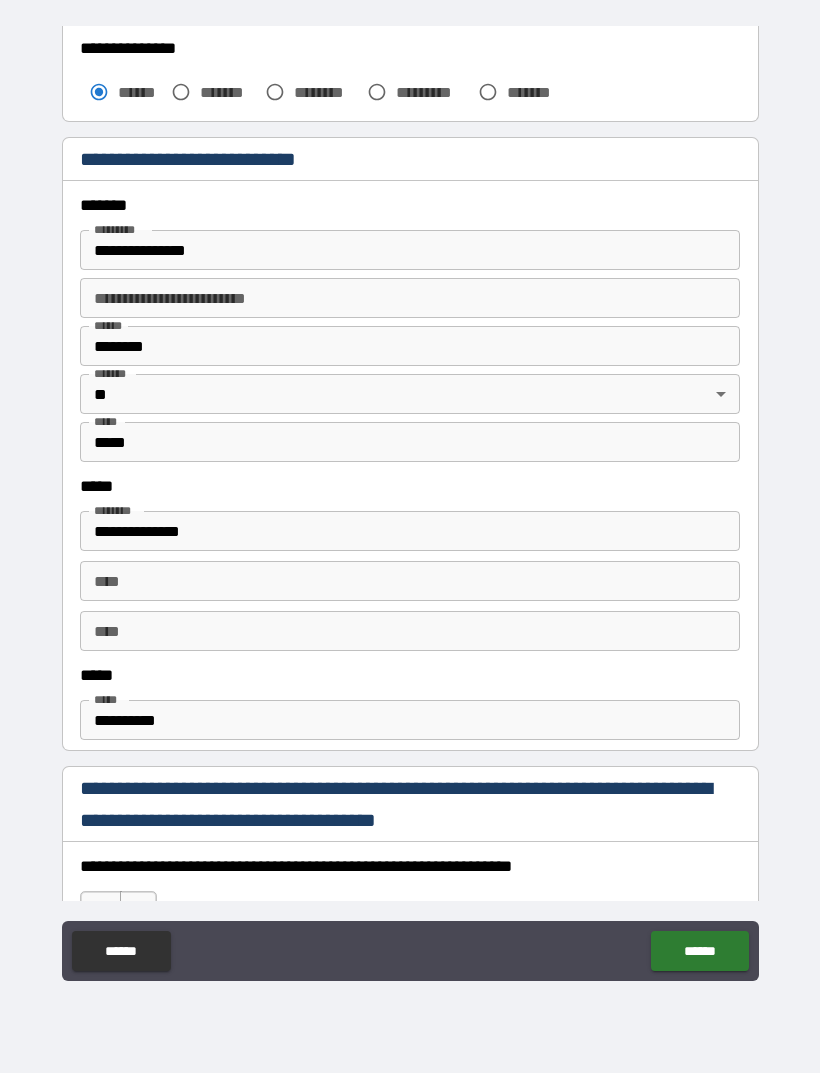 scroll, scrollTop: 625, scrollLeft: 0, axis: vertical 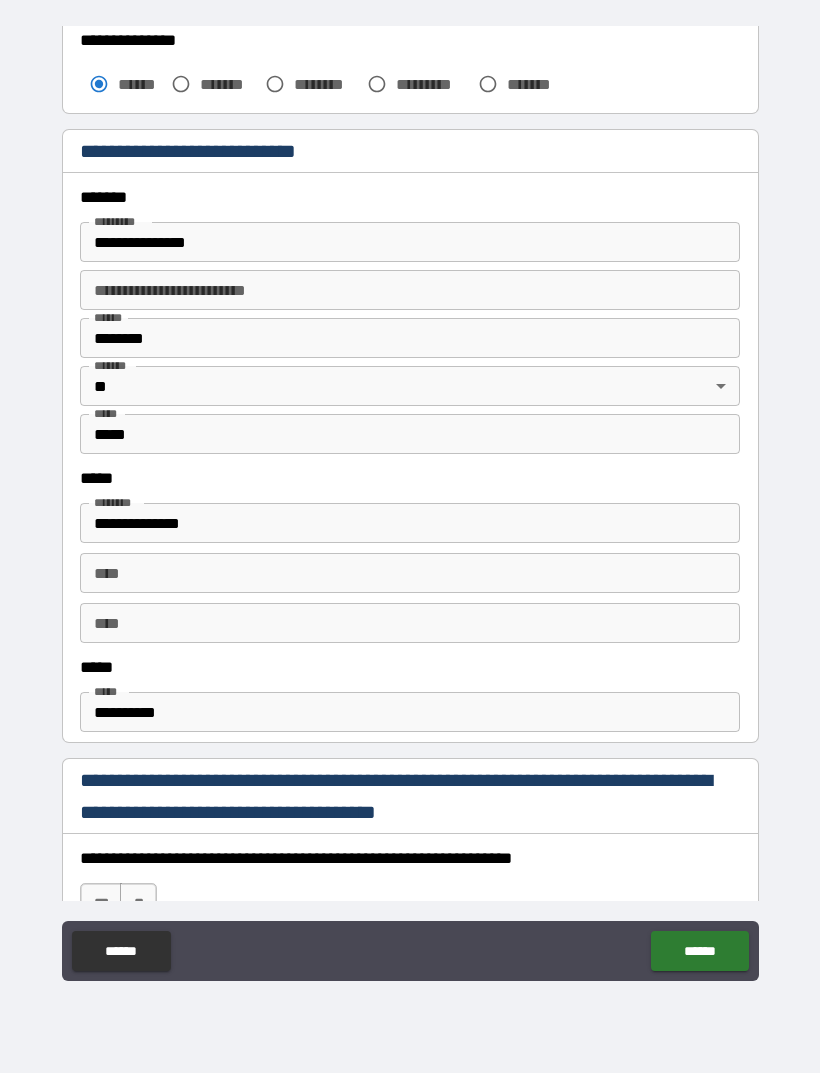 click on "**********" at bounding box center (410, 523) 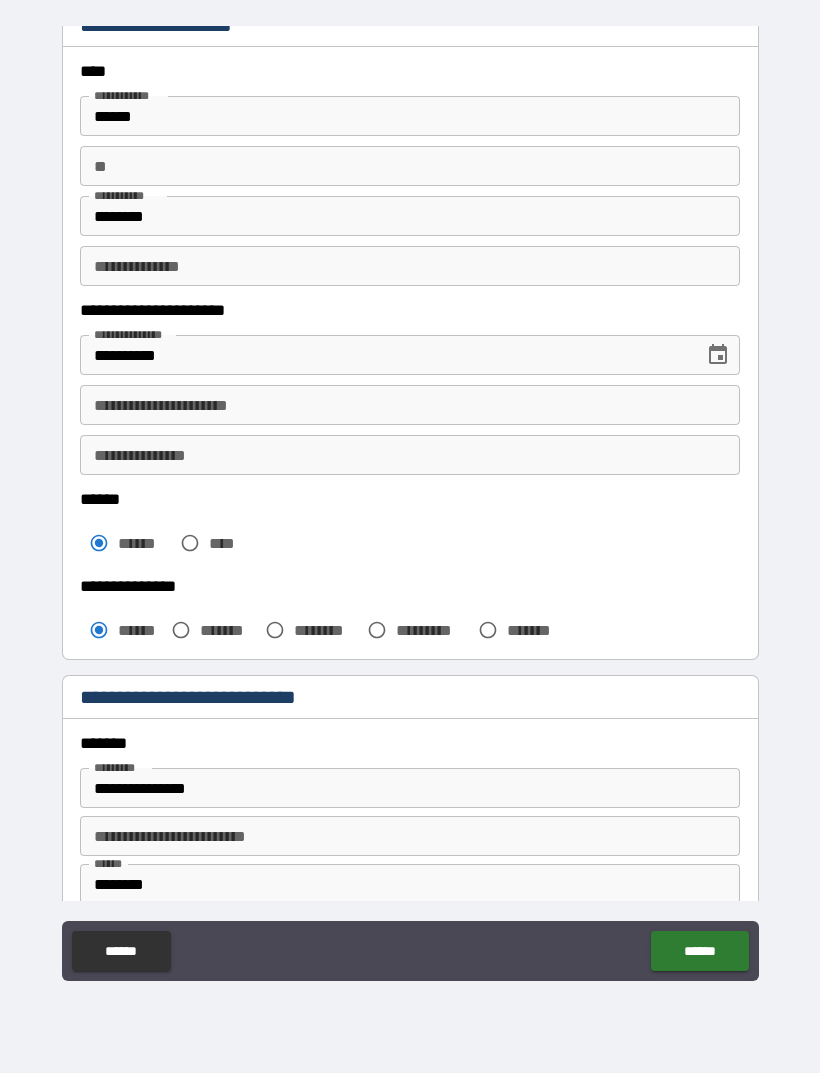 scroll, scrollTop: 66, scrollLeft: 0, axis: vertical 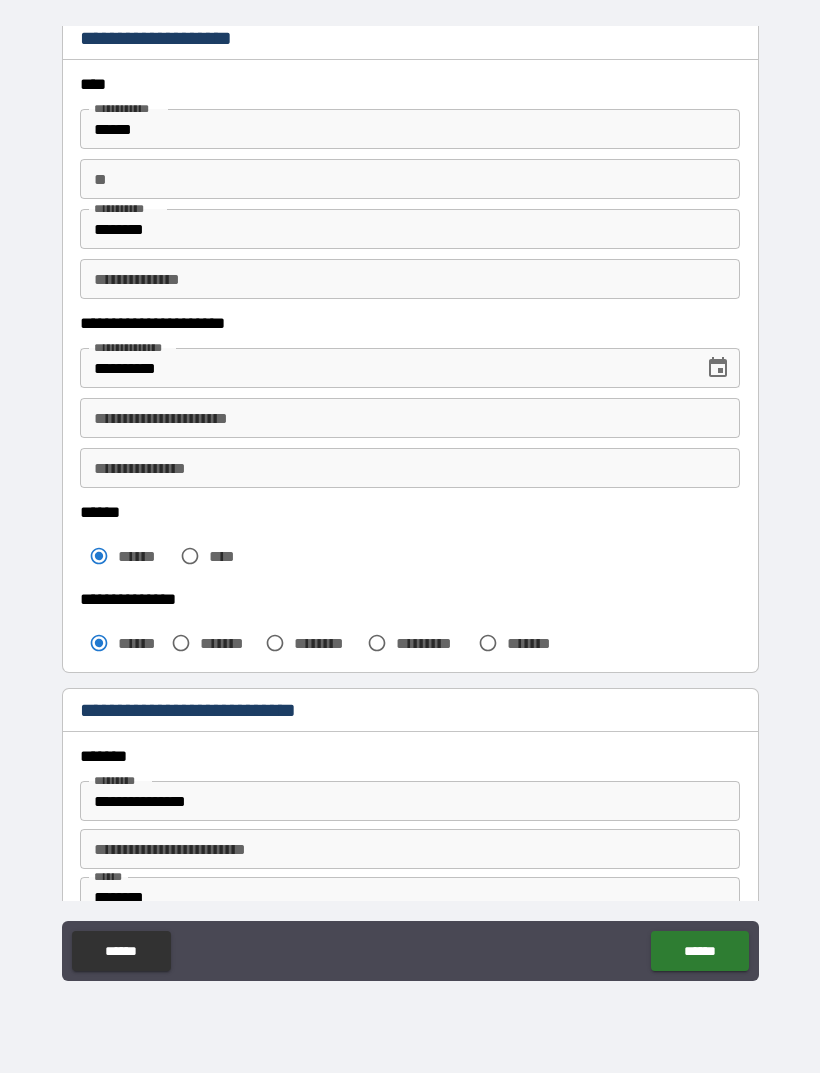 type on "**********" 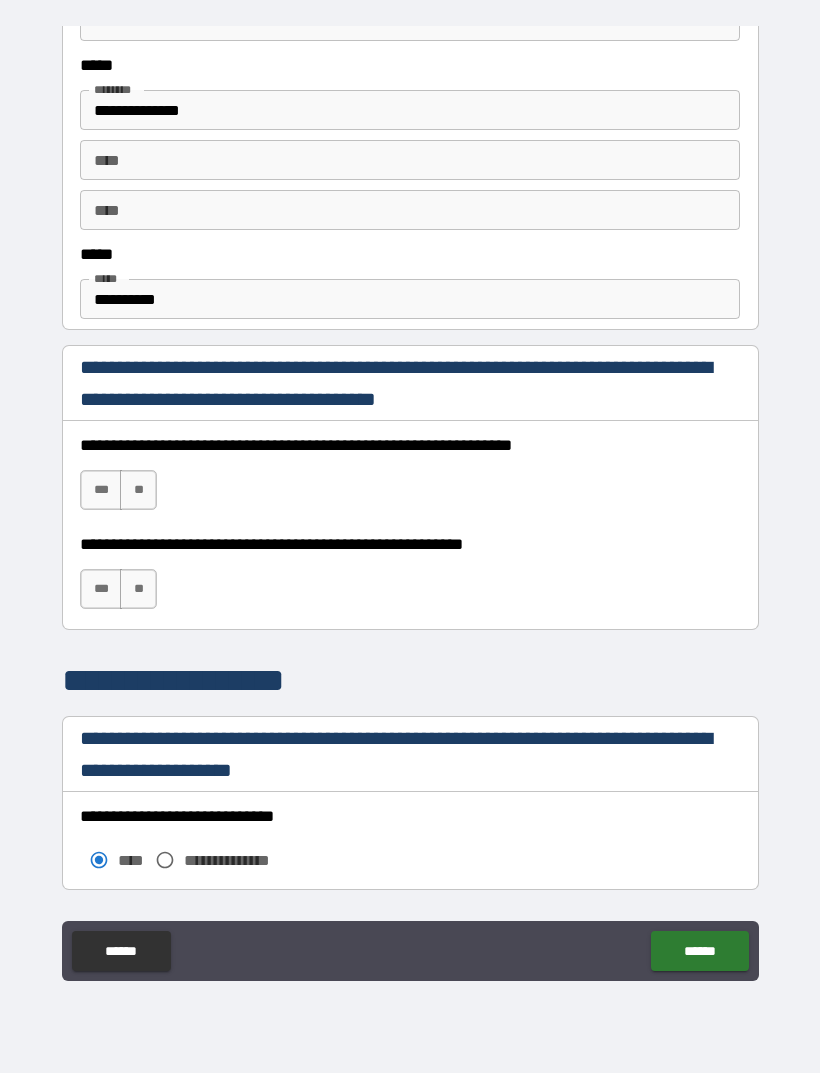 scroll, scrollTop: 1040, scrollLeft: 0, axis: vertical 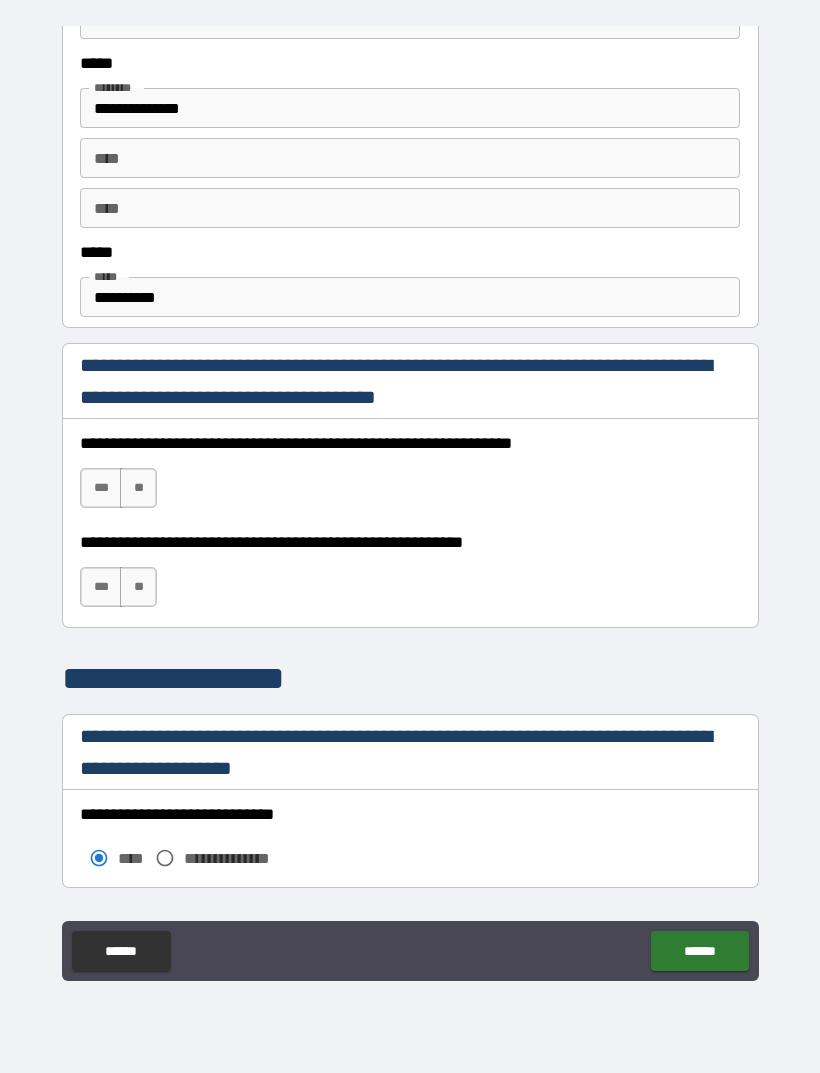 type on "**********" 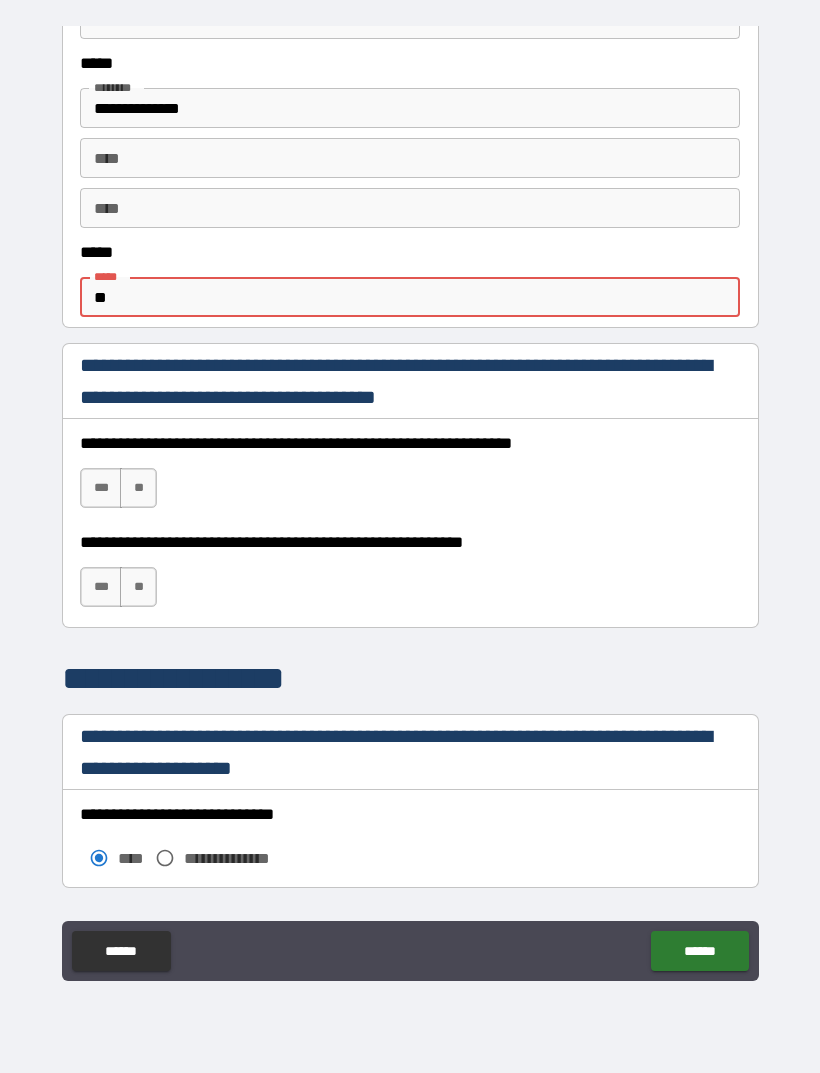 type on "*" 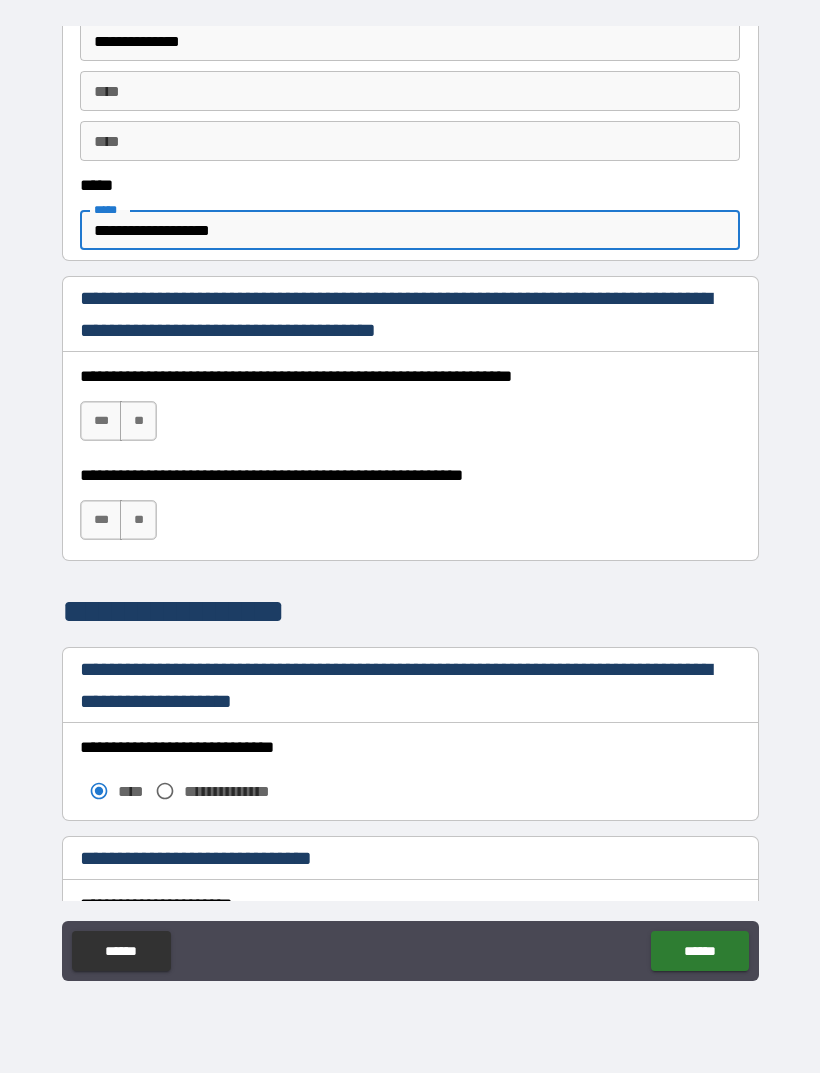 scroll, scrollTop: 1114, scrollLeft: 0, axis: vertical 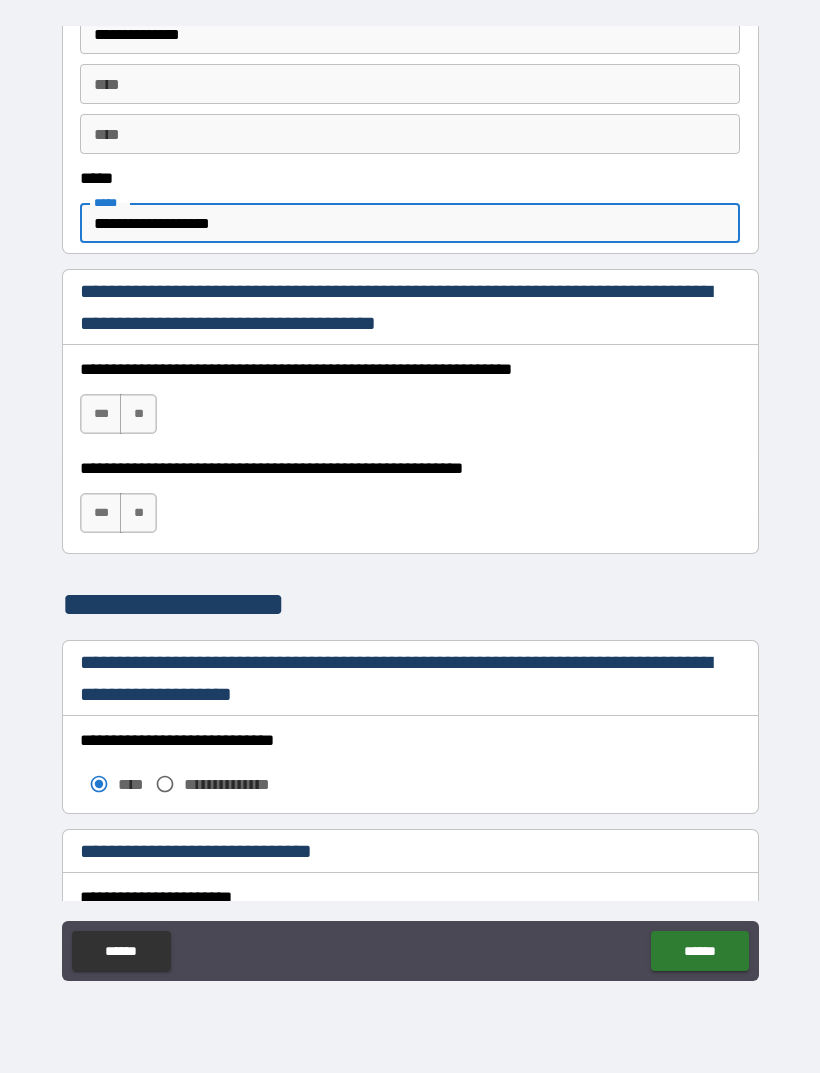 type on "**********" 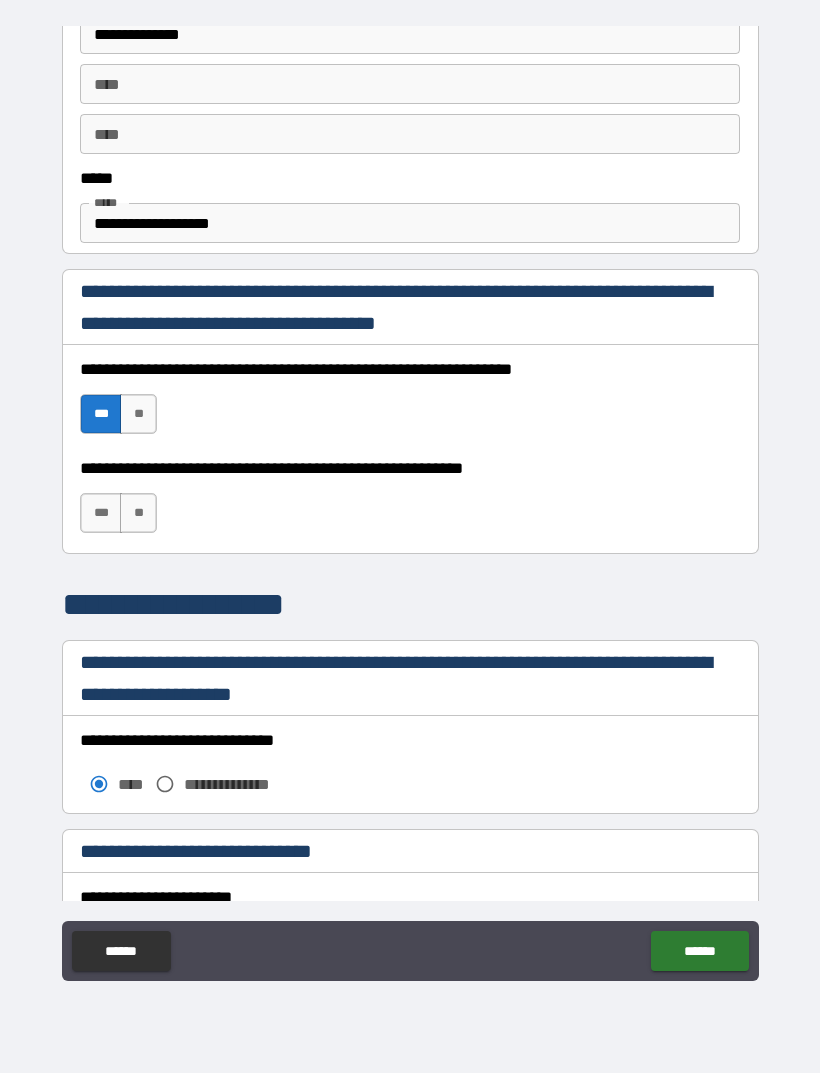 click on "**" at bounding box center [138, 513] 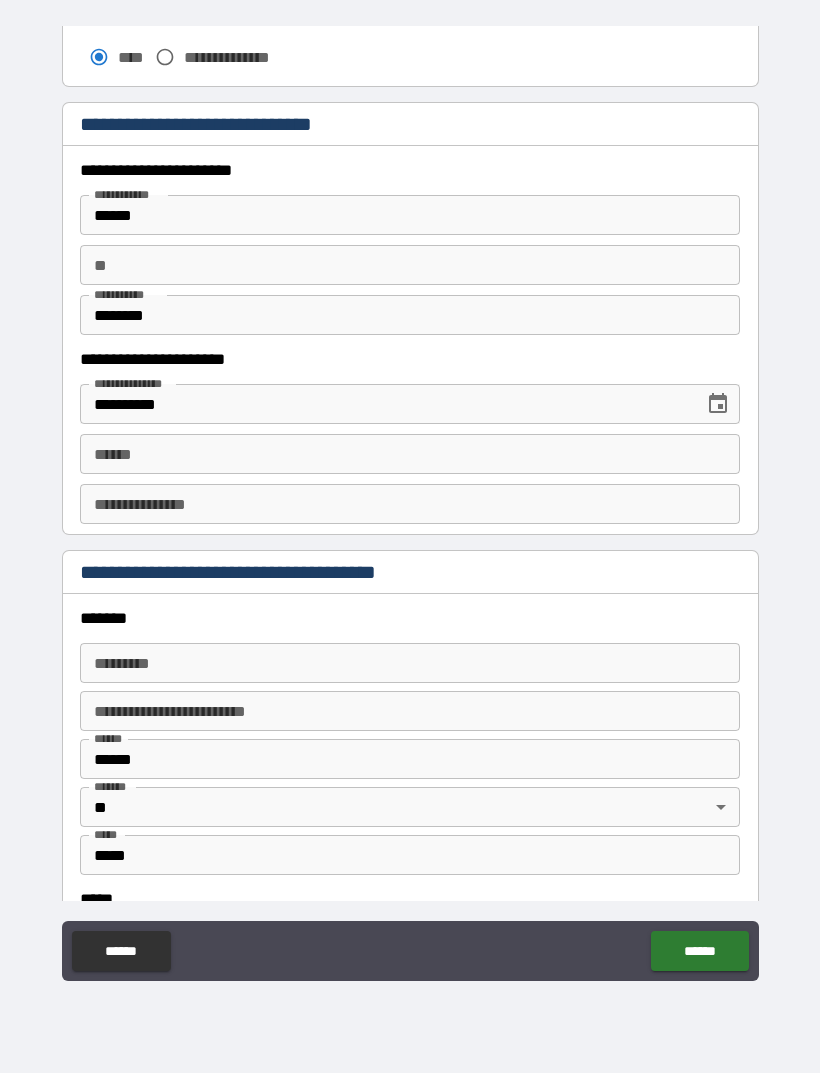 scroll, scrollTop: 1849, scrollLeft: 0, axis: vertical 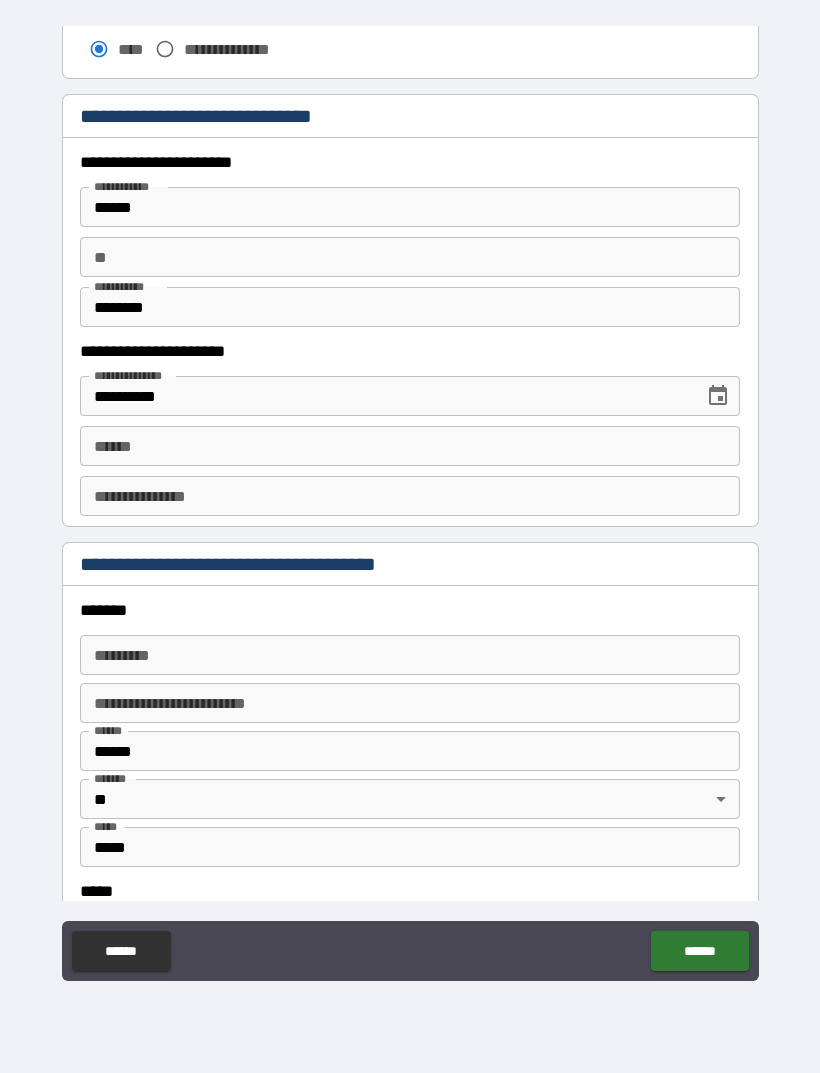 click on "****   *" at bounding box center [410, 446] 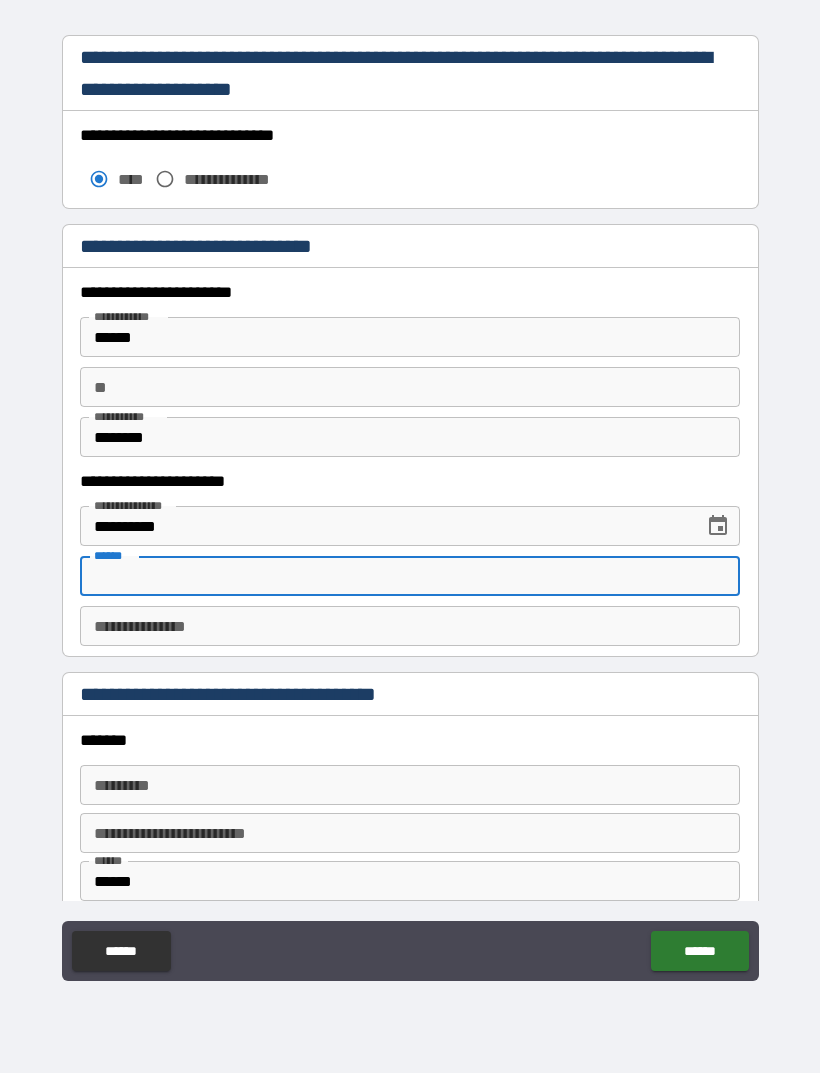 scroll, scrollTop: 1760, scrollLeft: 0, axis: vertical 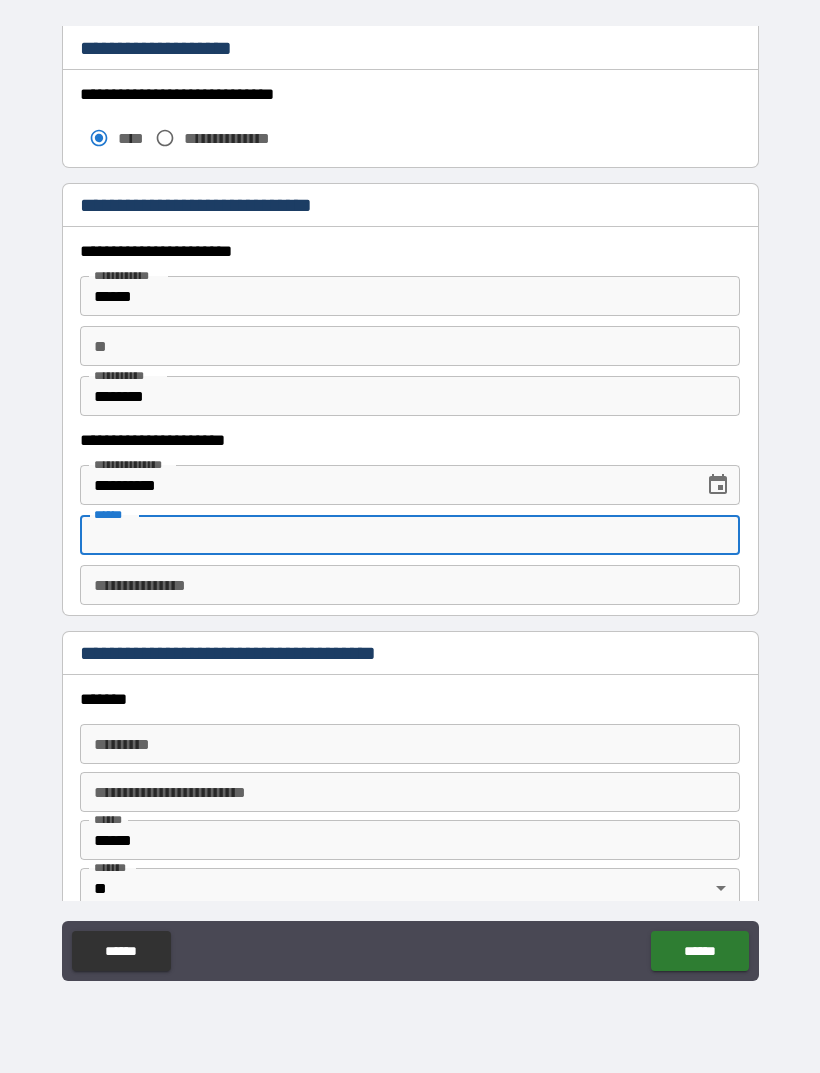 click on "****   *" at bounding box center [410, 535] 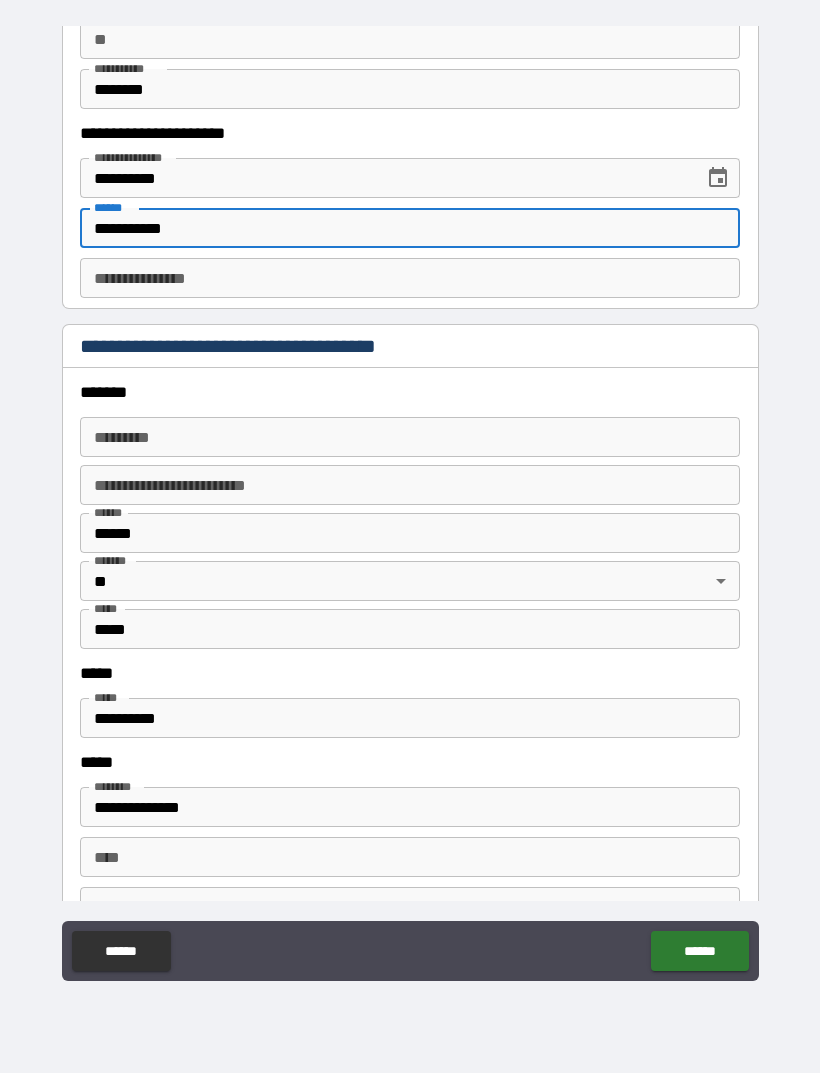 scroll, scrollTop: 2134, scrollLeft: 0, axis: vertical 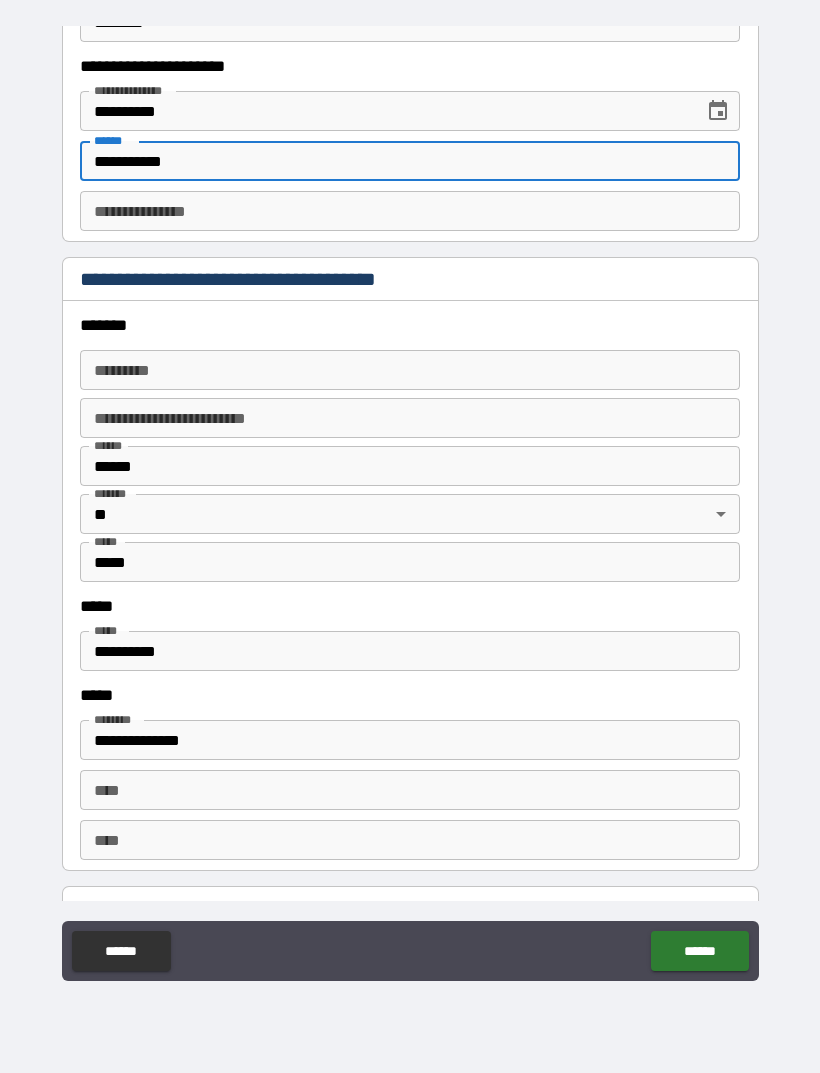 type on "**********" 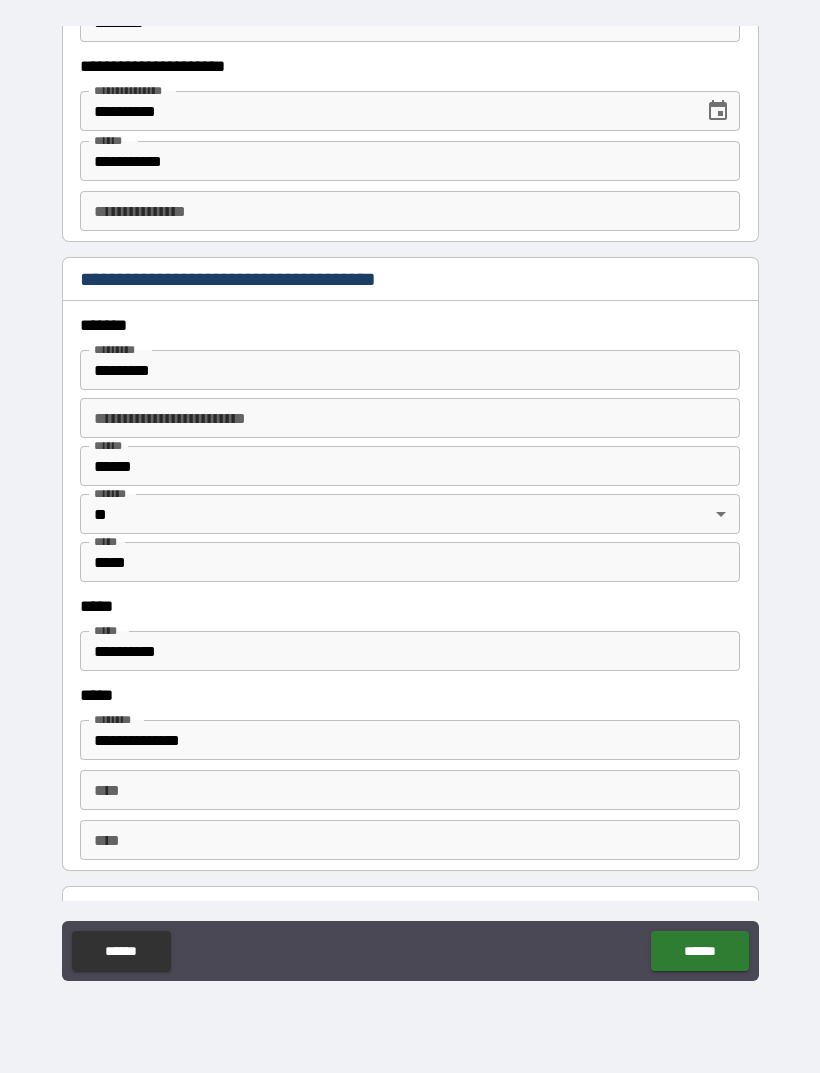 type on "**********" 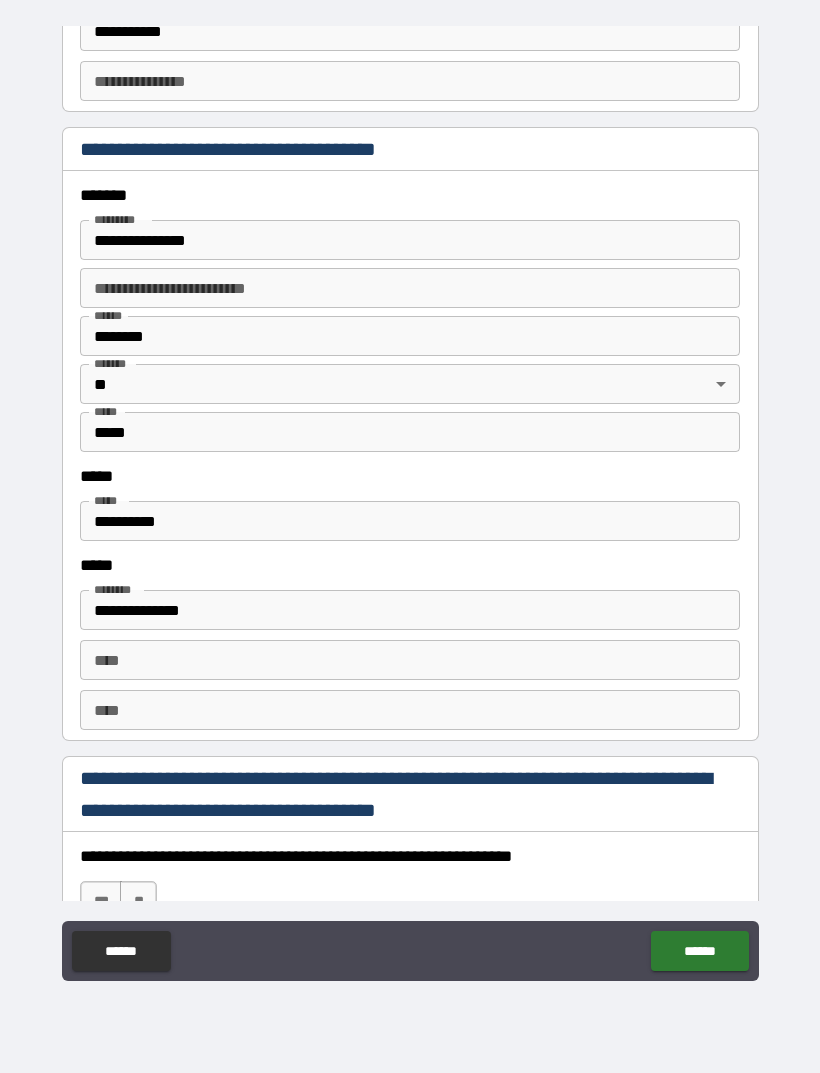 scroll, scrollTop: 2269, scrollLeft: 0, axis: vertical 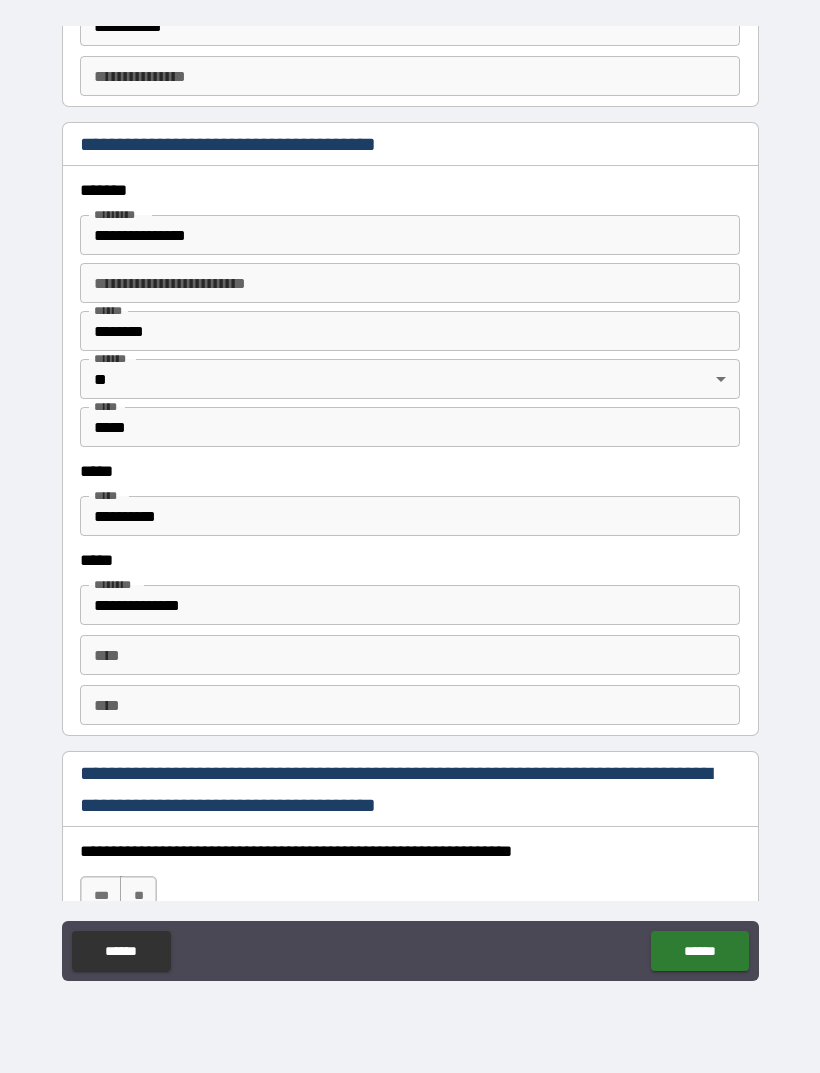 click on "**********" at bounding box center (410, 516) 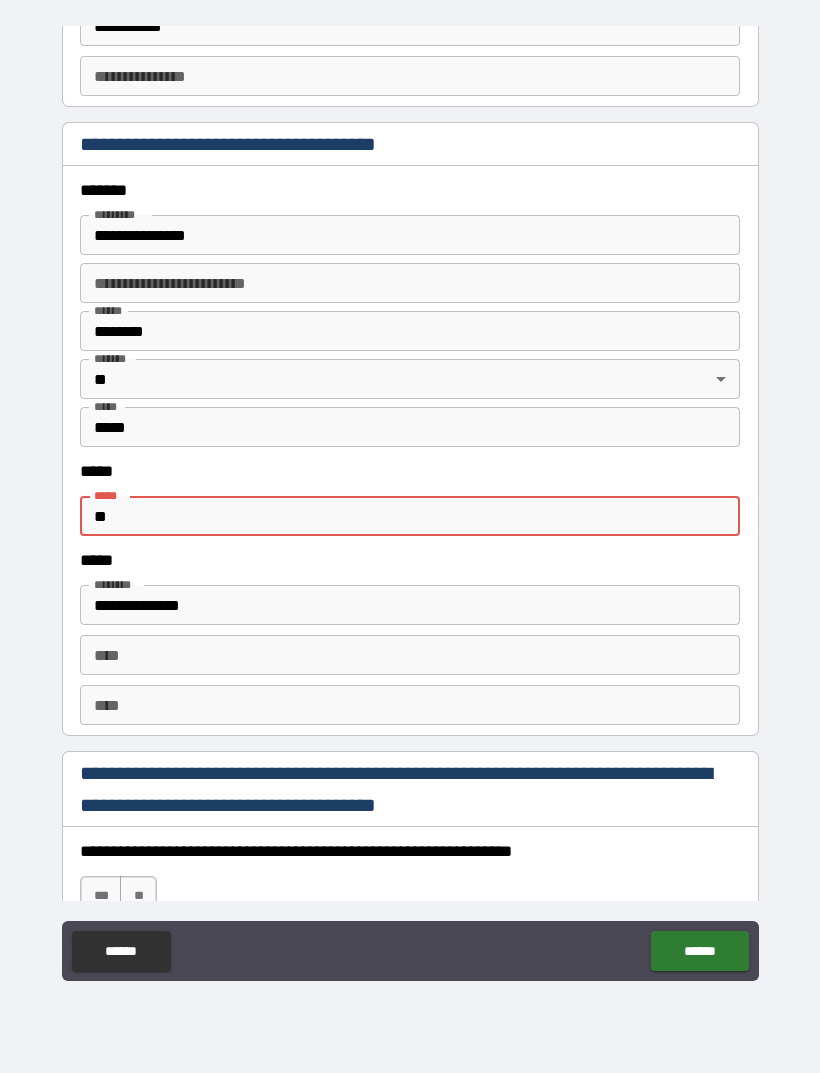 type on "*" 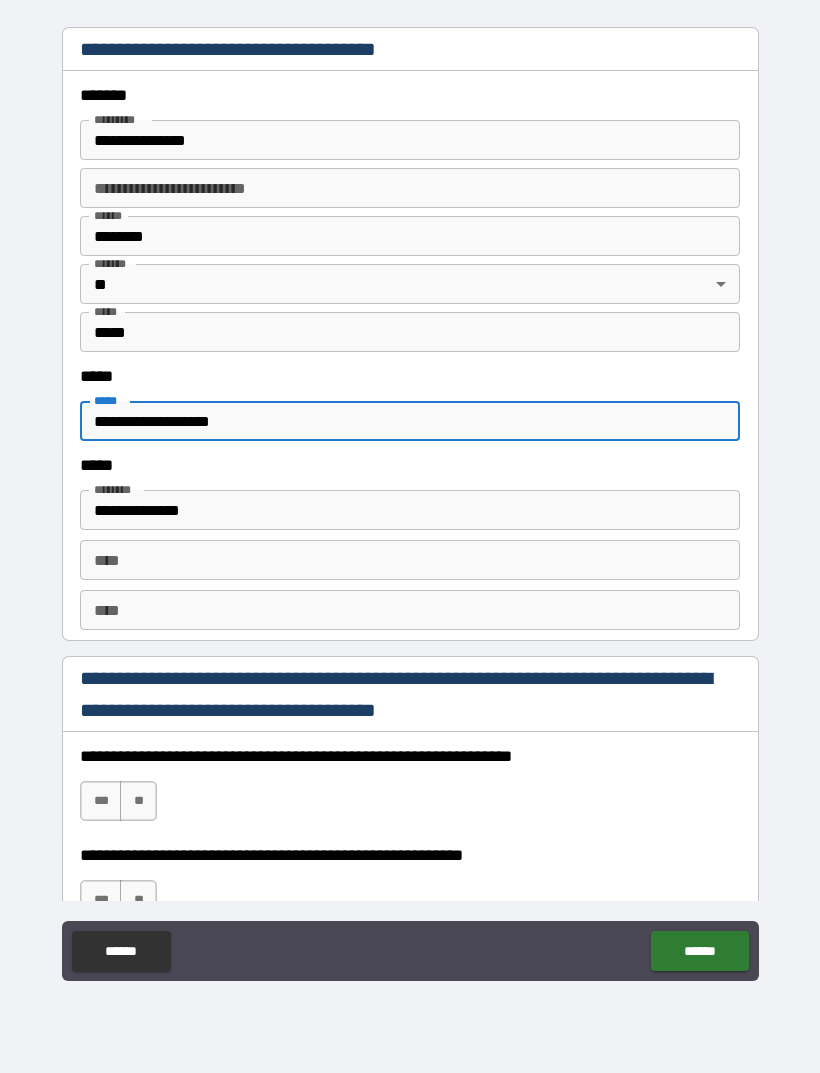 scroll, scrollTop: 2368, scrollLeft: 0, axis: vertical 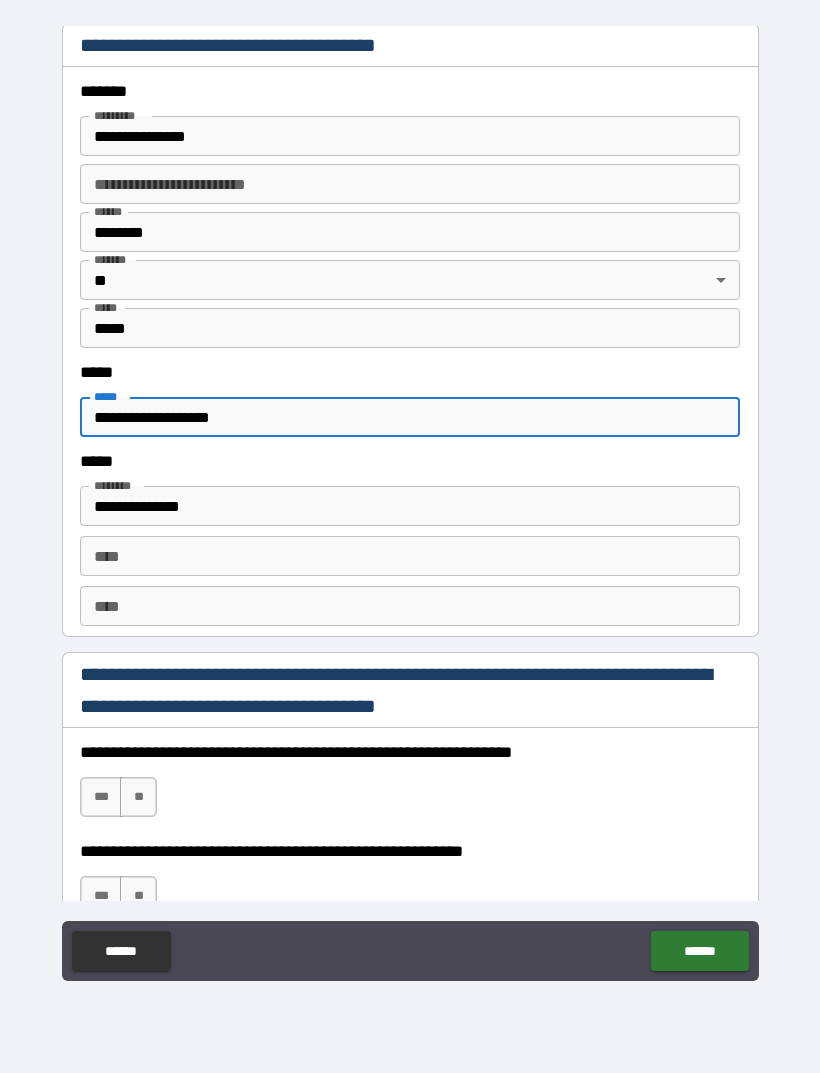 type on "**********" 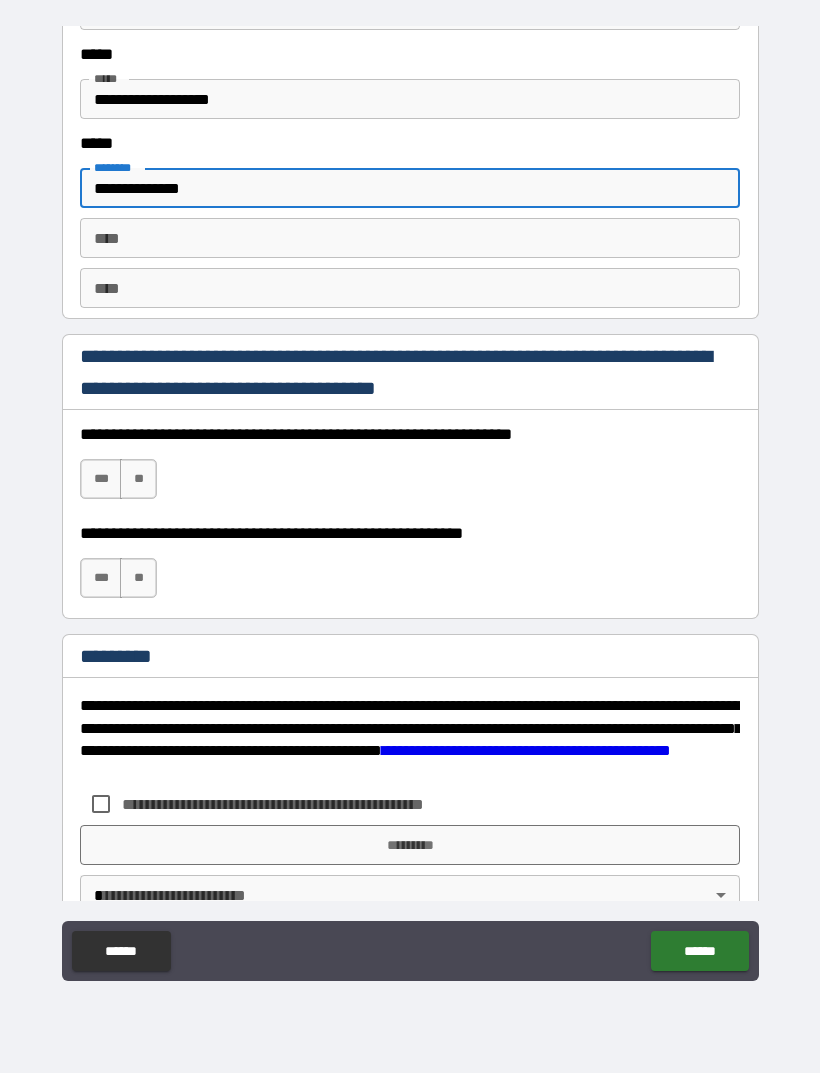 scroll, scrollTop: 2683, scrollLeft: 0, axis: vertical 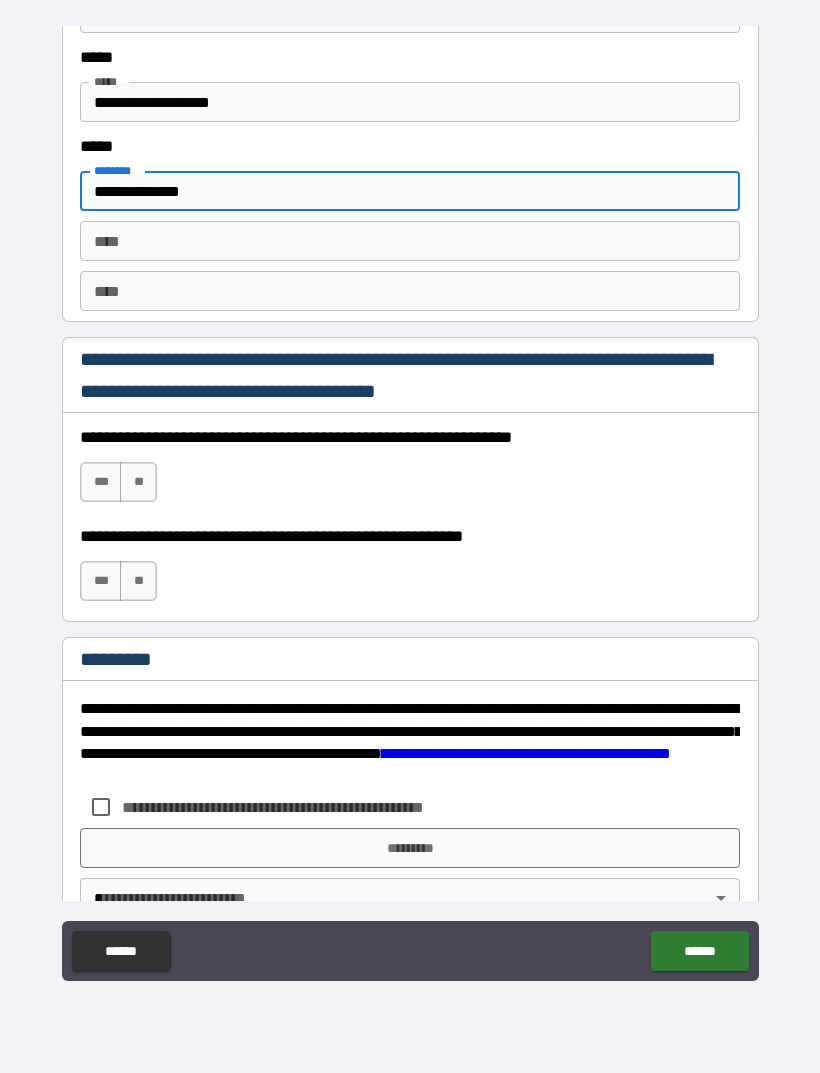 type on "**********" 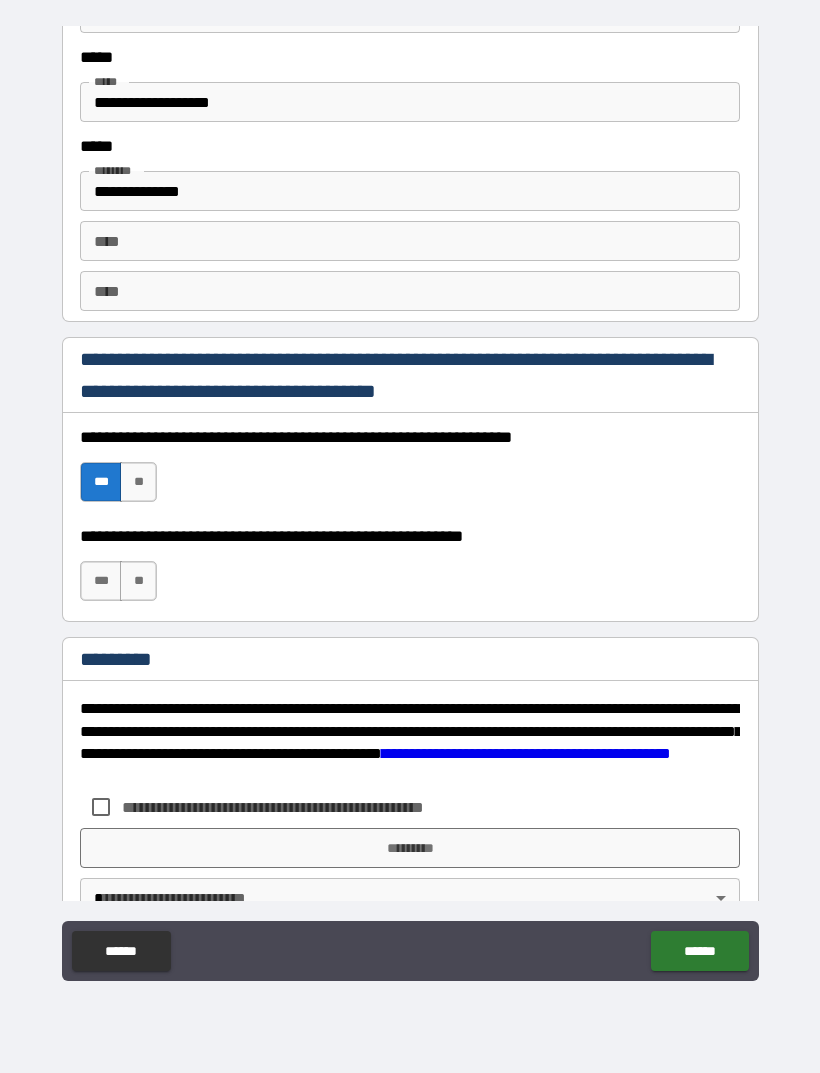 click on "**" at bounding box center [138, 581] 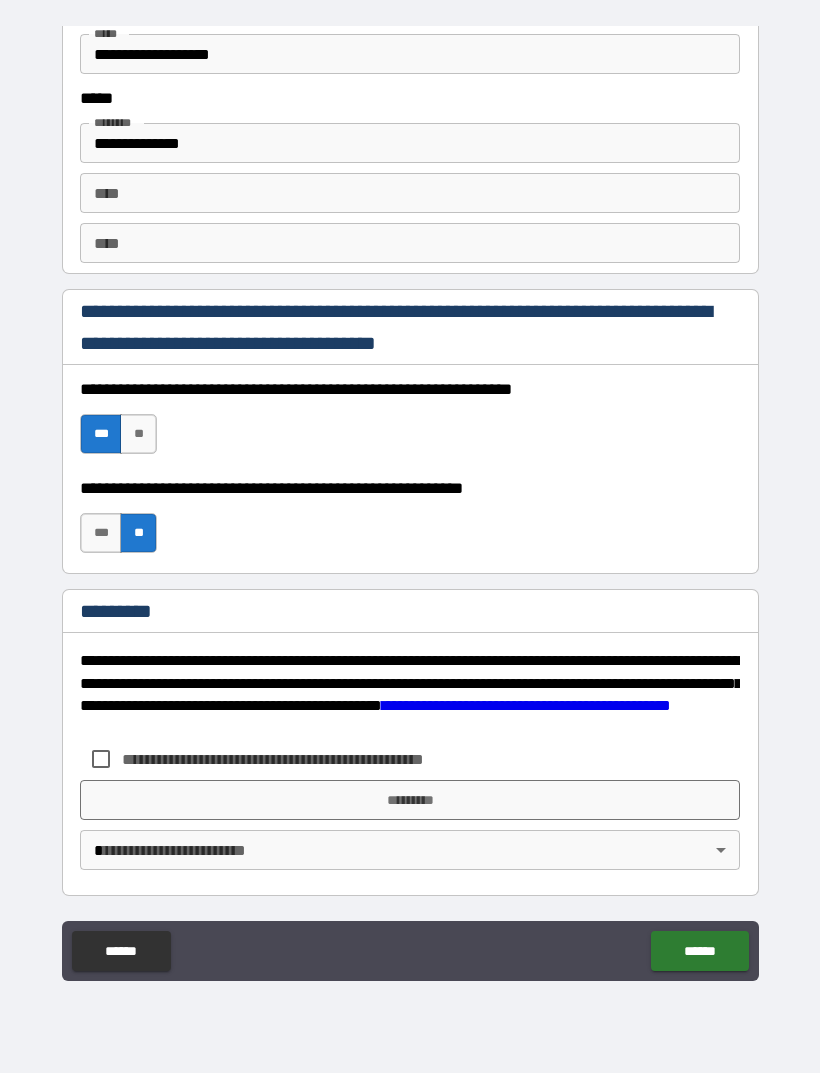 scroll, scrollTop: 2731, scrollLeft: 0, axis: vertical 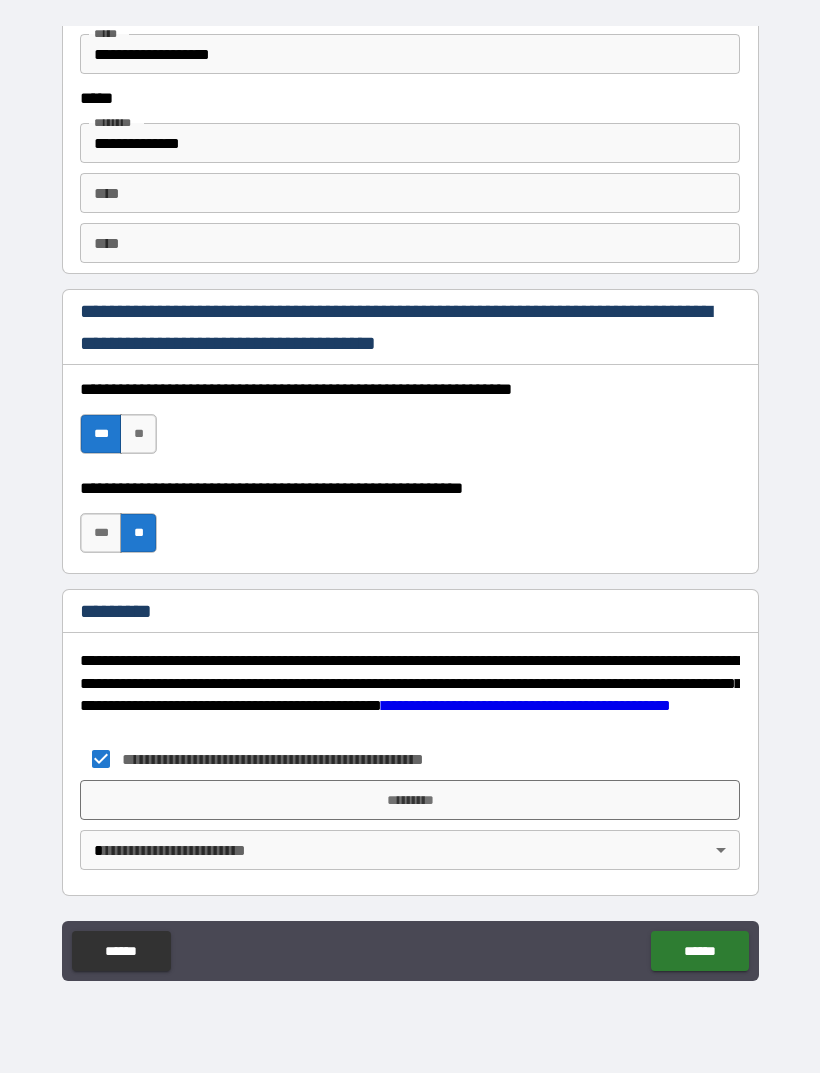 click on "**********" at bounding box center [410, 504] 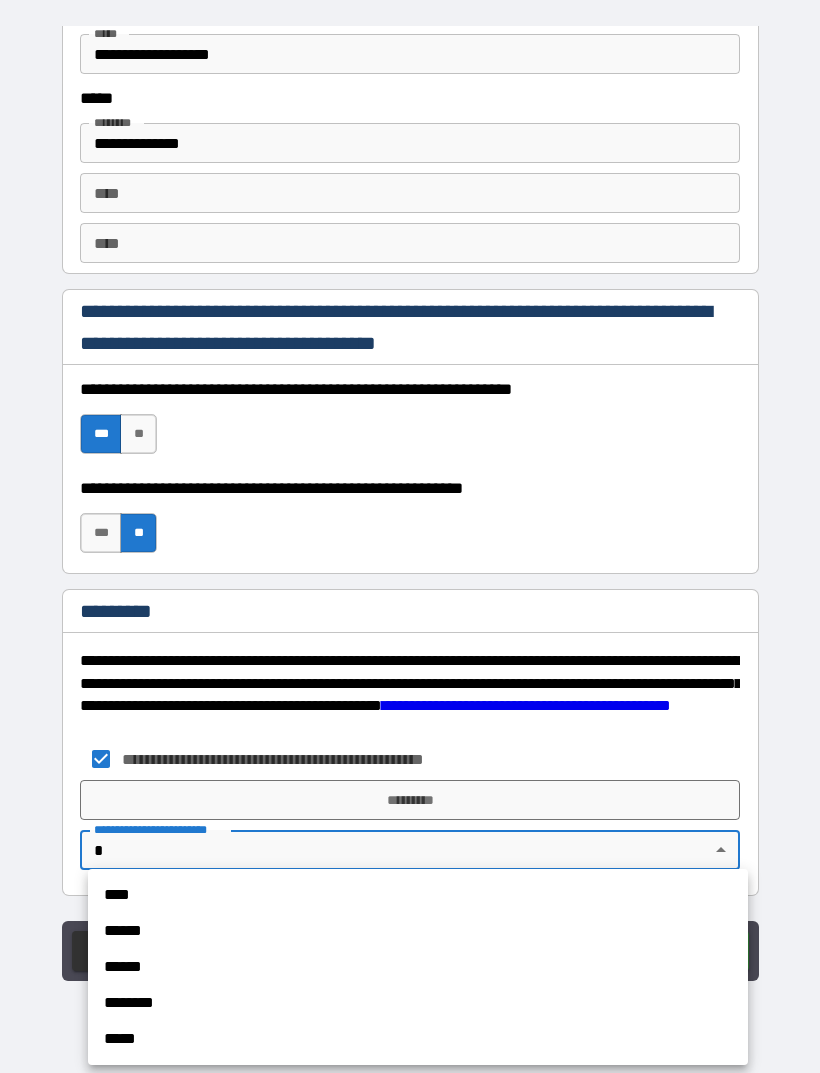 click on "****" at bounding box center [418, 895] 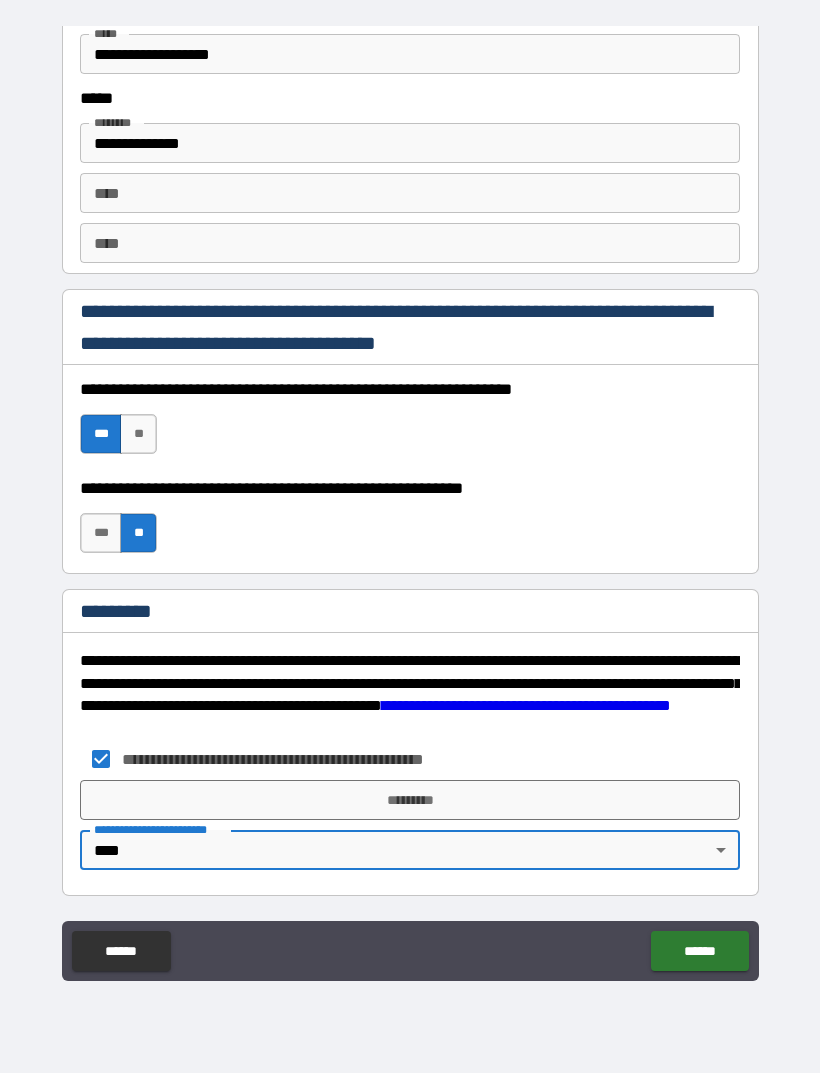 click on "*********" at bounding box center (410, 800) 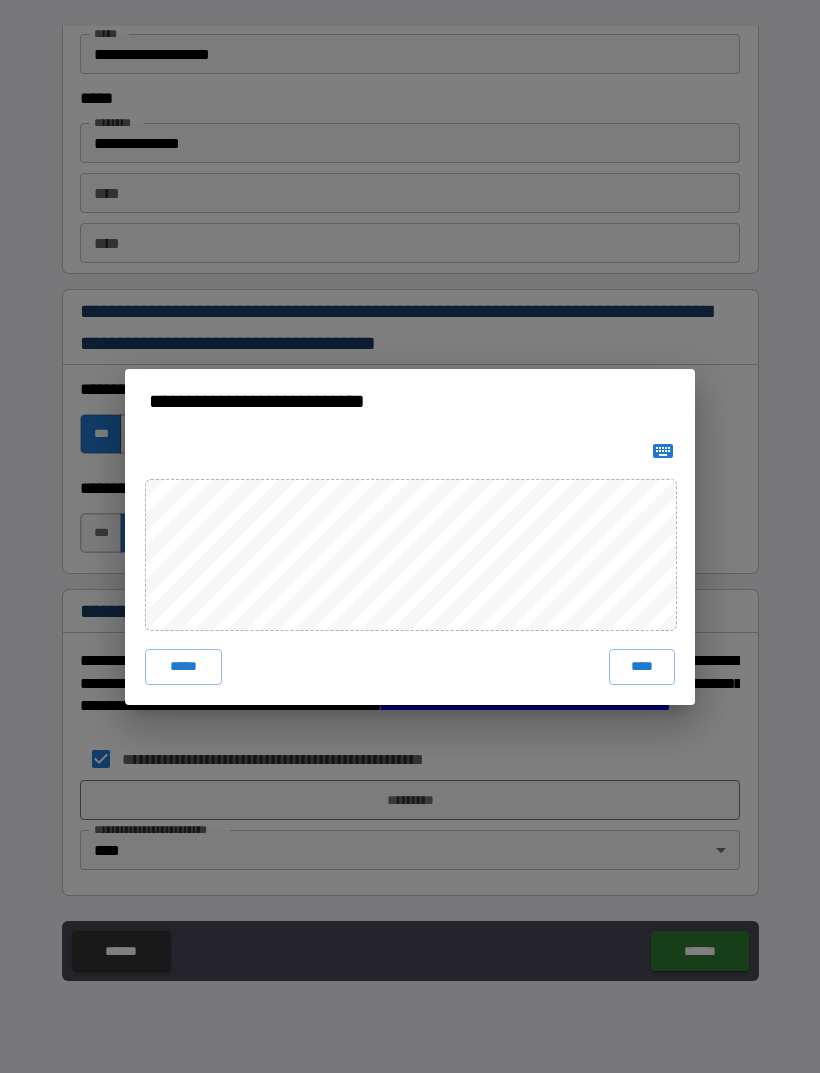 click on "****" at bounding box center [642, 667] 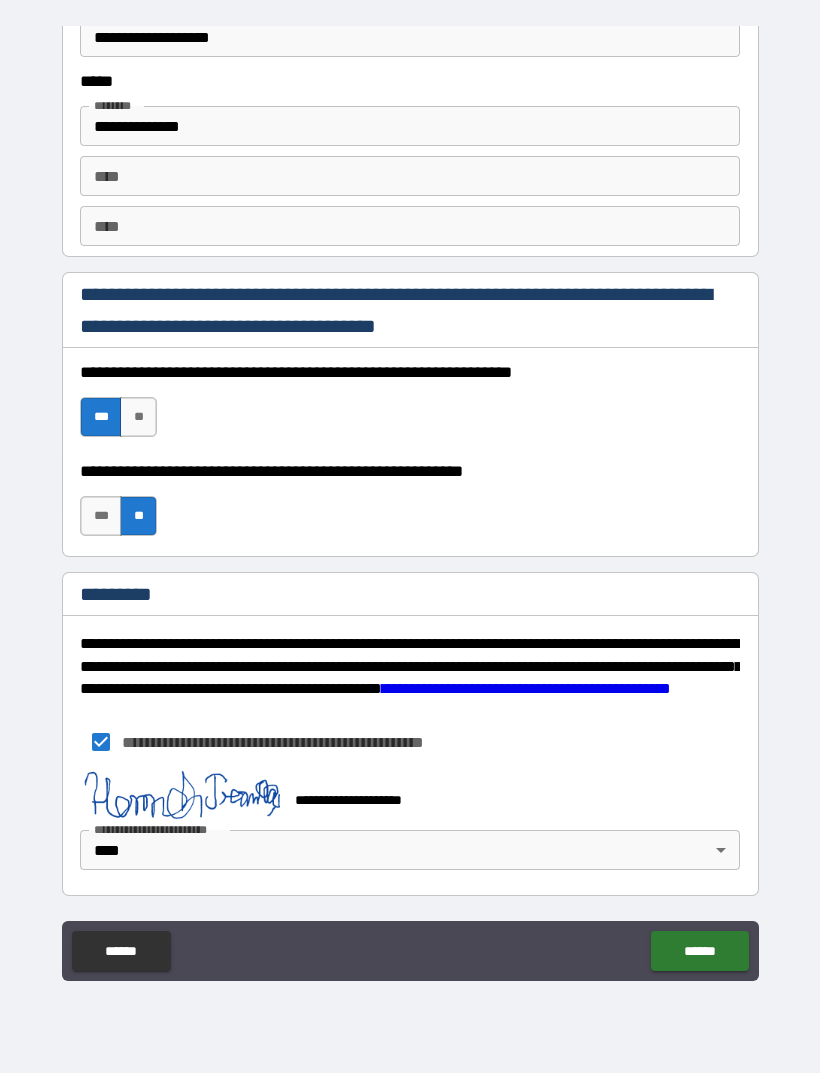 scroll, scrollTop: 2748, scrollLeft: 0, axis: vertical 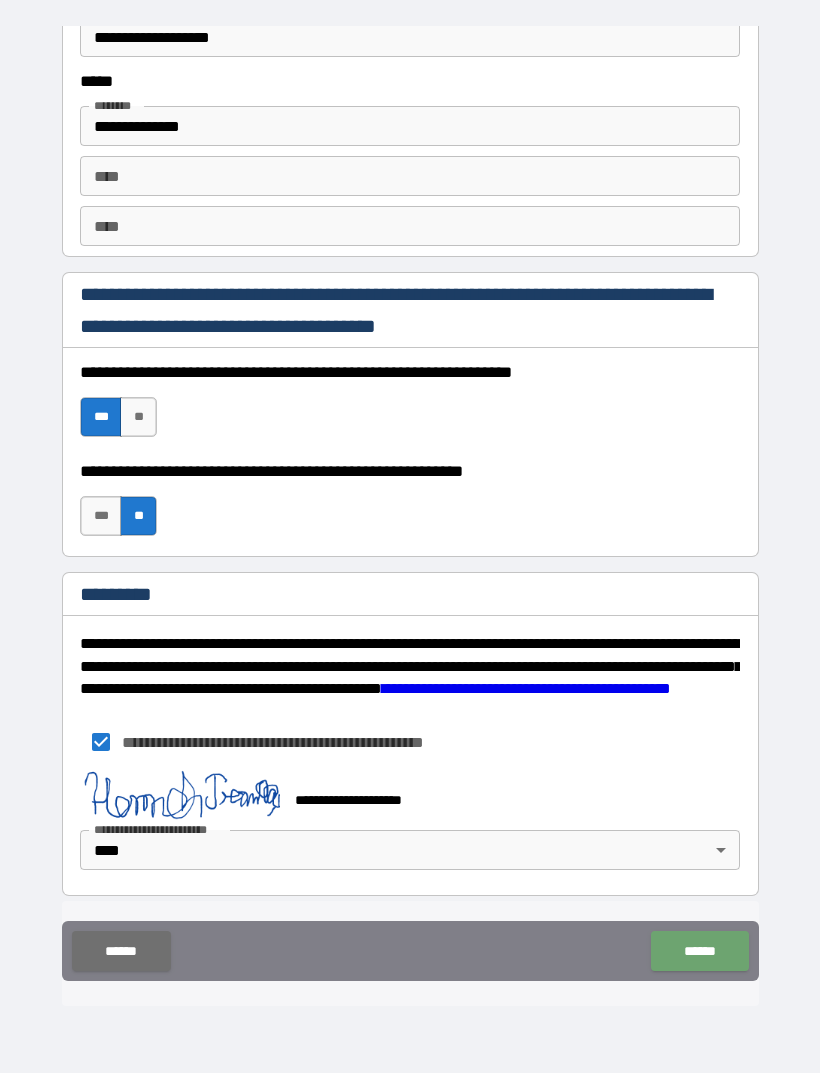 click on "******" at bounding box center [699, 951] 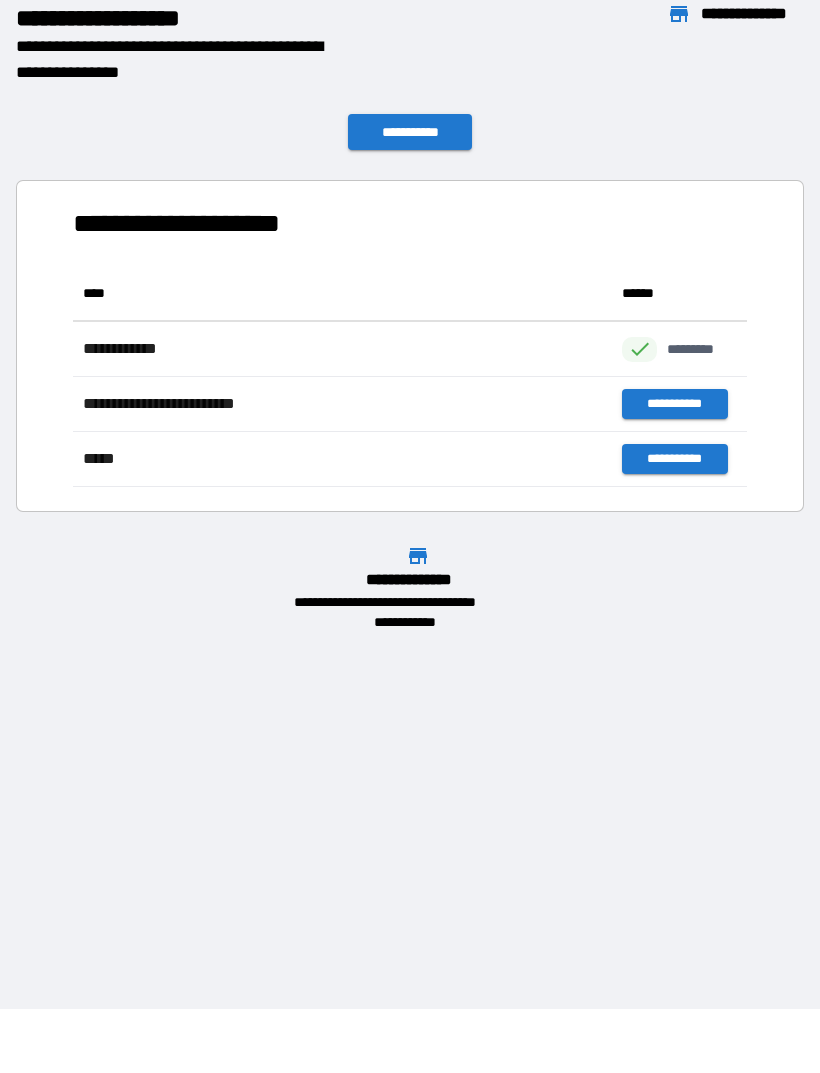 scroll, scrollTop: 1, scrollLeft: 1, axis: both 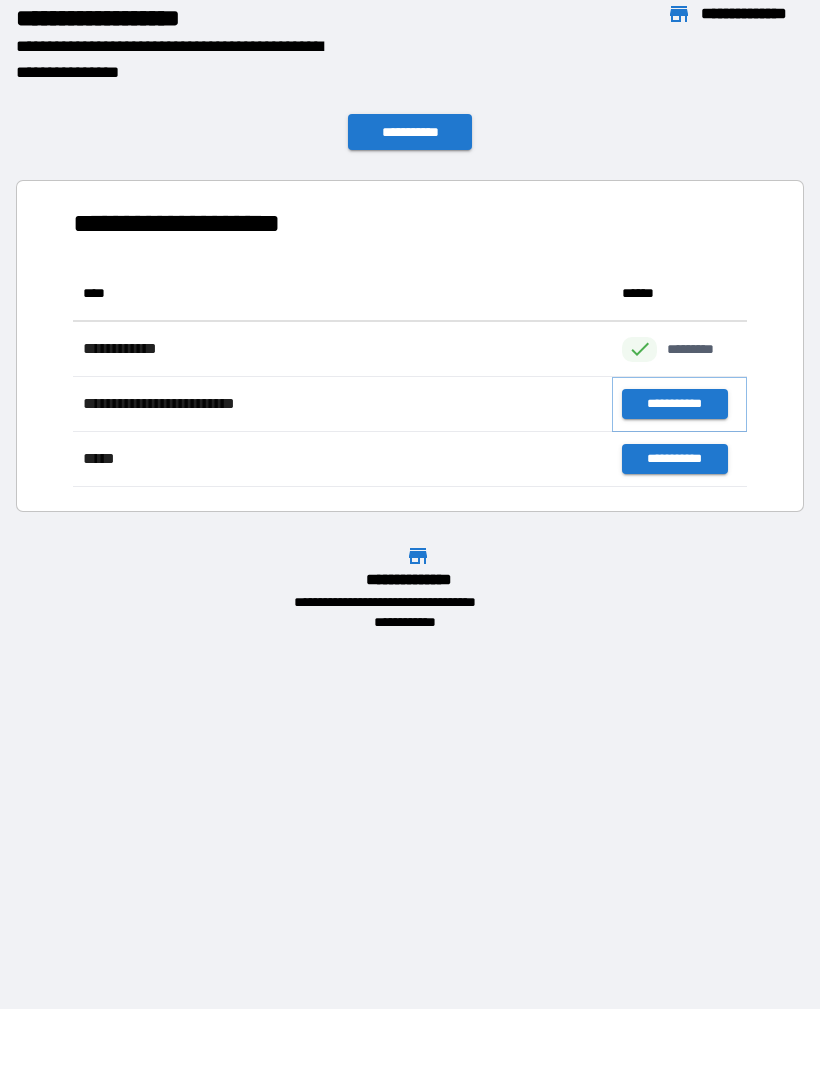 click on "**********" at bounding box center [674, 404] 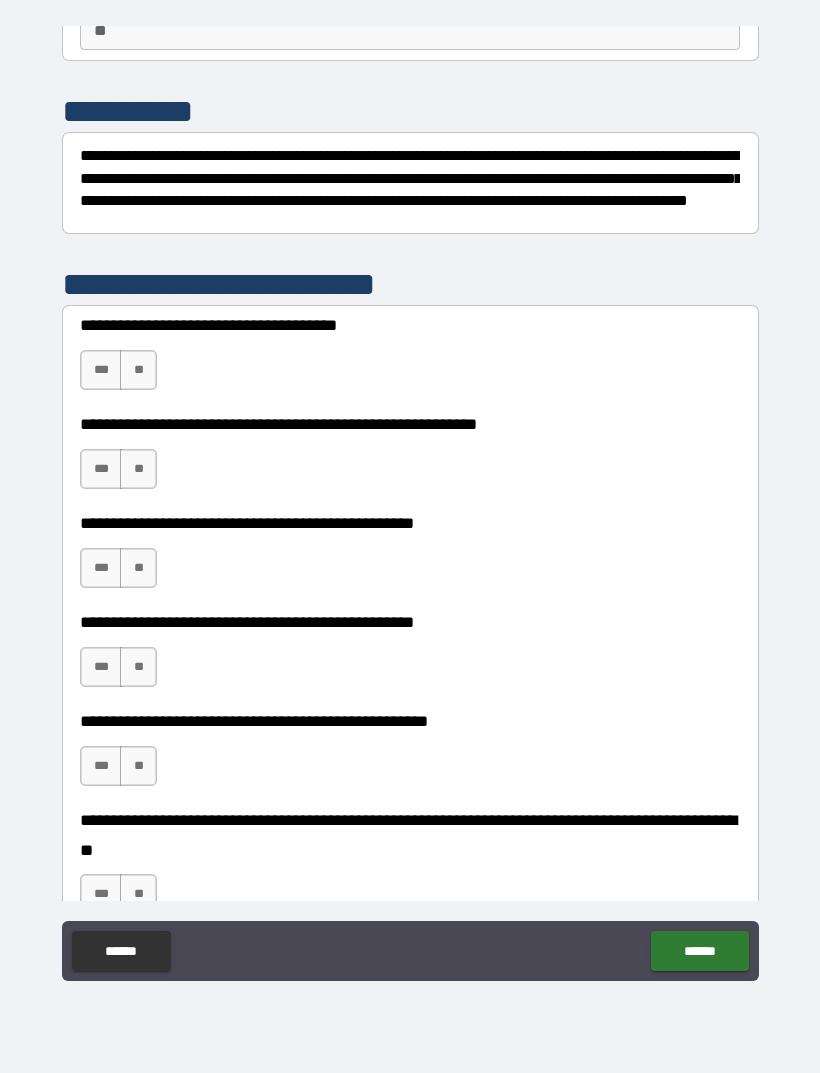 scroll, scrollTop: 227, scrollLeft: 0, axis: vertical 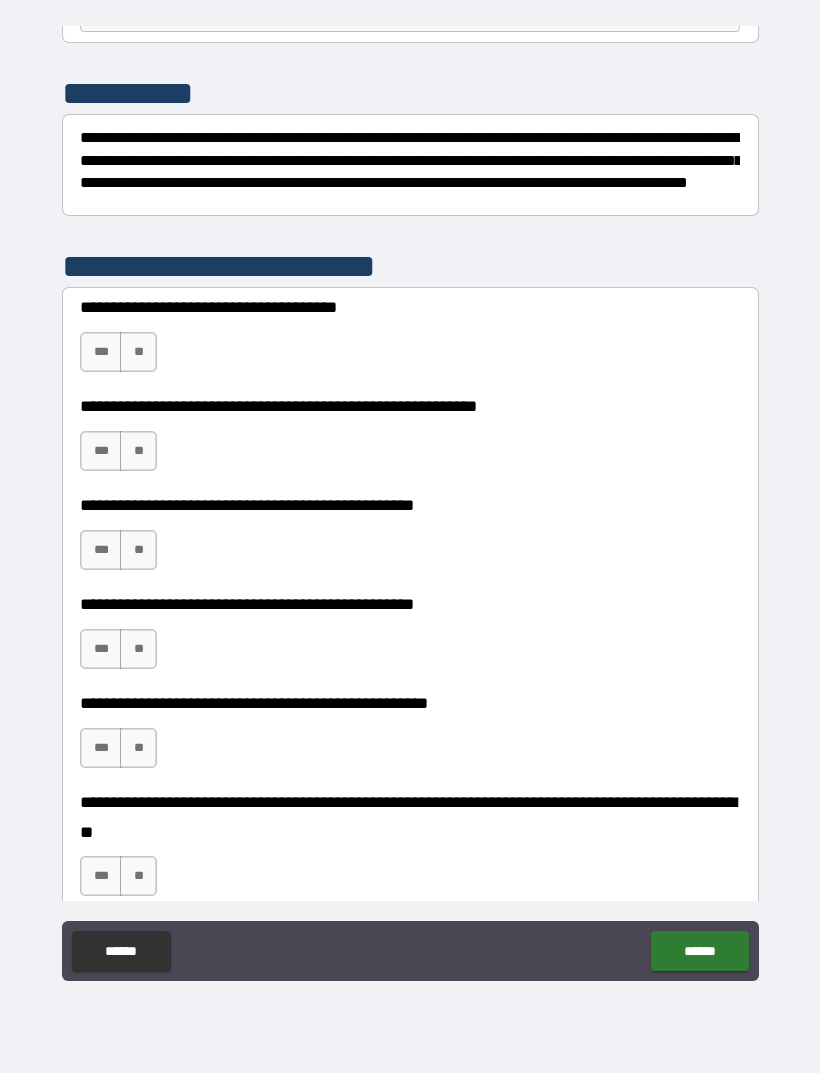 click on "***" at bounding box center [101, 352] 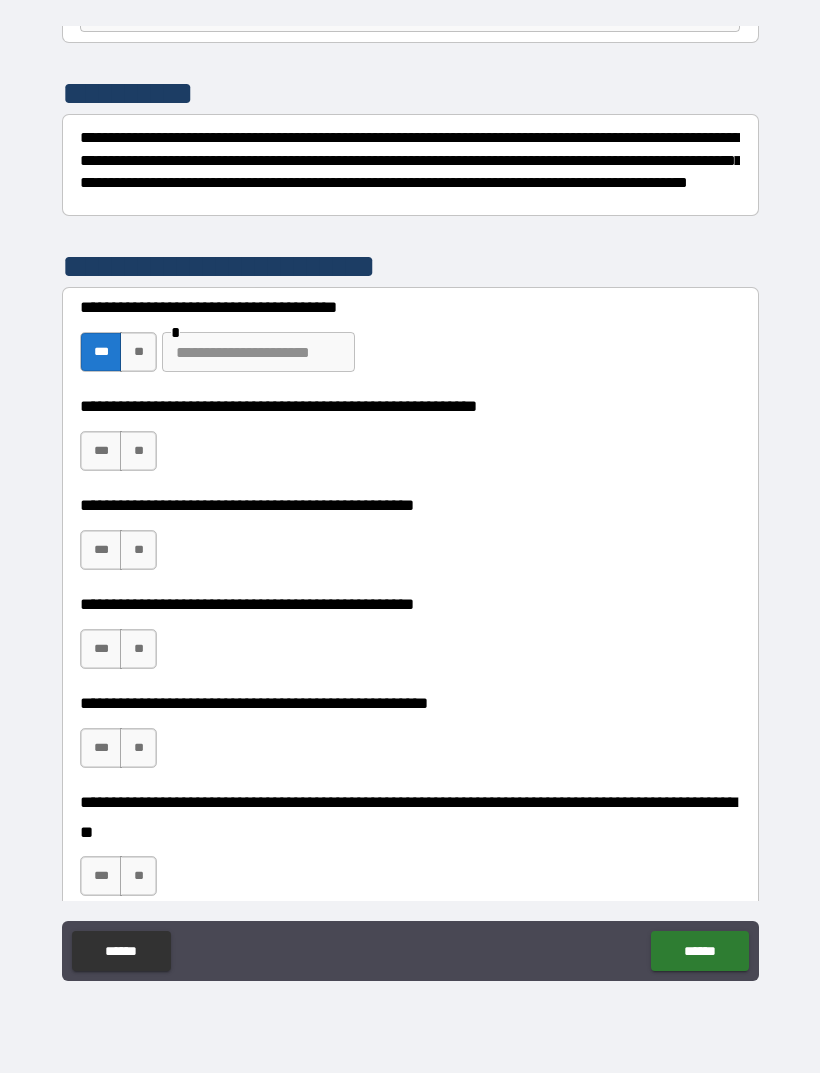 click on "***" at bounding box center (101, 451) 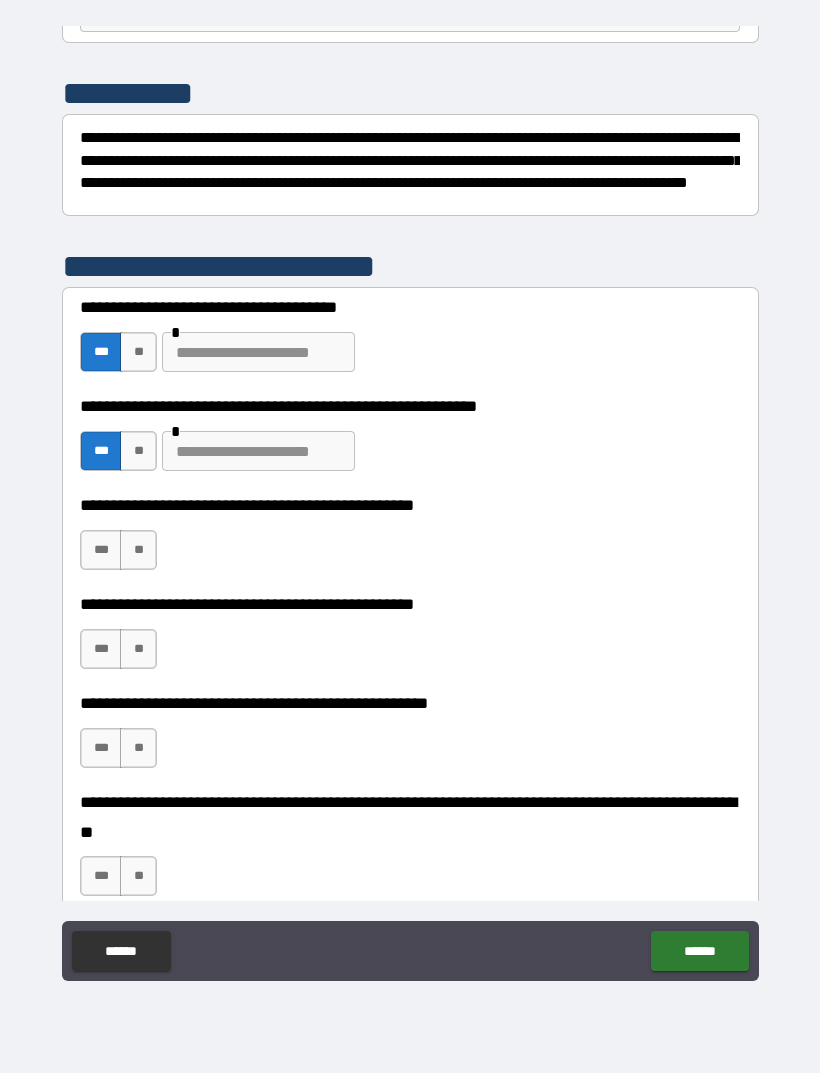 click at bounding box center [258, 451] 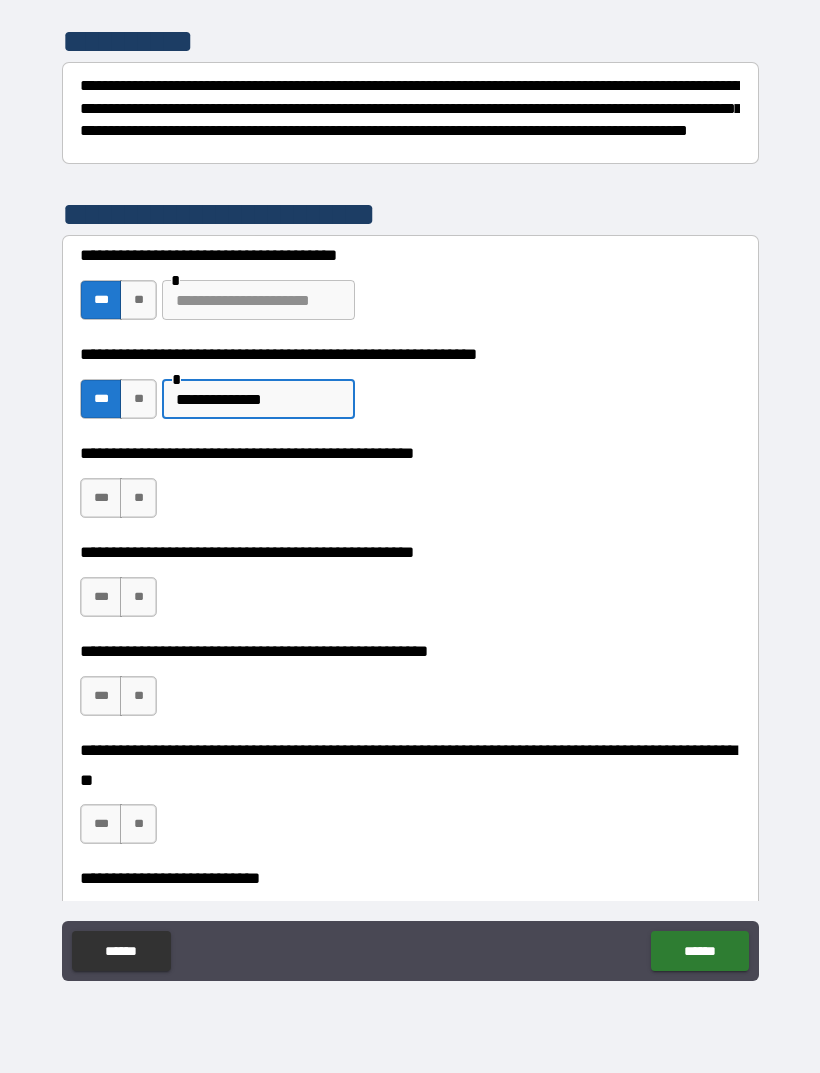 scroll, scrollTop: 280, scrollLeft: 0, axis: vertical 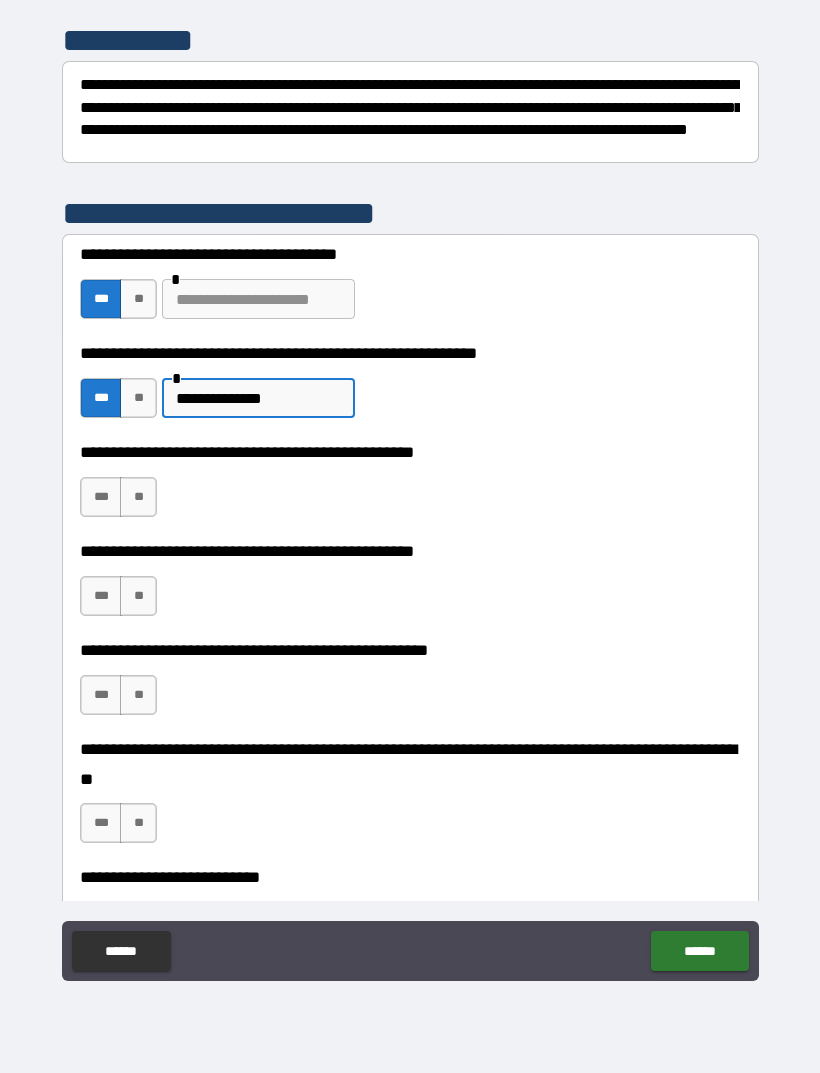 type on "**********" 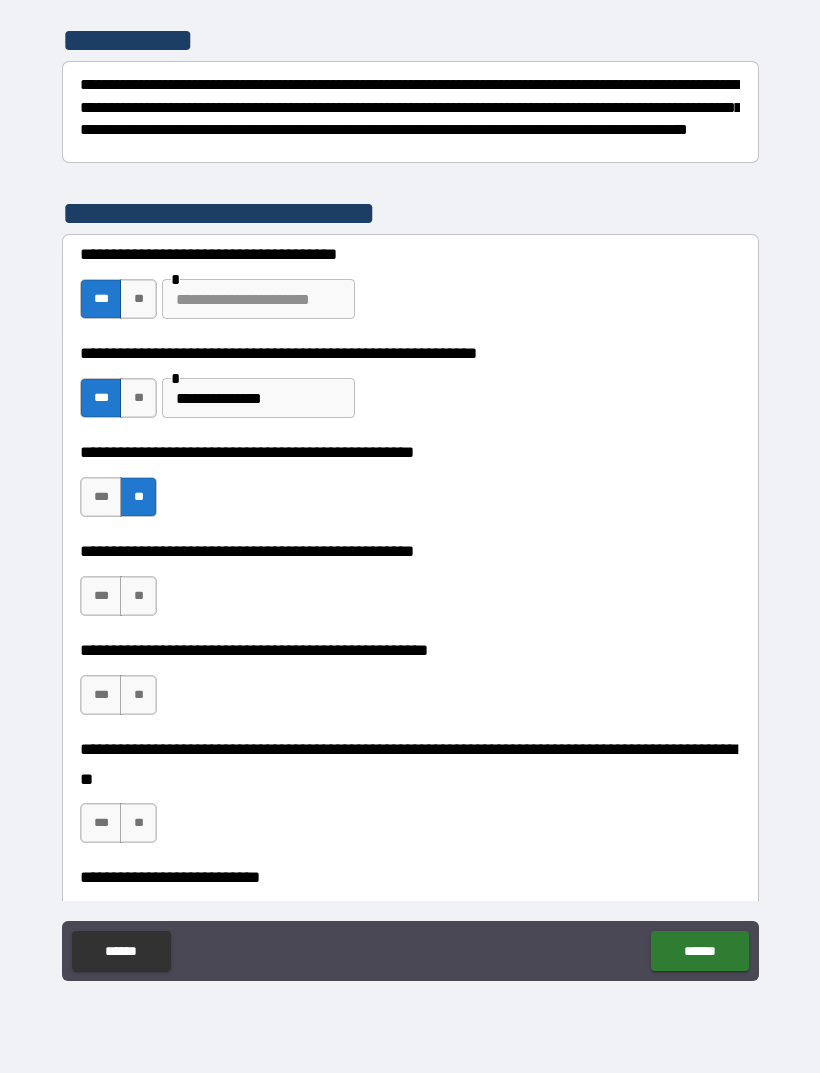 click on "***" at bounding box center (101, 596) 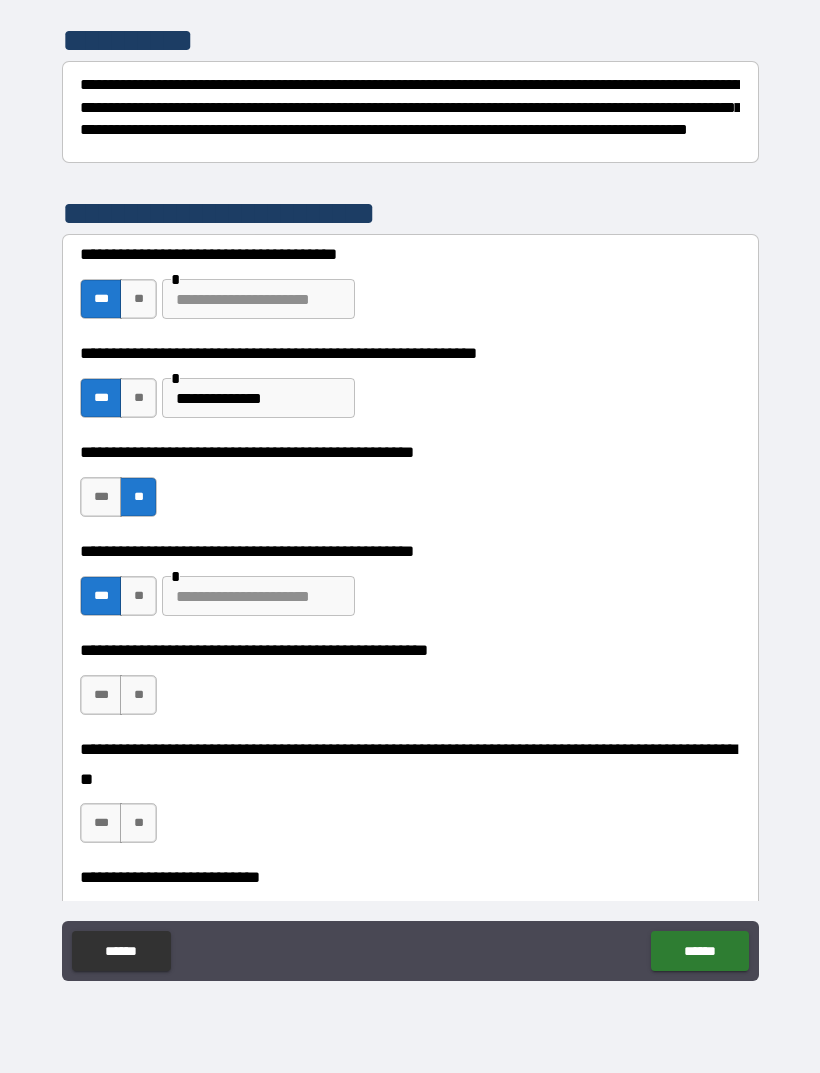 click at bounding box center (258, 596) 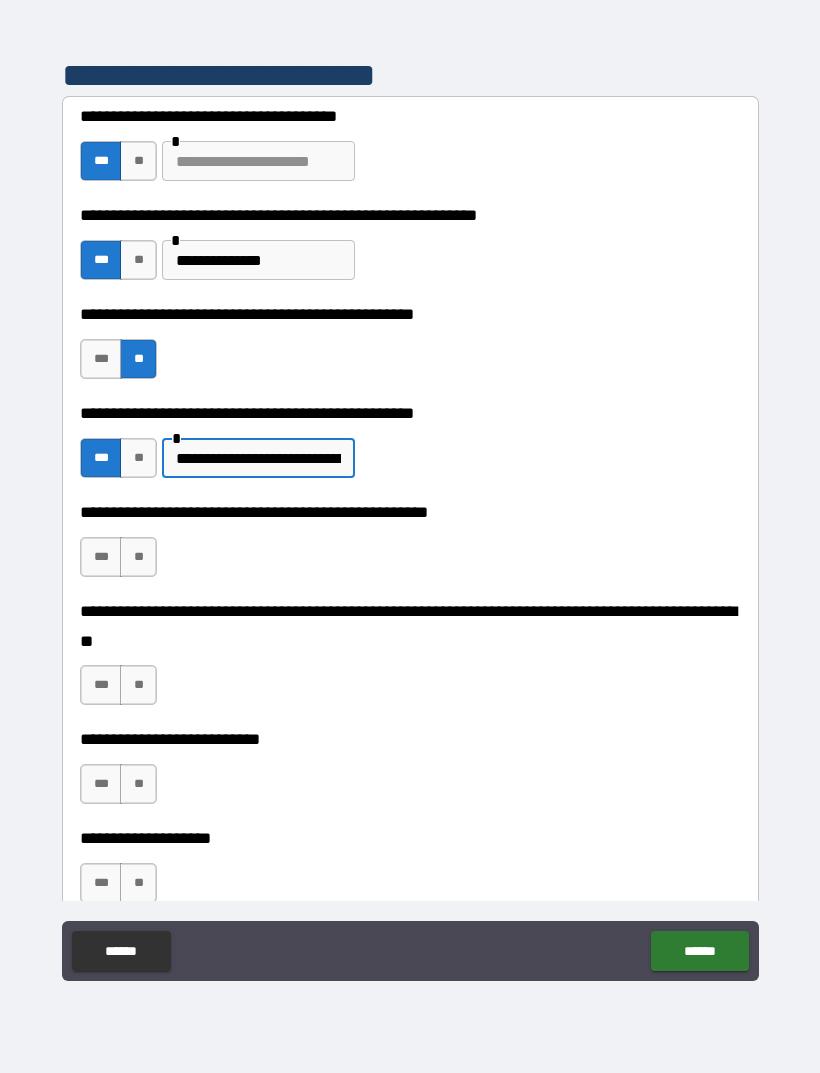 scroll, scrollTop: 429, scrollLeft: 0, axis: vertical 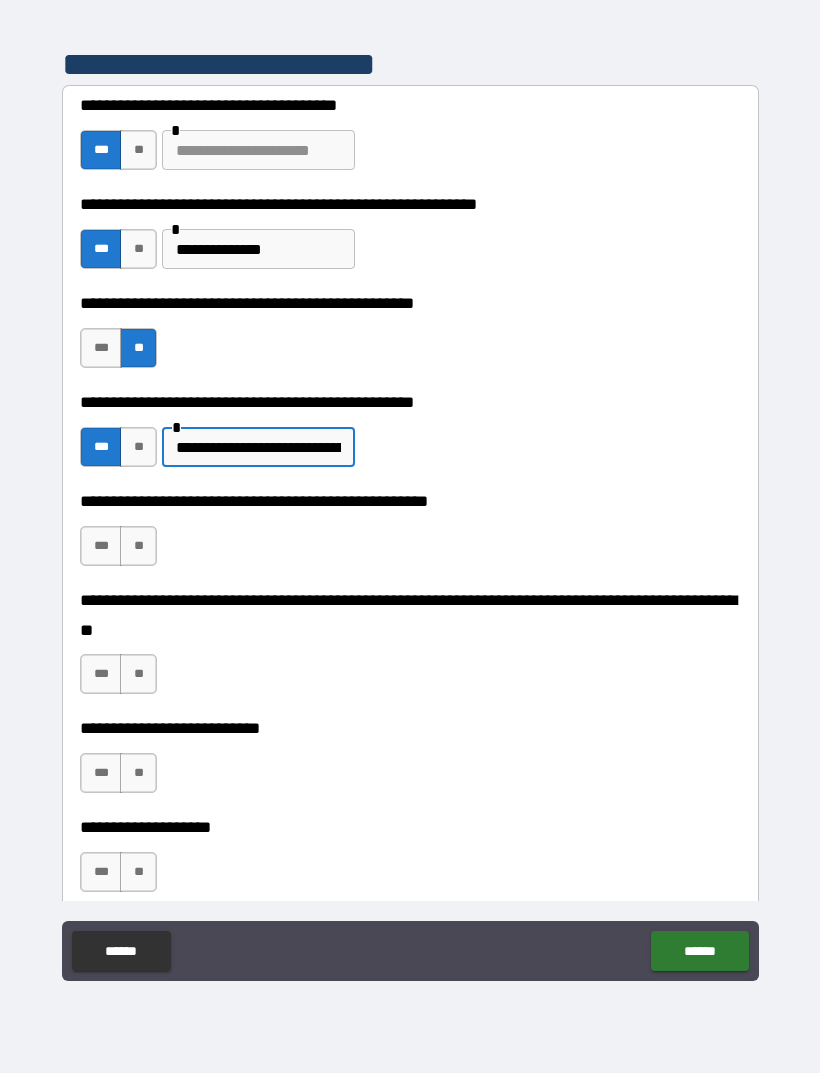 type on "**********" 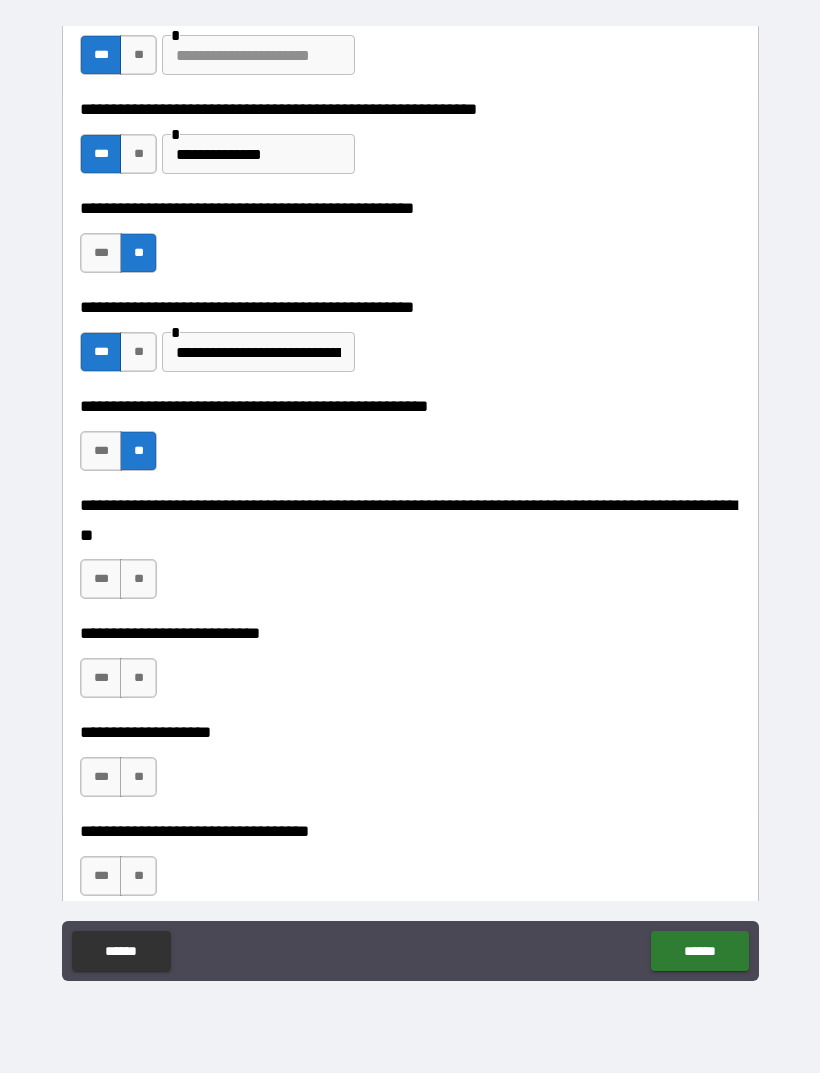 click on "**" at bounding box center (138, 579) 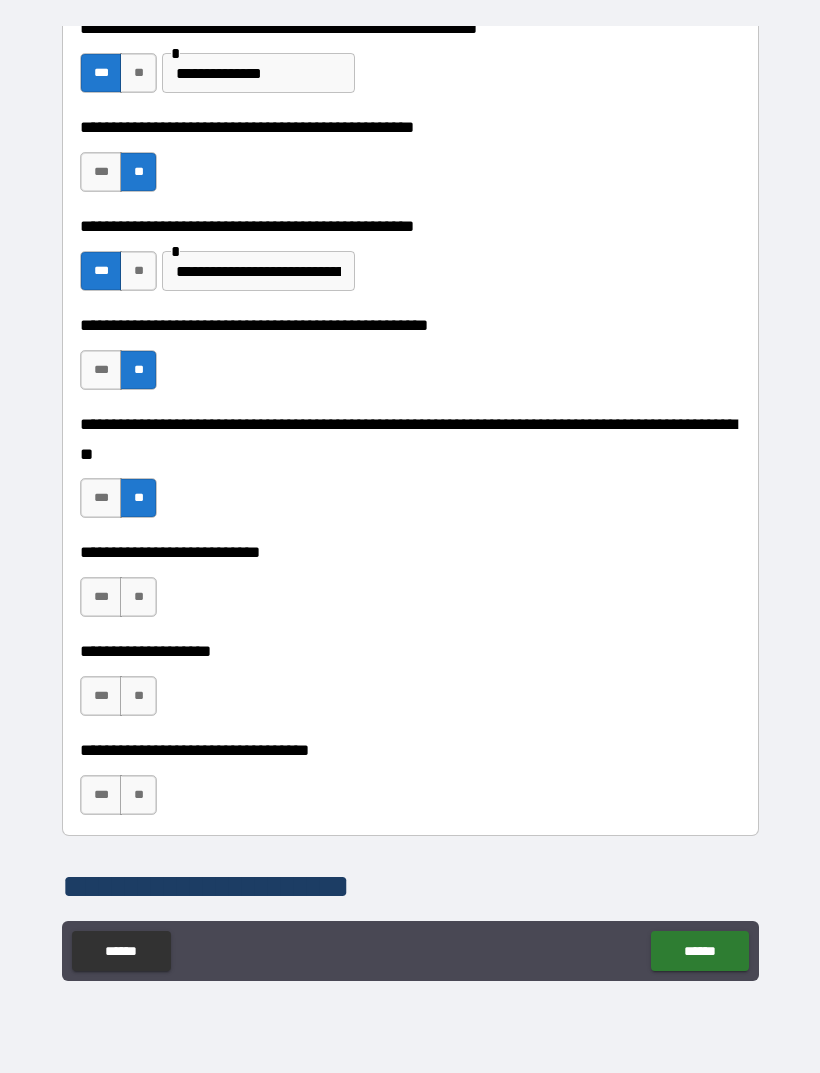 scroll, scrollTop: 627, scrollLeft: 0, axis: vertical 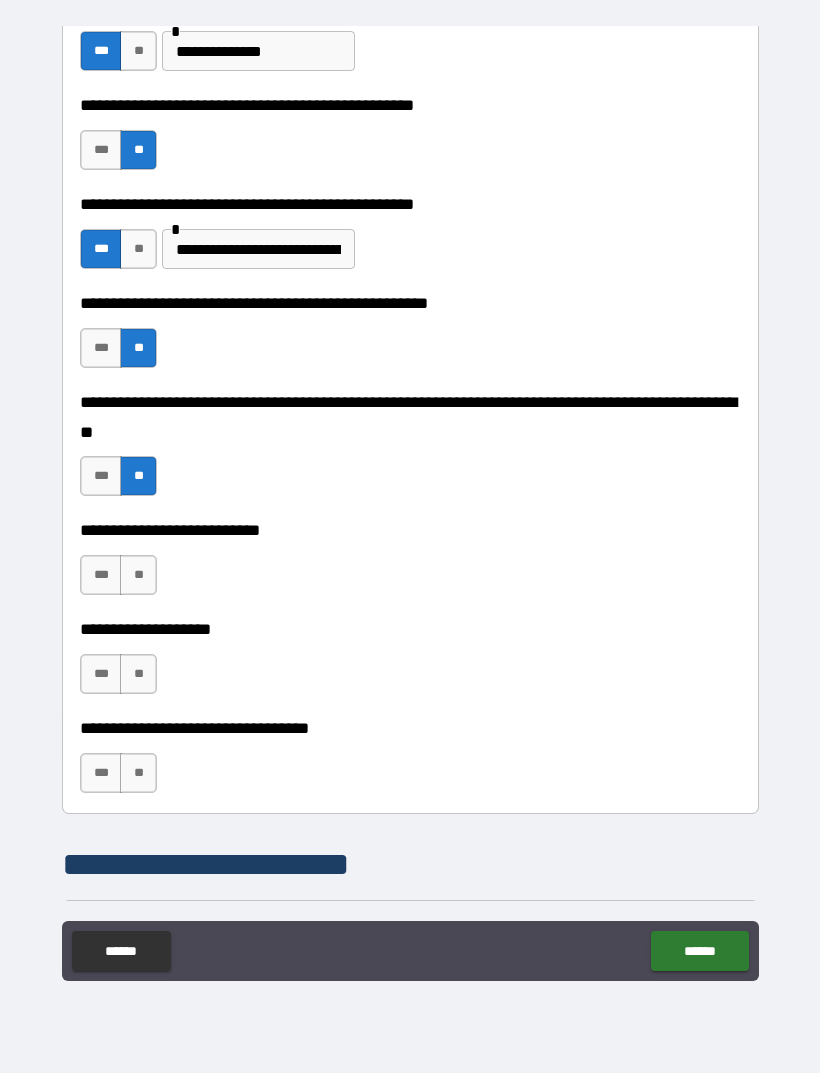click on "**" at bounding box center (138, 575) 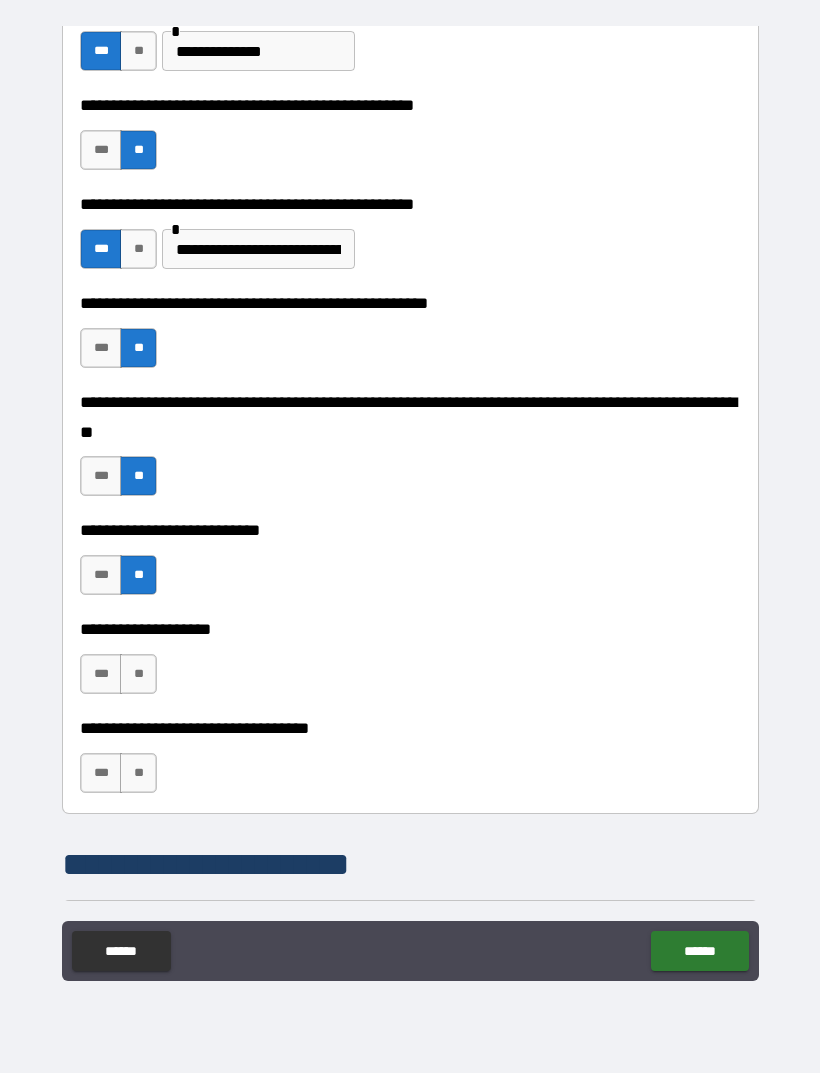 click on "**" at bounding box center [138, 674] 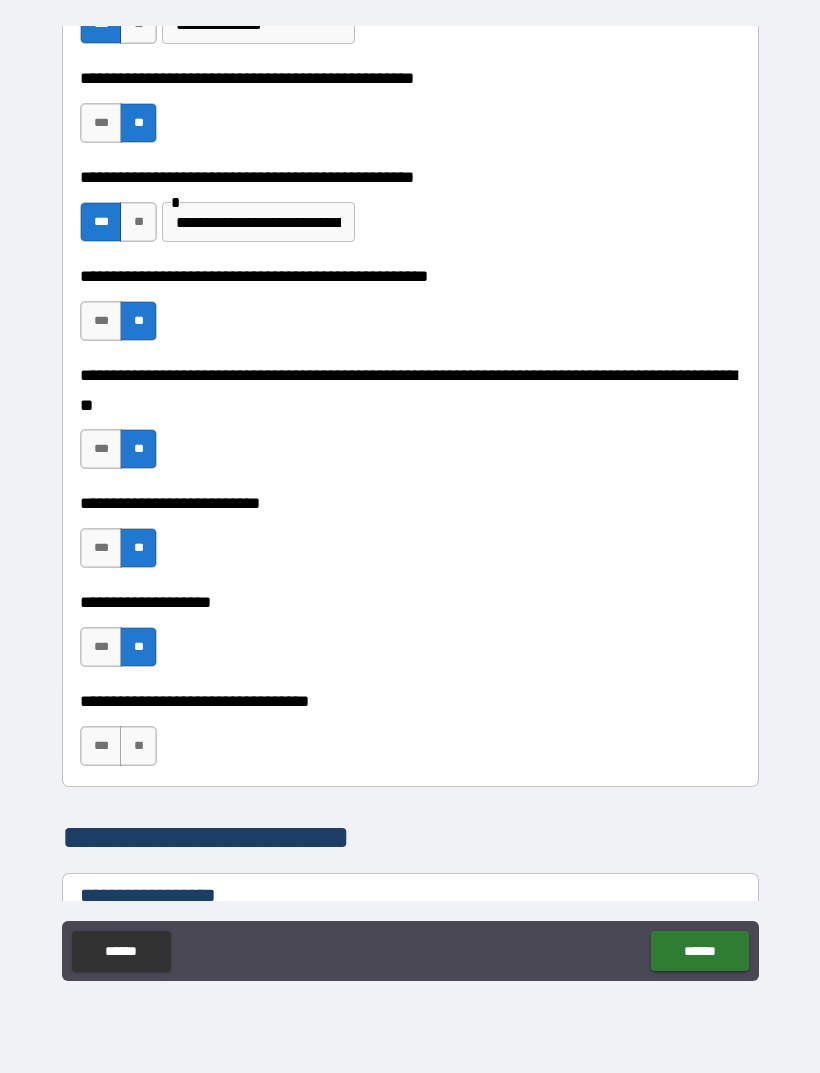 click on "**" at bounding box center (138, 746) 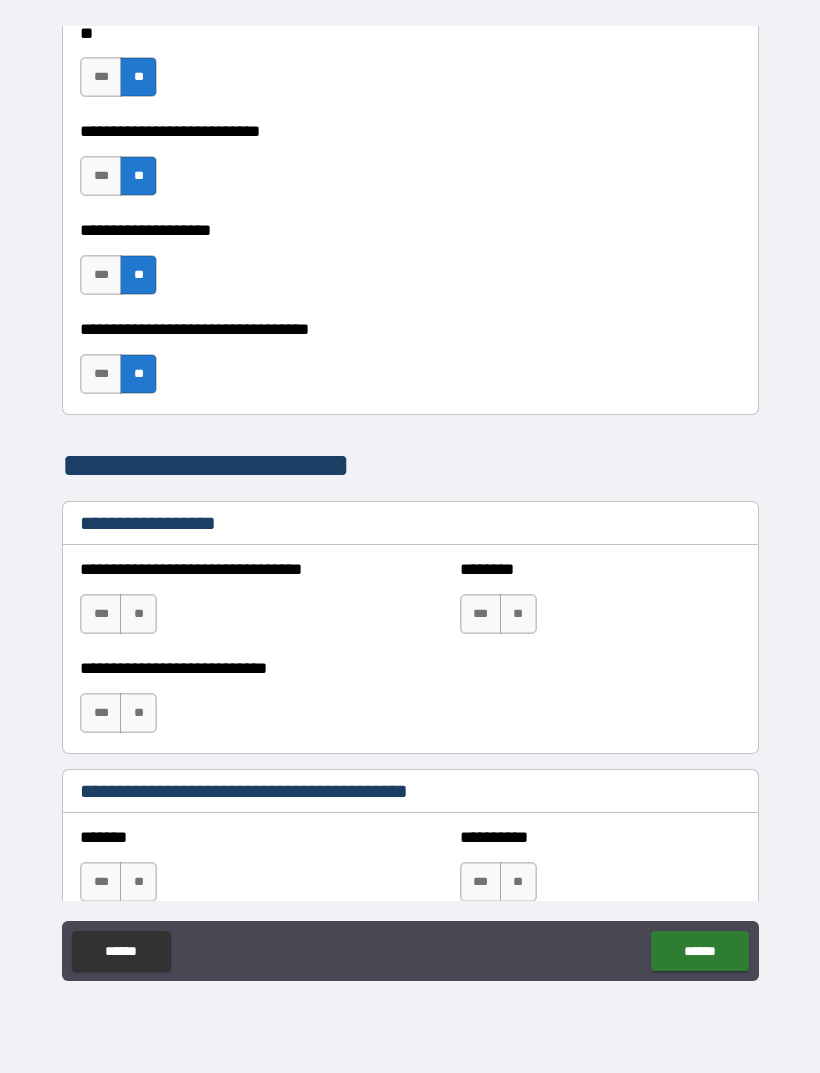scroll, scrollTop: 1073, scrollLeft: 0, axis: vertical 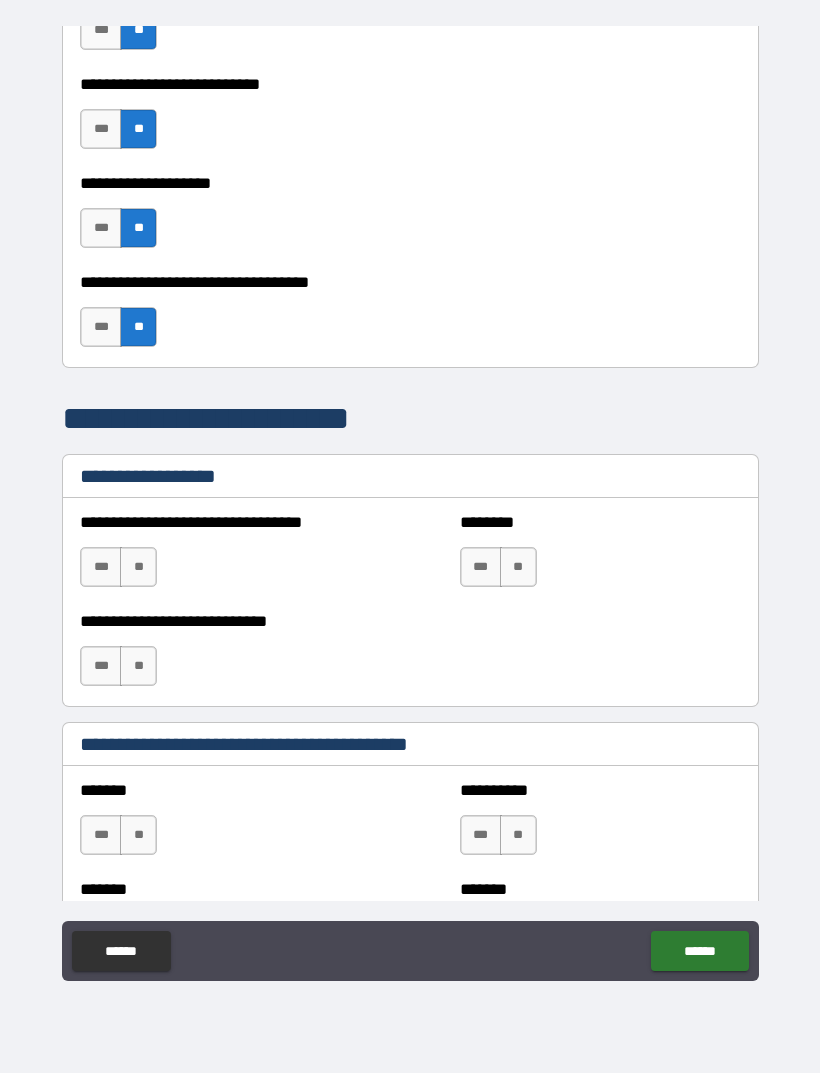 click on "**" at bounding box center [138, 567] 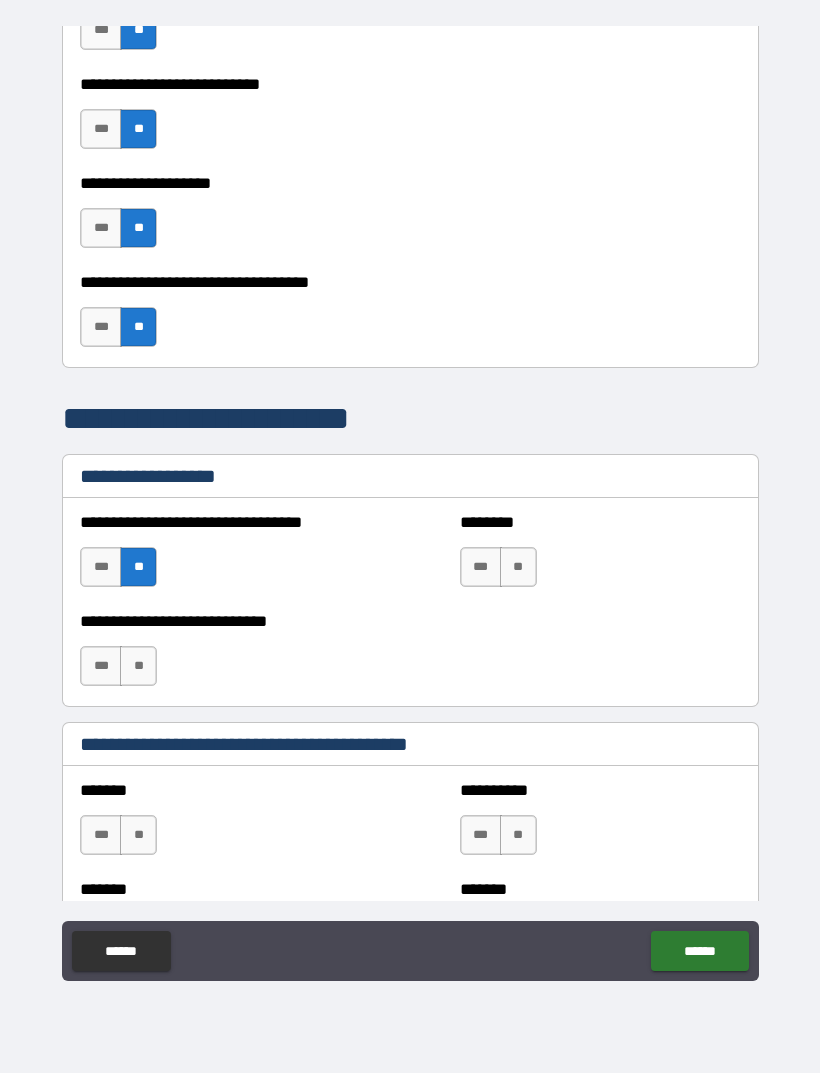 click on "**" at bounding box center (518, 567) 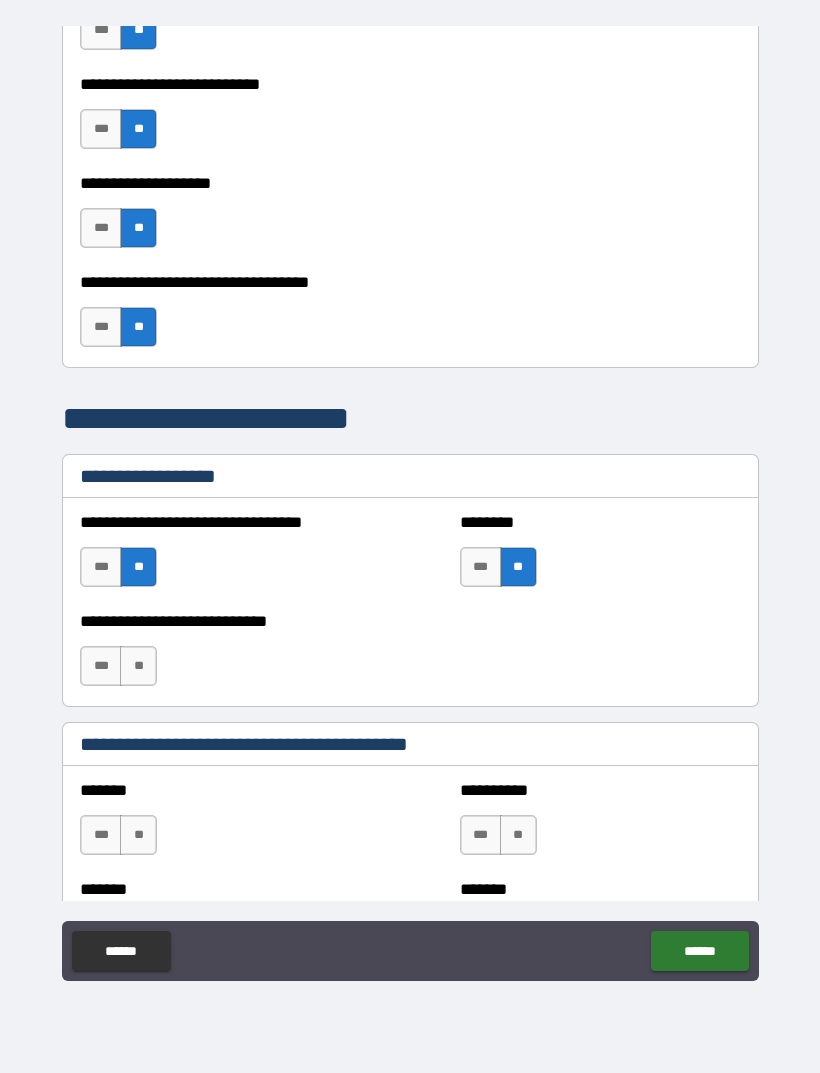 click on "**" at bounding box center (138, 666) 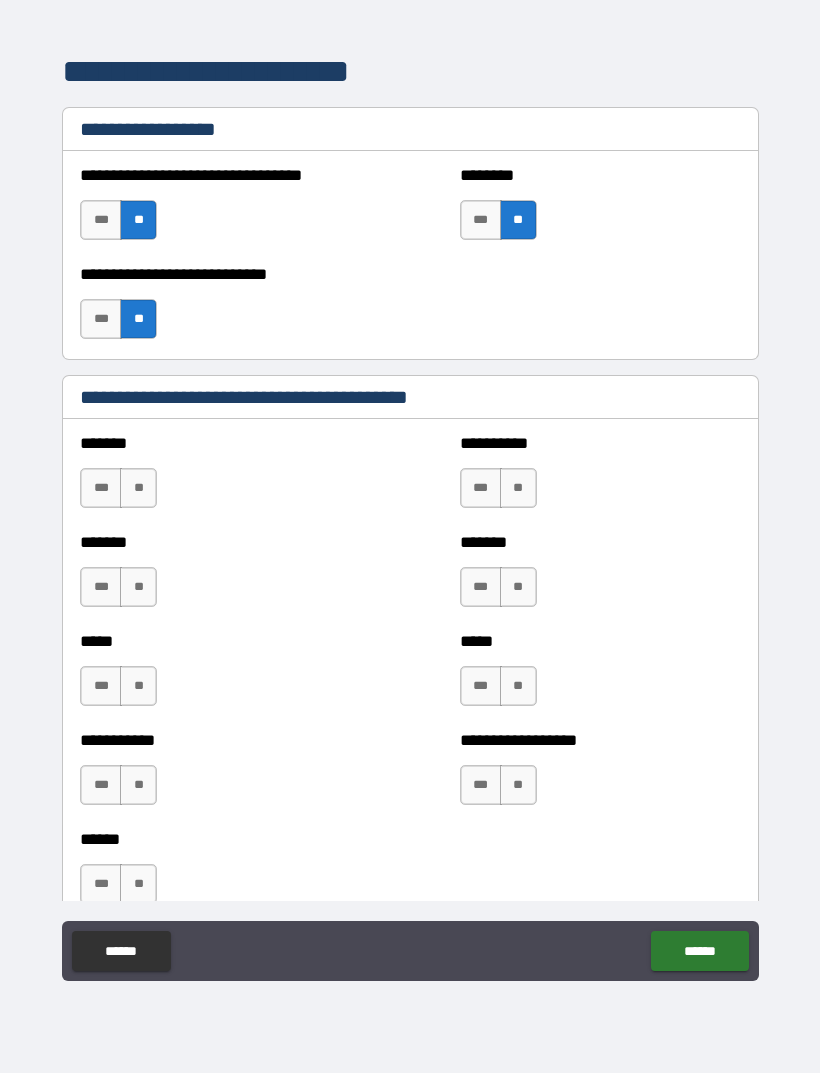 scroll, scrollTop: 1432, scrollLeft: 0, axis: vertical 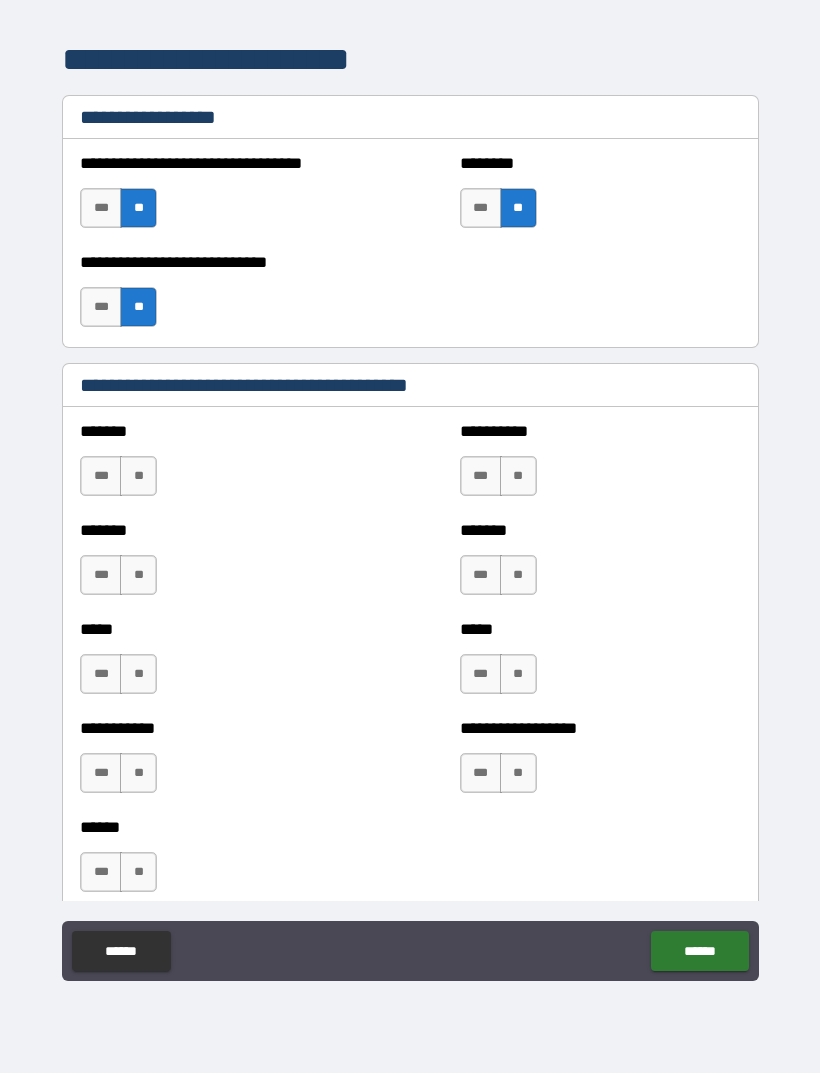 click on "**" at bounding box center [138, 476] 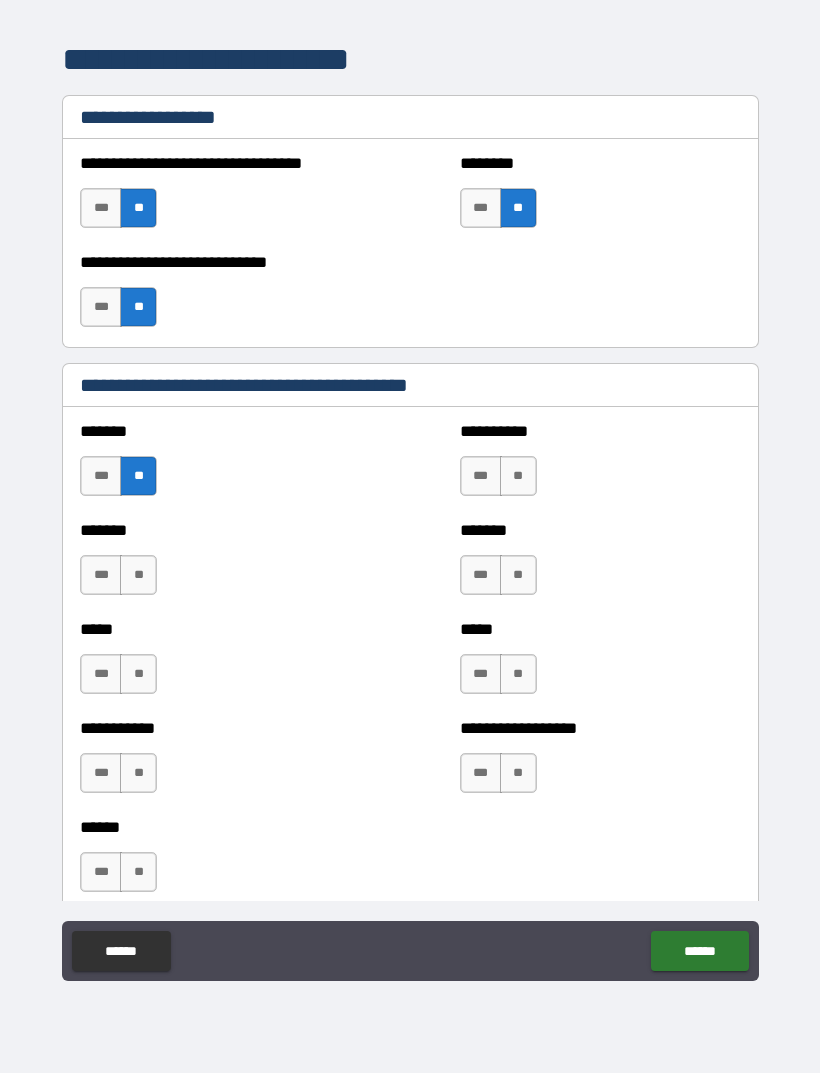 click on "**" at bounding box center (138, 575) 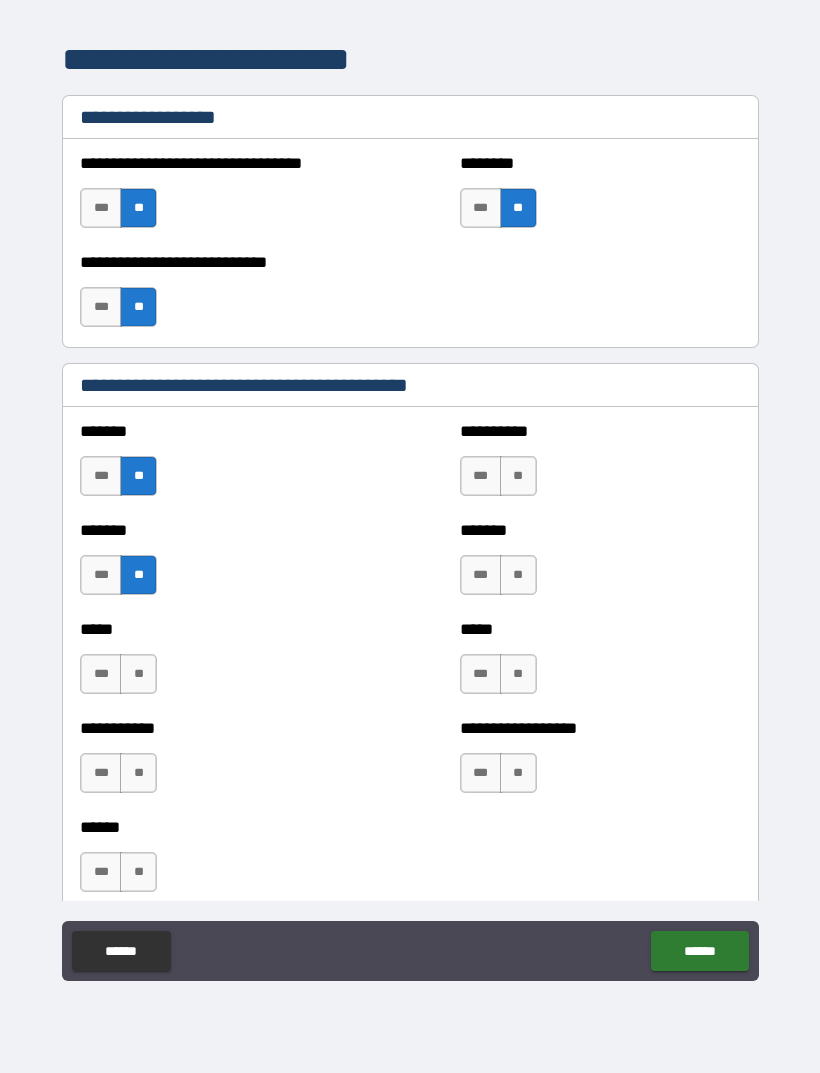click on "**" at bounding box center [138, 674] 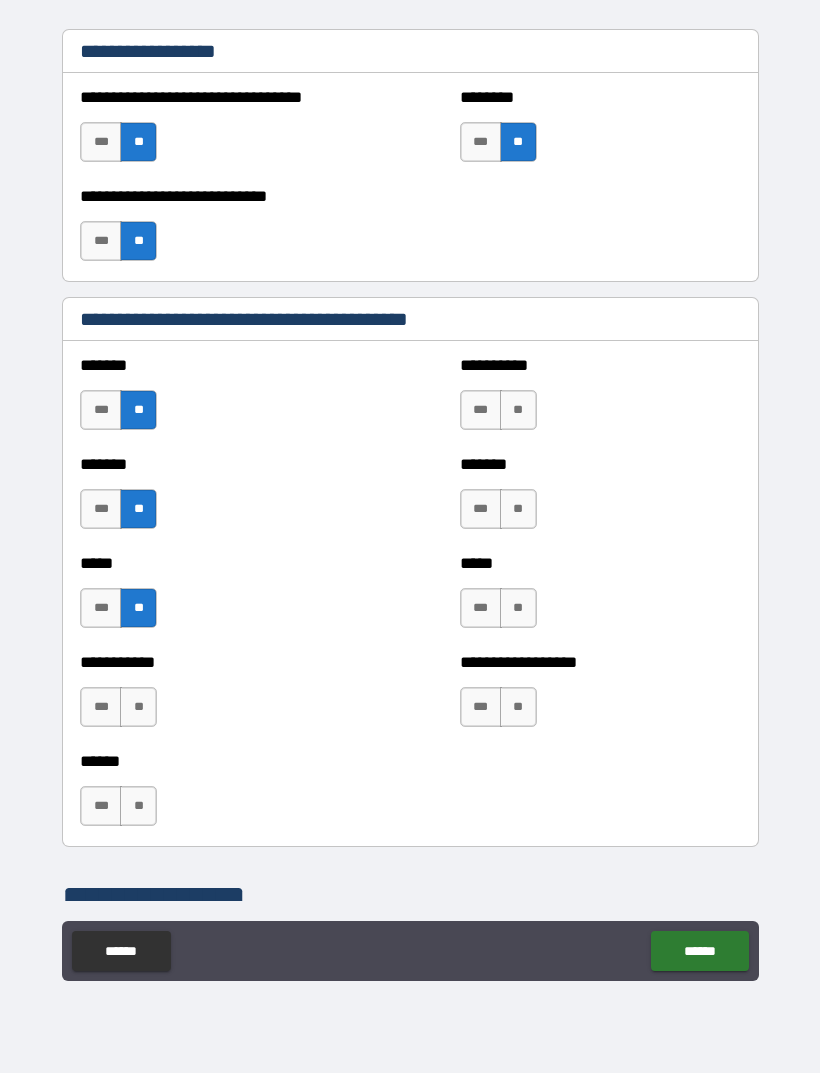 scroll, scrollTop: 1531, scrollLeft: 0, axis: vertical 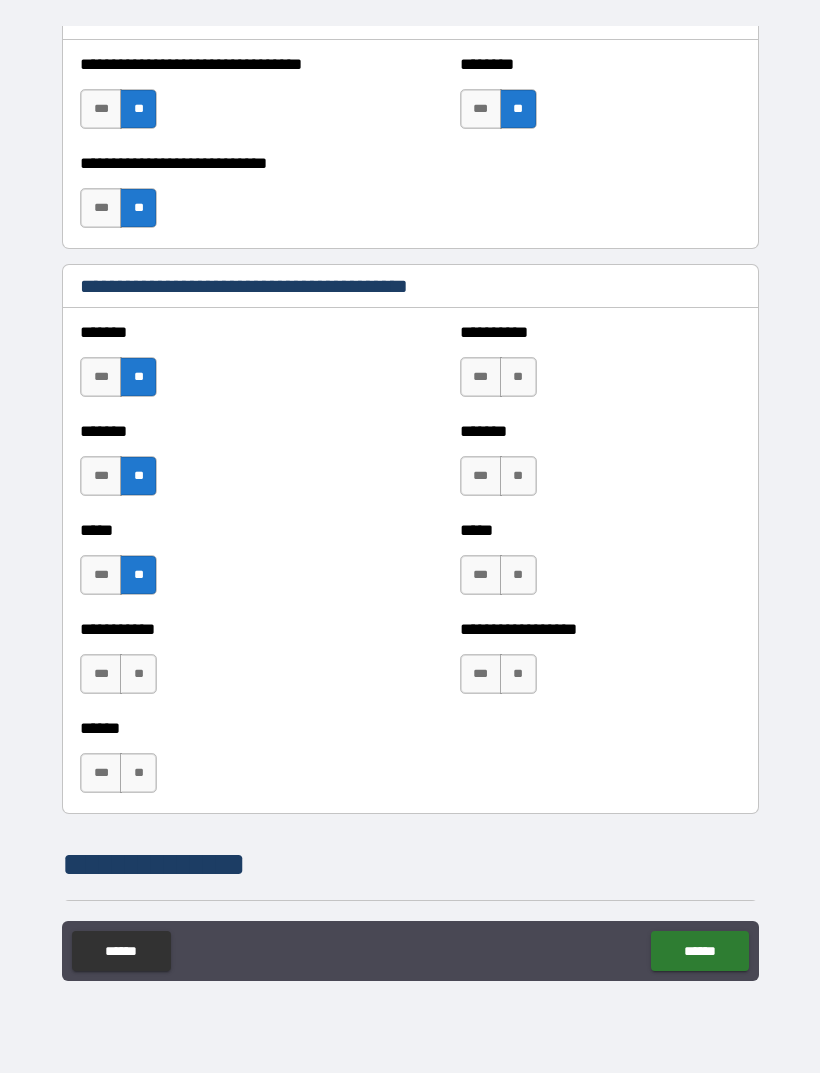 click on "**" at bounding box center (138, 674) 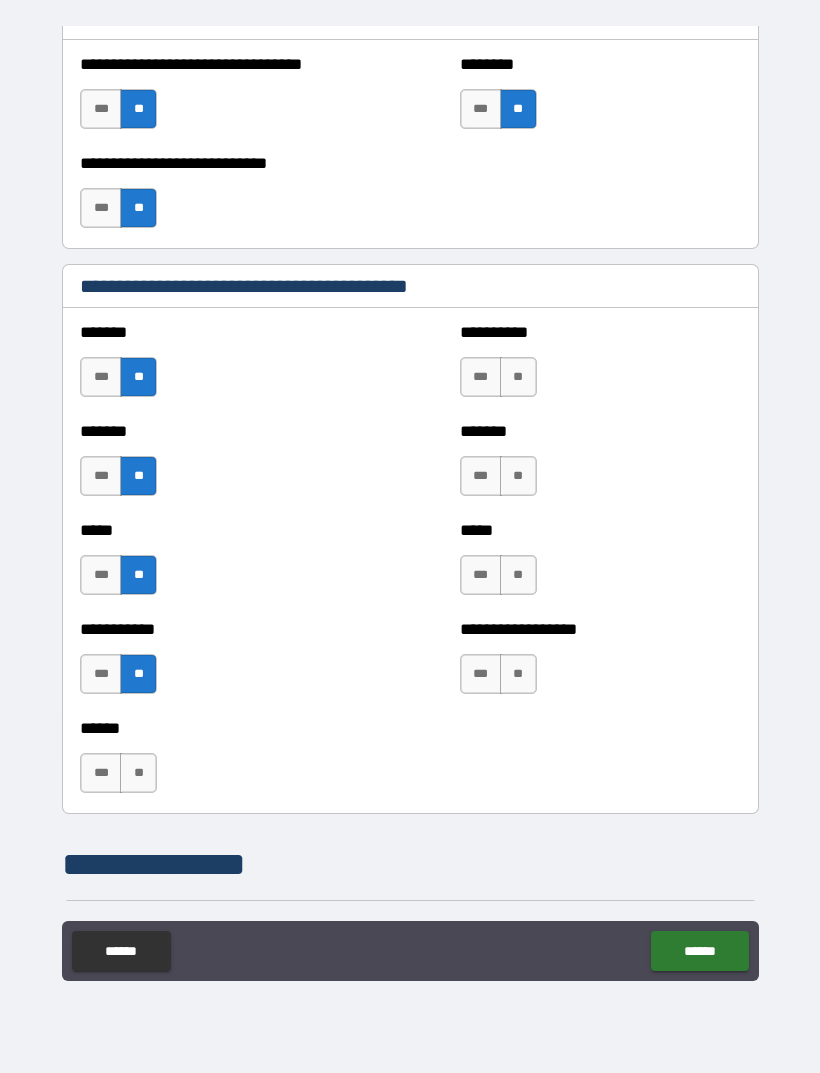 click on "**" at bounding box center [518, 674] 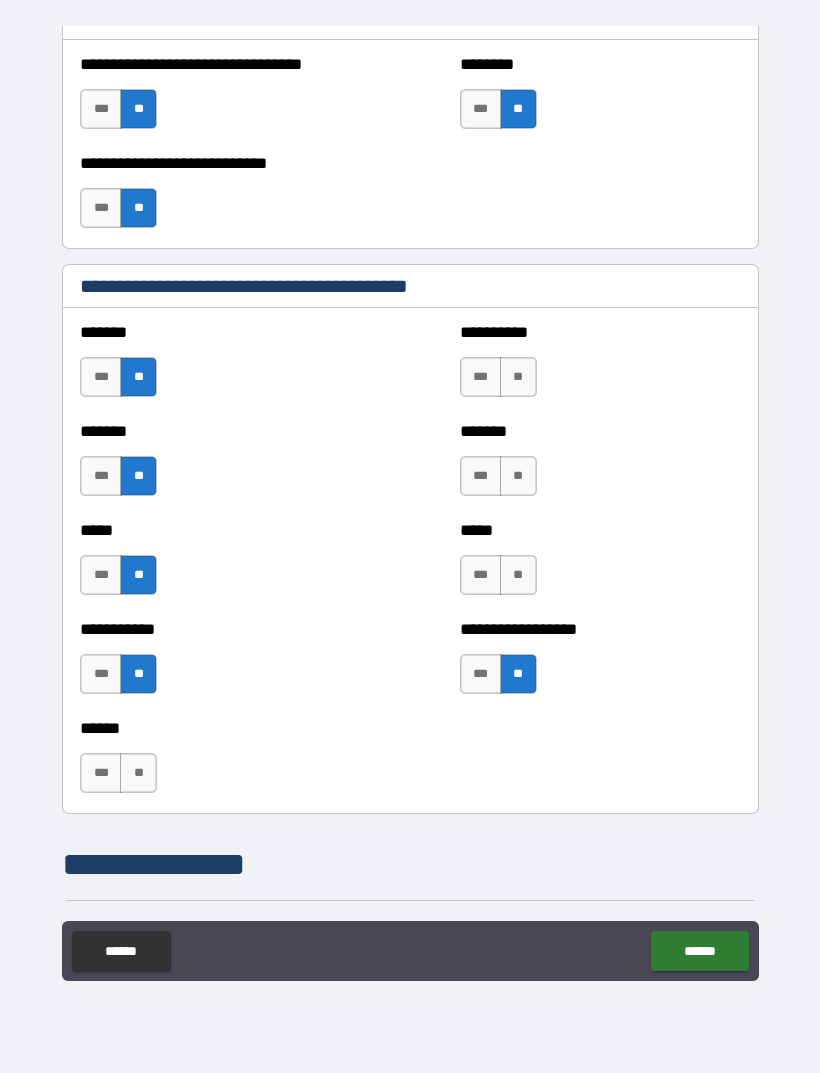 click on "**" at bounding box center [518, 575] 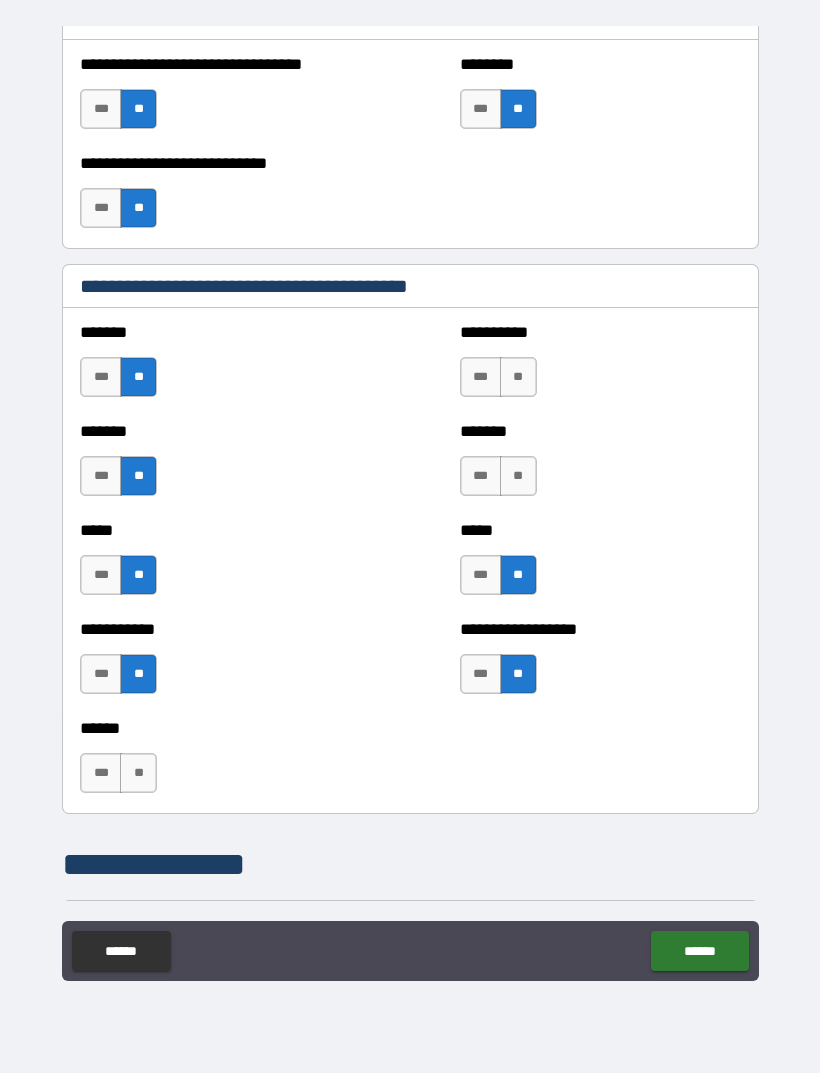 click on "**" at bounding box center (518, 476) 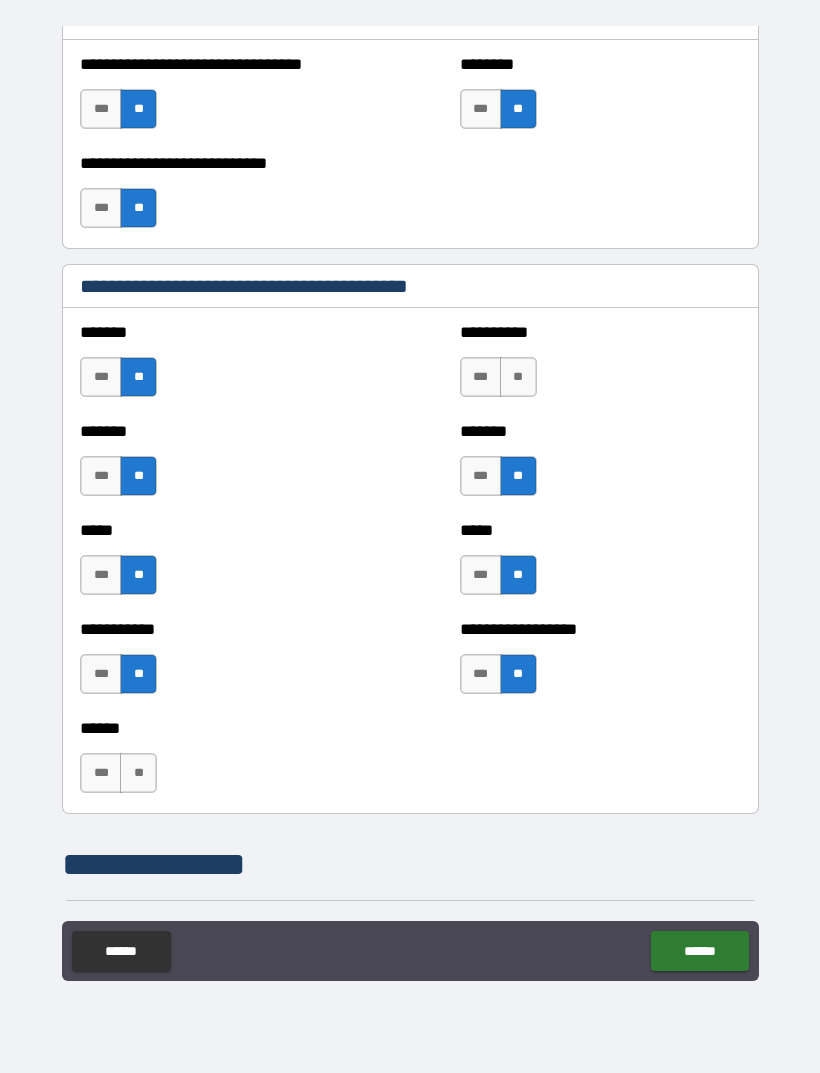 click on "**" at bounding box center (518, 377) 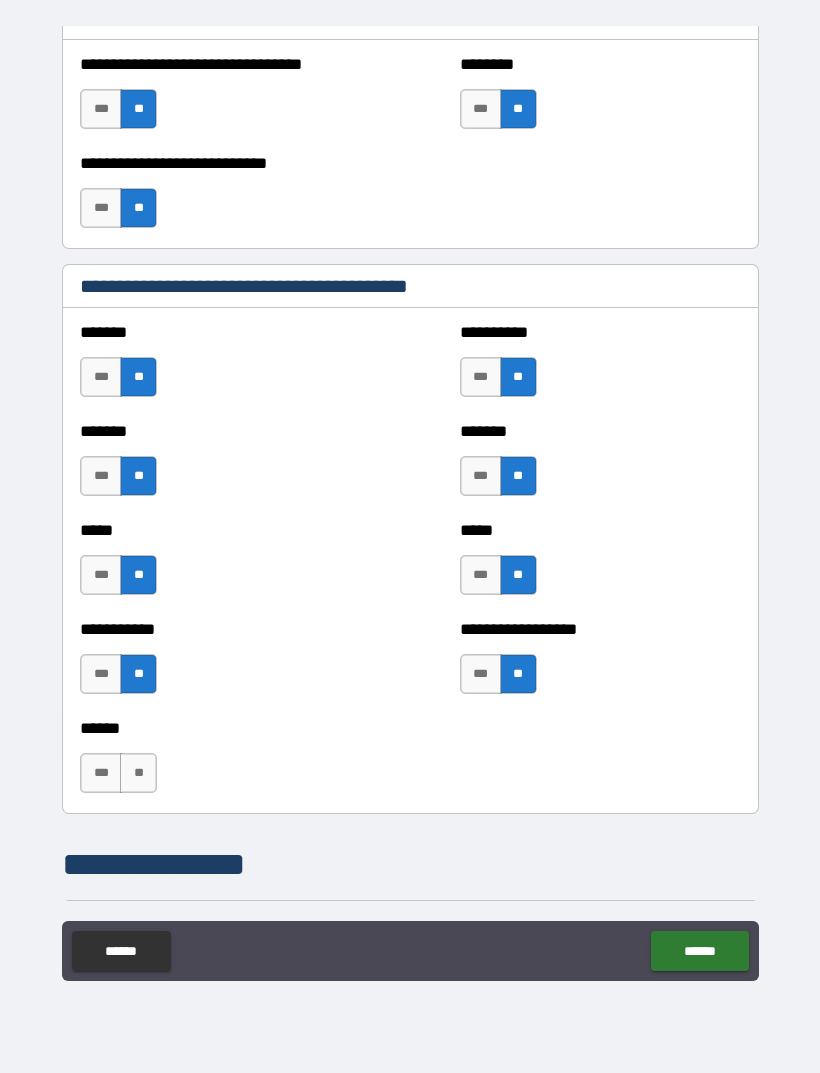 click on "**" at bounding box center (138, 773) 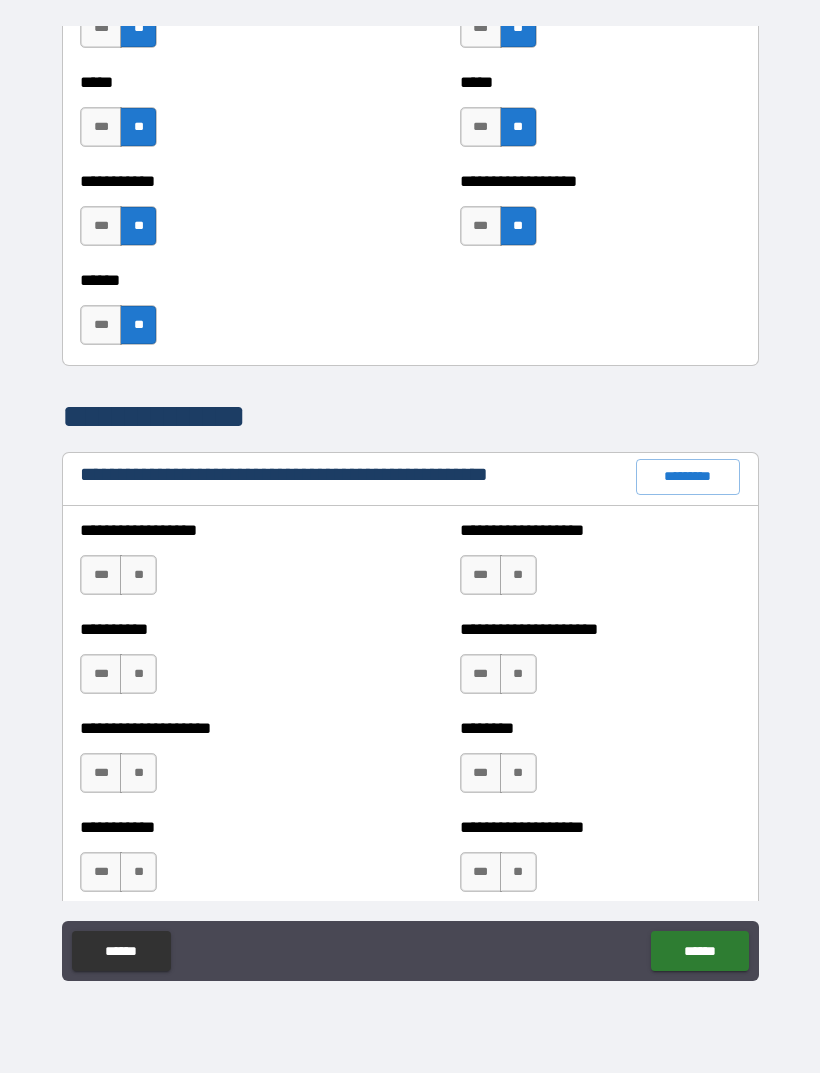 scroll, scrollTop: 2014, scrollLeft: 0, axis: vertical 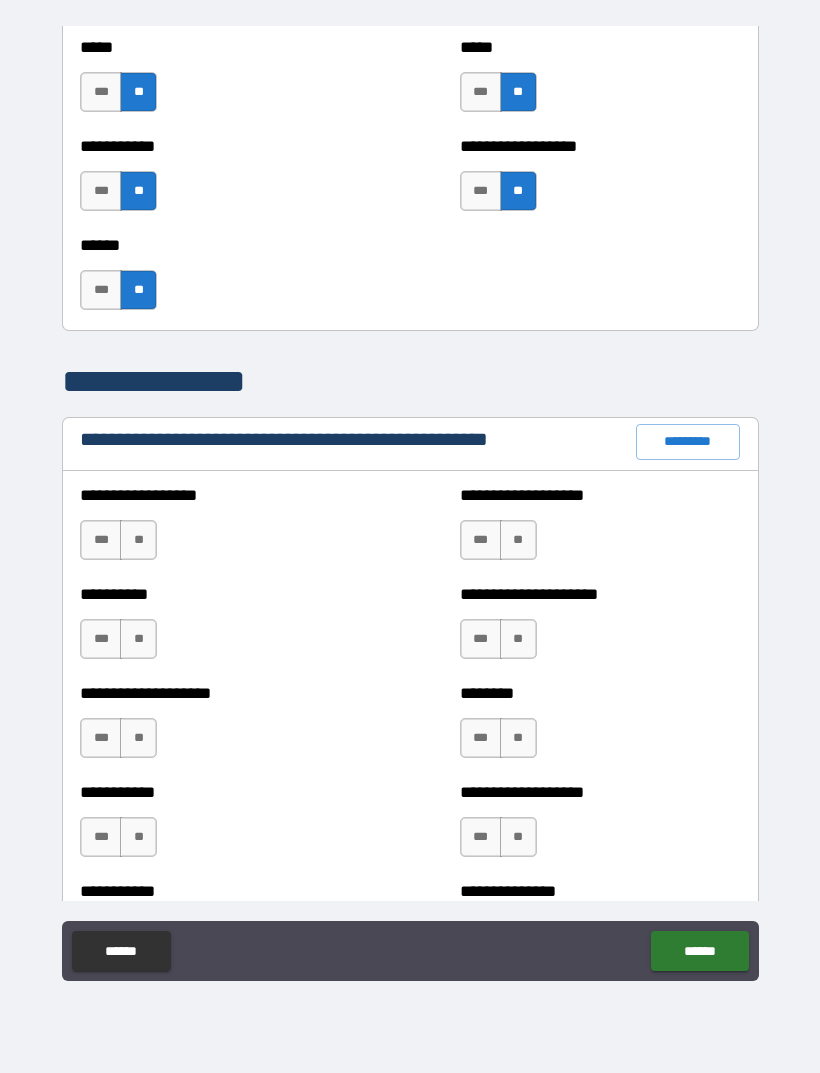 click on "**" at bounding box center [138, 540] 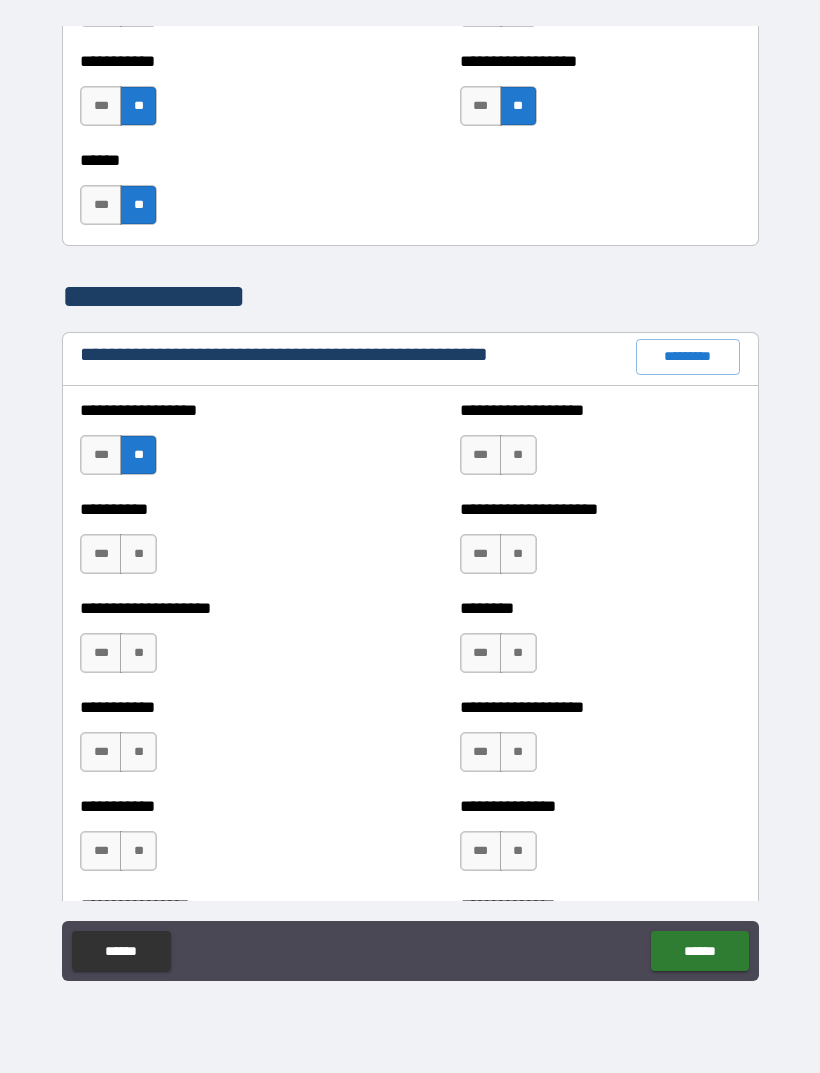 scroll, scrollTop: 2117, scrollLeft: 0, axis: vertical 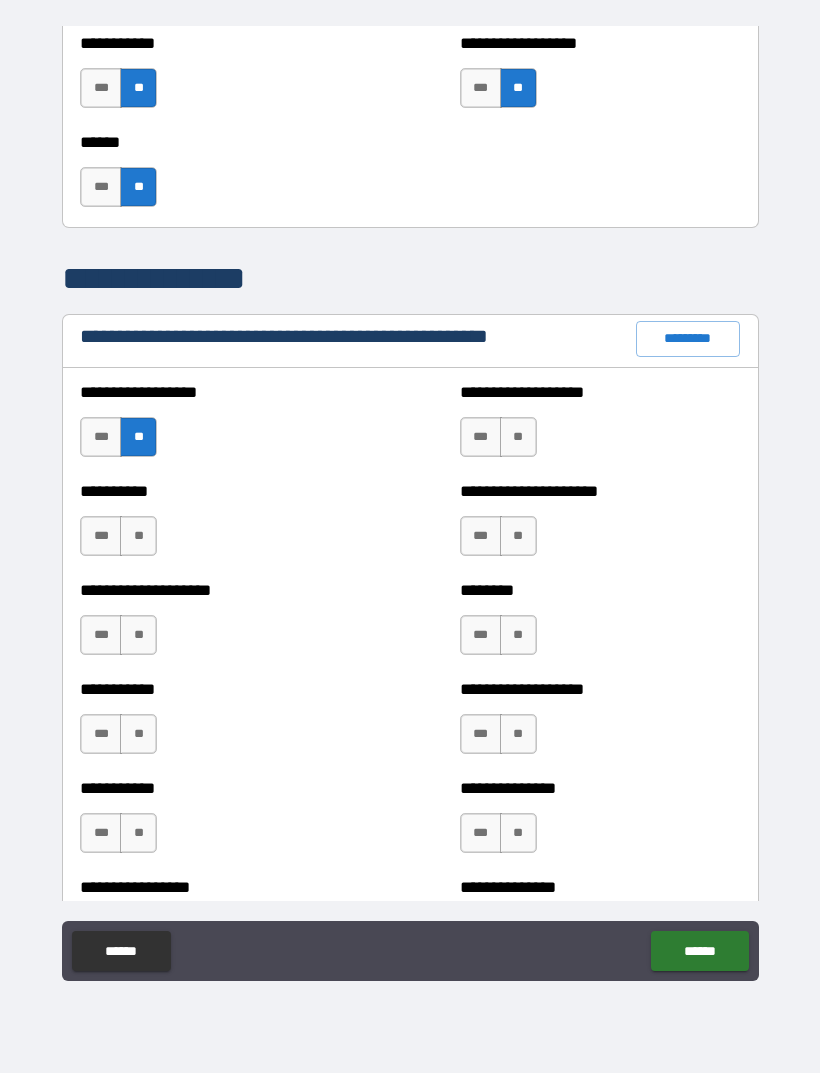 click on "**" at bounding box center (138, 536) 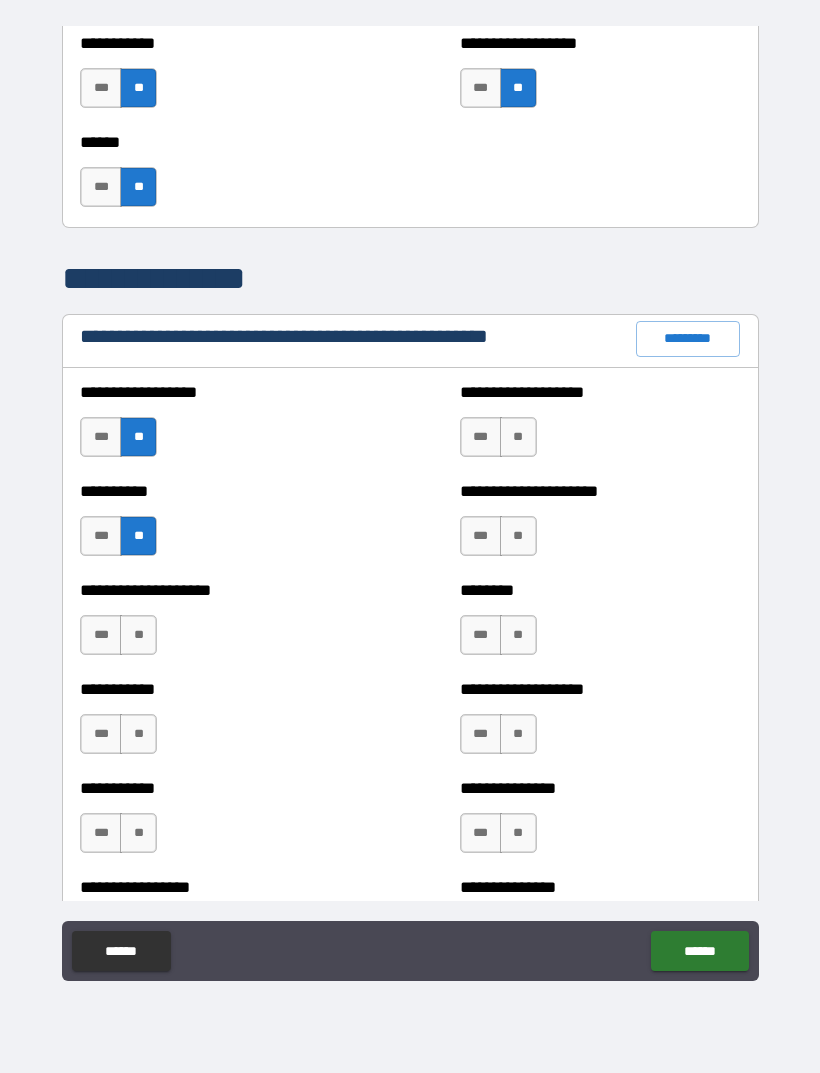 click on "**" at bounding box center [138, 635] 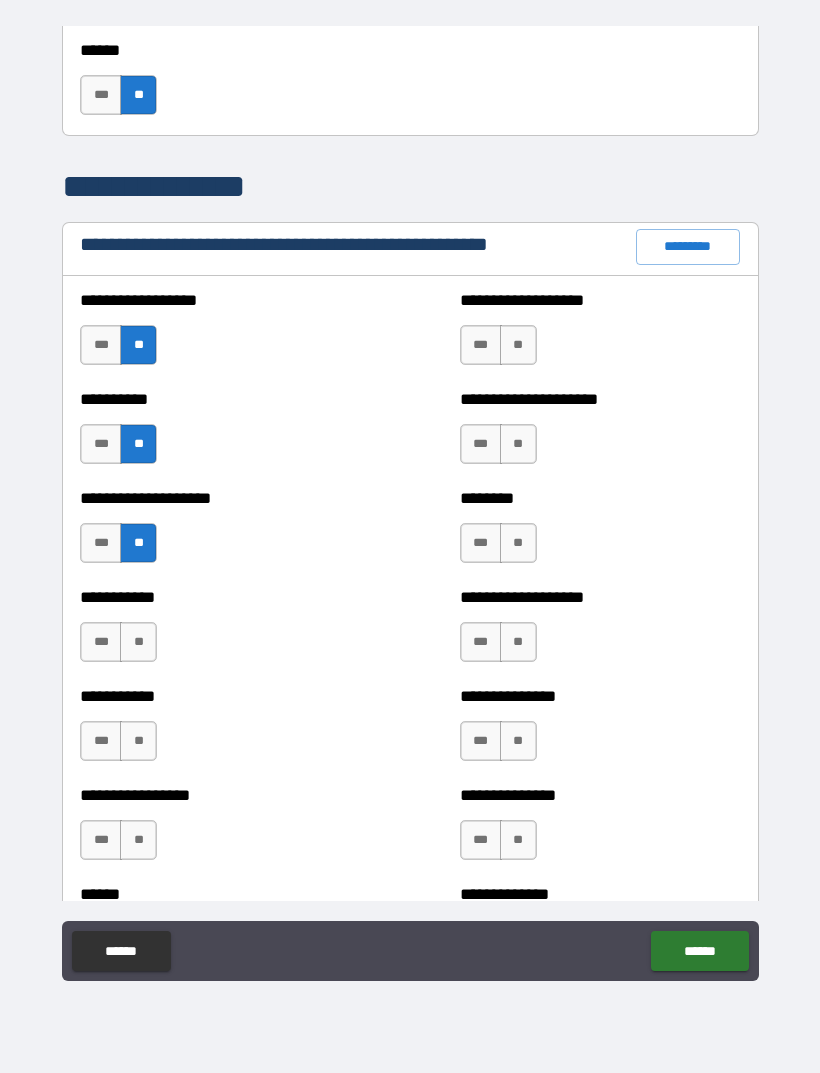 scroll, scrollTop: 2211, scrollLeft: 0, axis: vertical 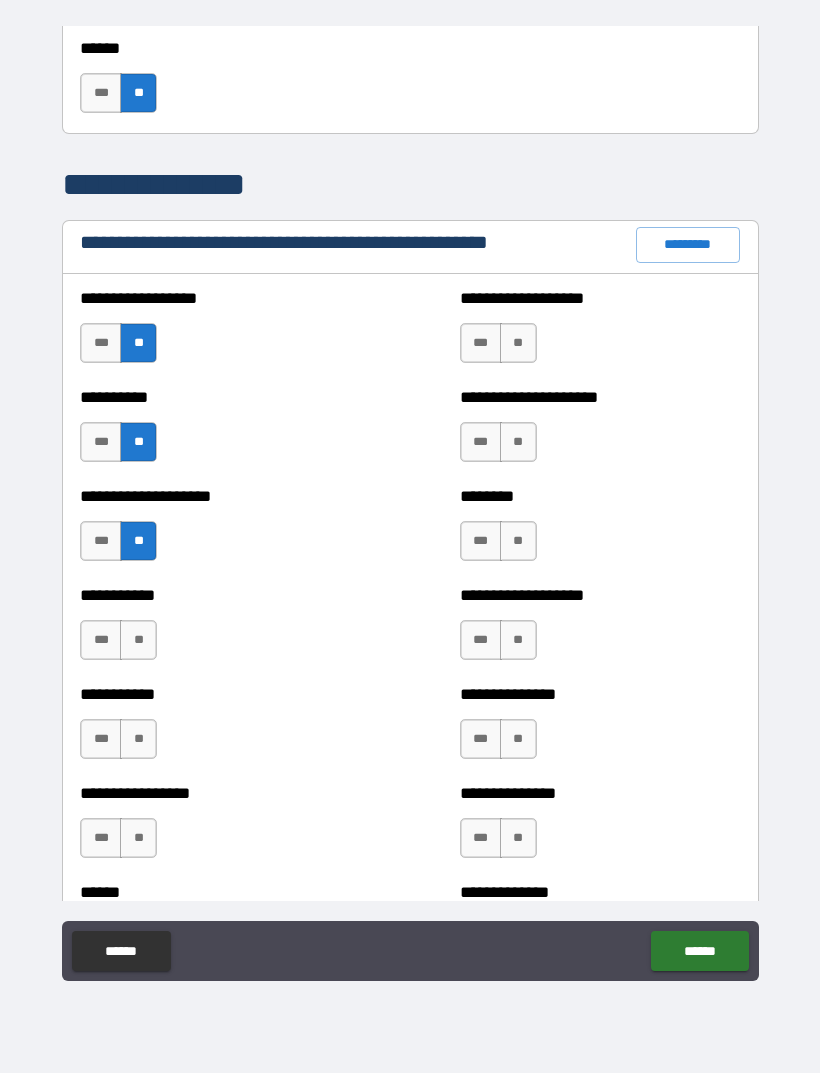 click on "**" at bounding box center [138, 640] 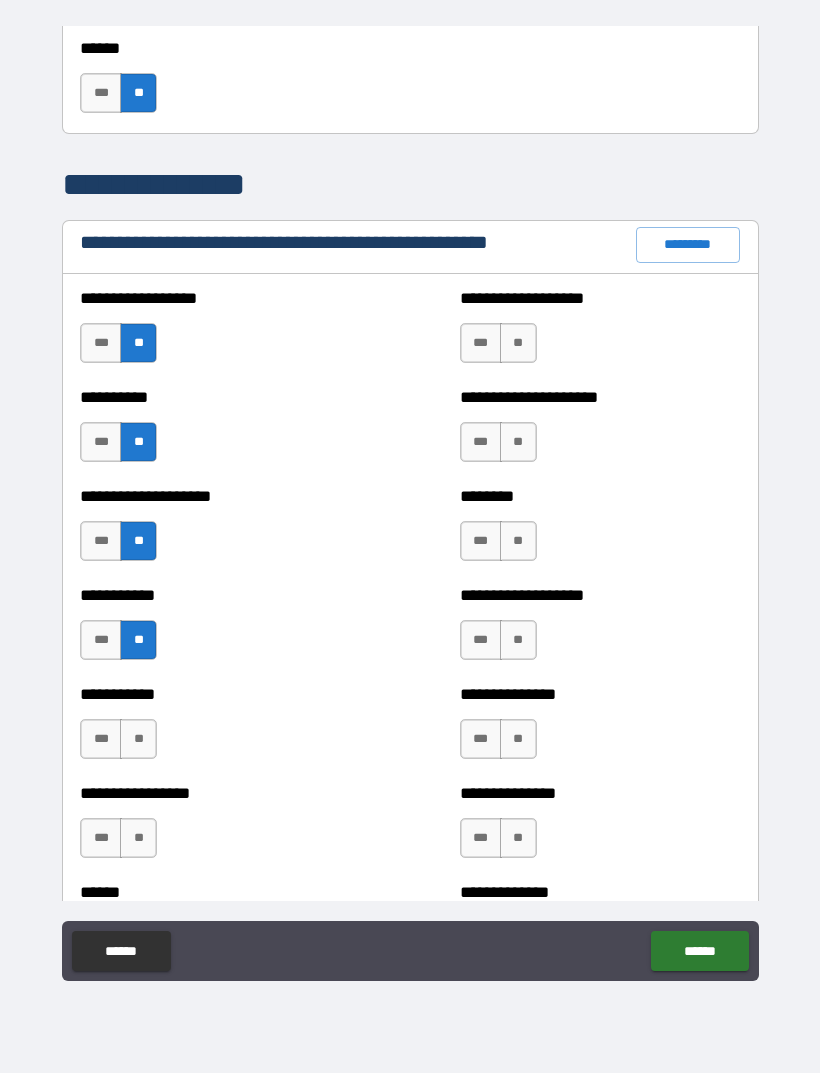 click on "**" at bounding box center (518, 343) 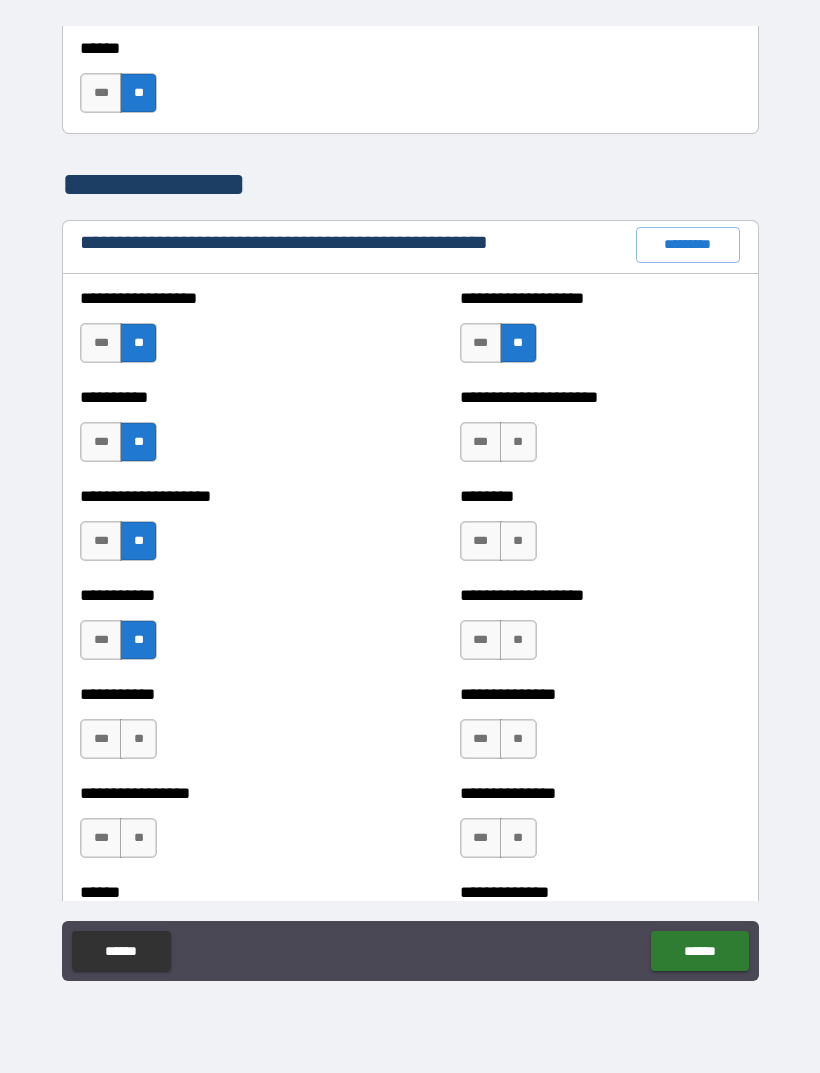click on "**" at bounding box center (518, 442) 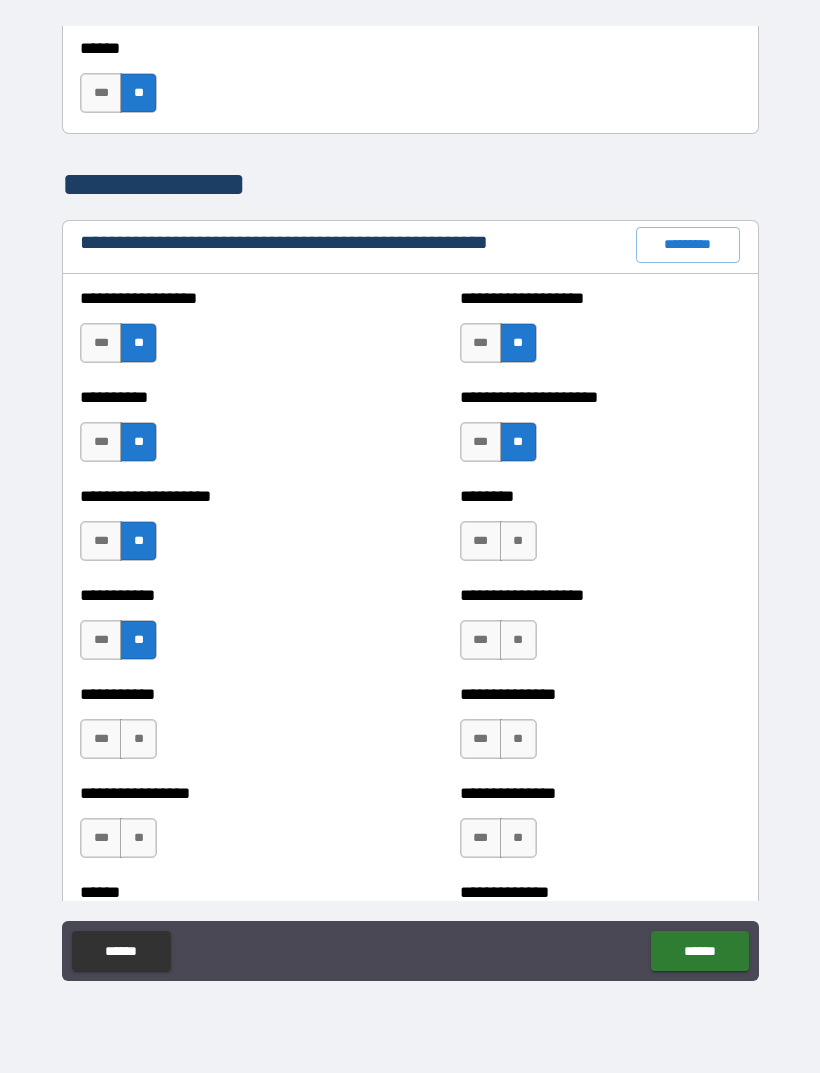 click on "**" at bounding box center [518, 541] 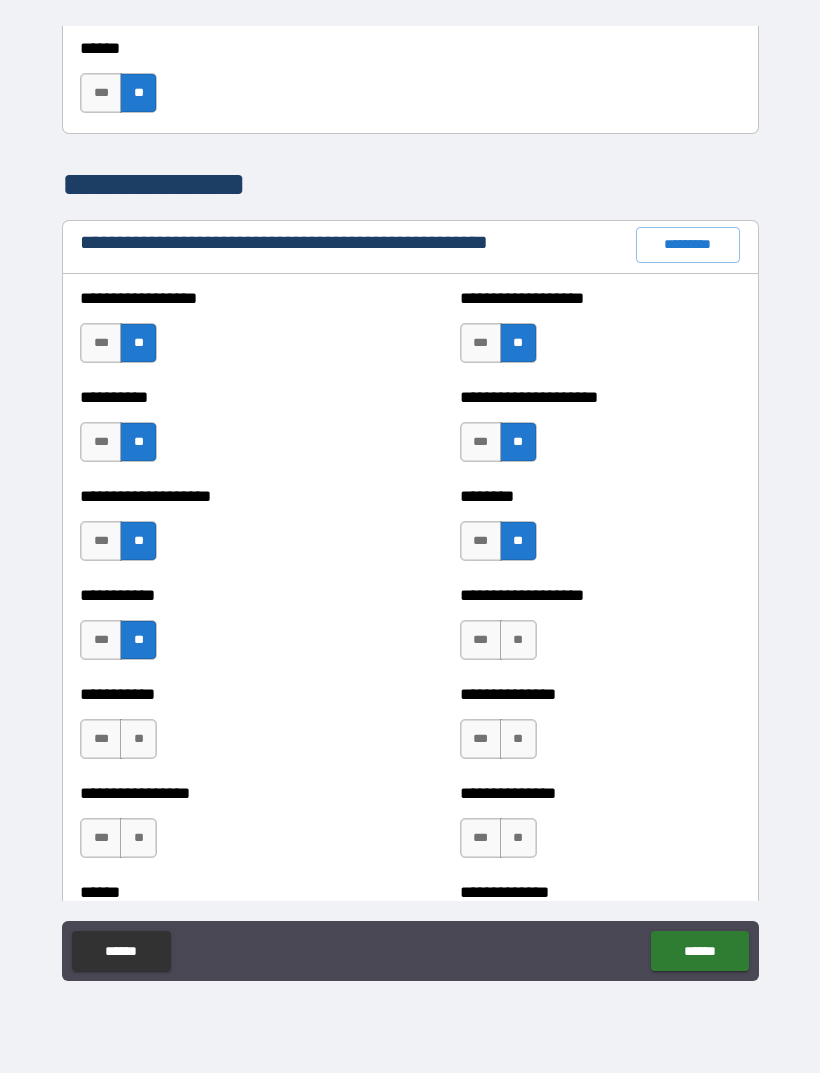 click on "**" at bounding box center [518, 640] 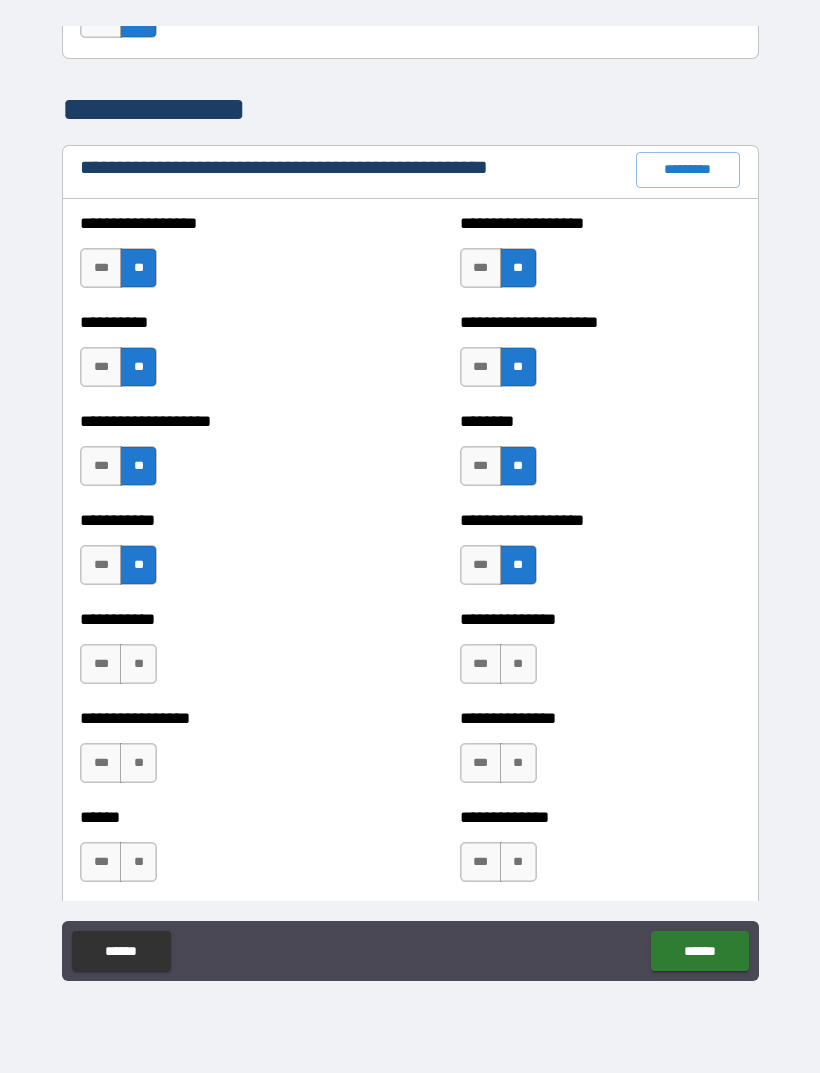 scroll, scrollTop: 2322, scrollLeft: 0, axis: vertical 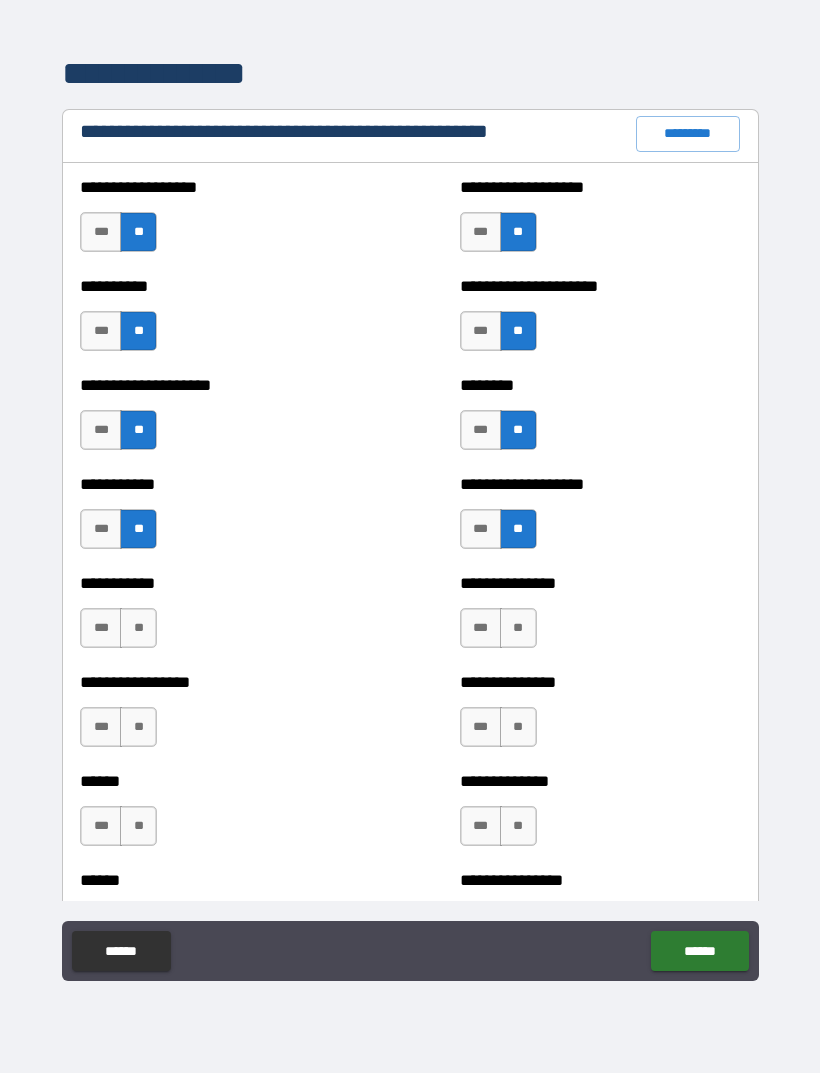 click on "**" at bounding box center [518, 628] 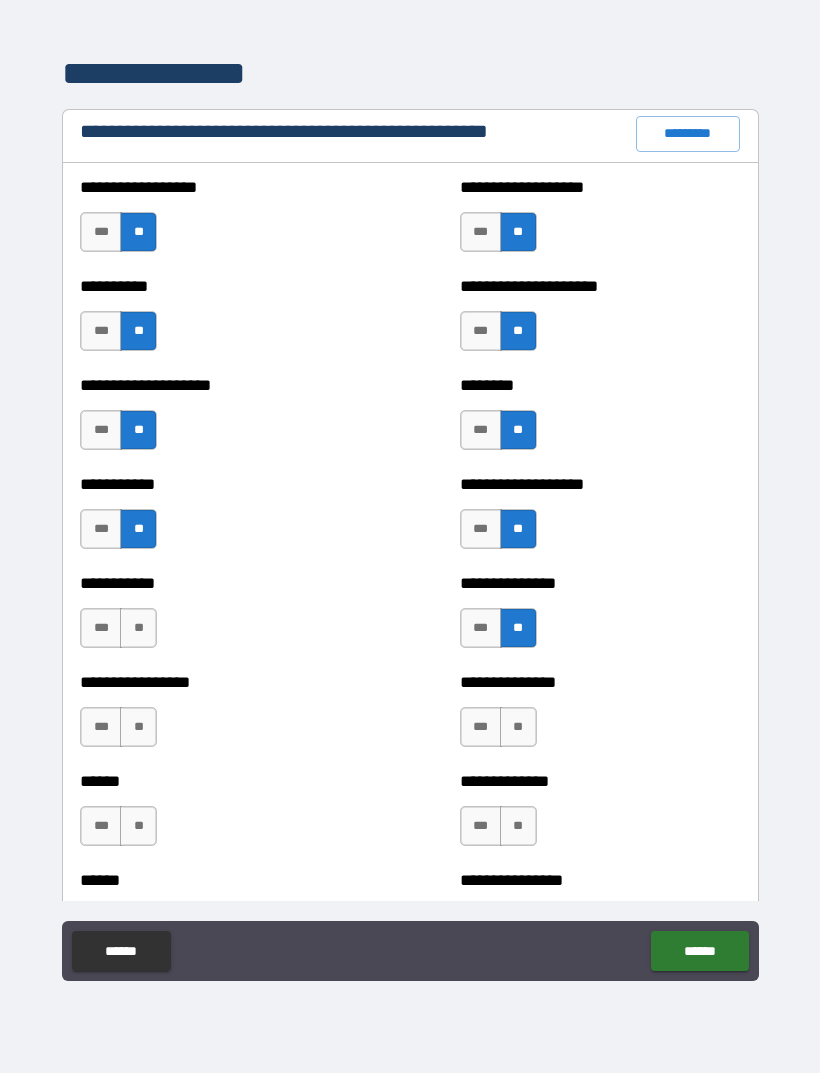 click on "**" at bounding box center (518, 727) 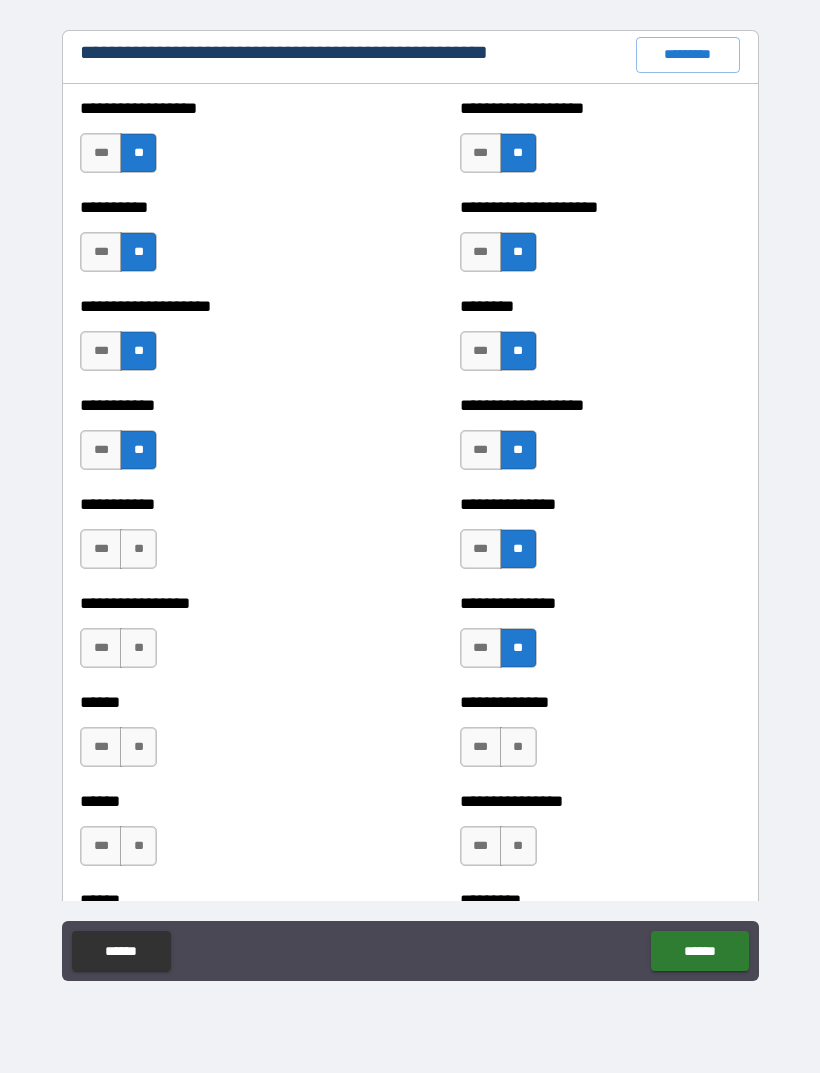 scroll, scrollTop: 2433, scrollLeft: 0, axis: vertical 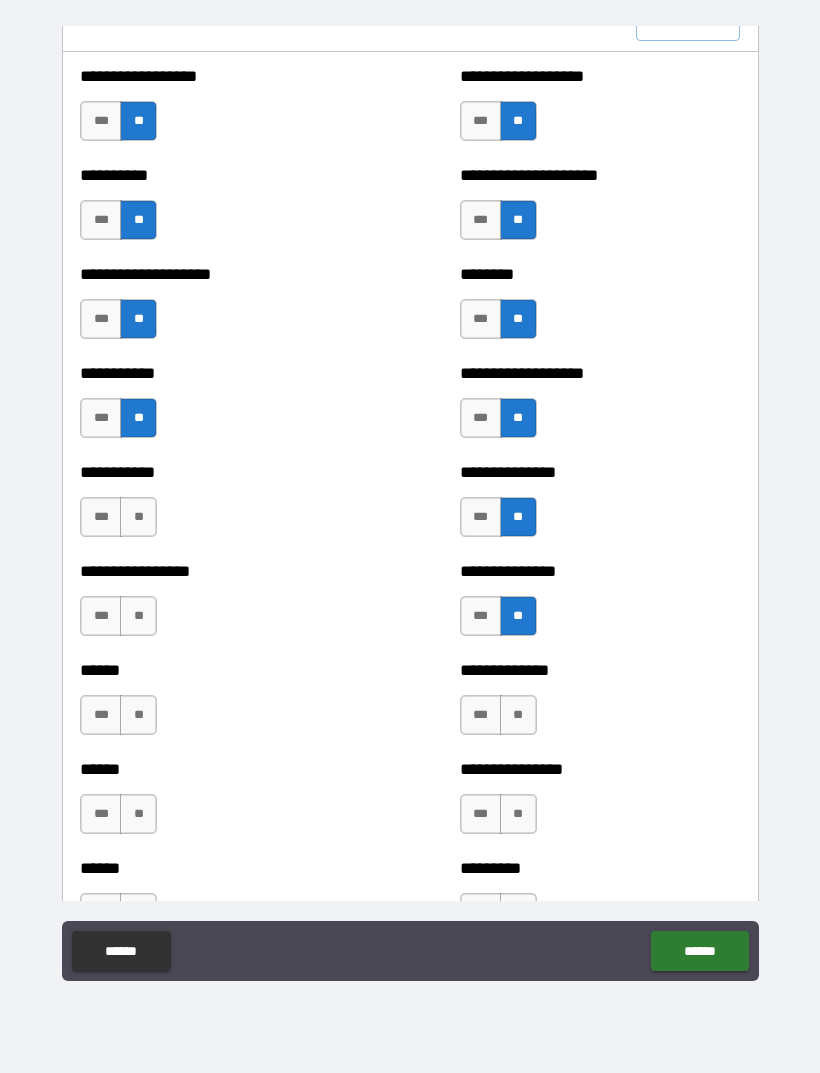 click on "**" at bounding box center (518, 715) 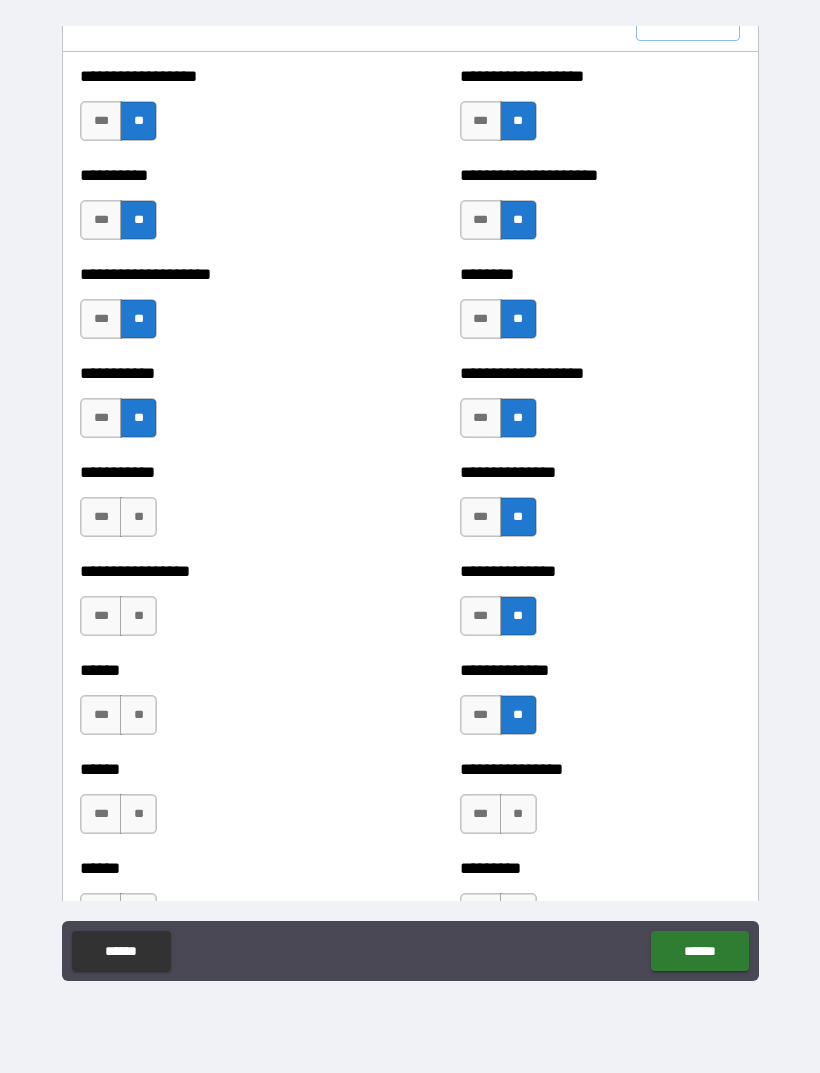 click on "**" at bounding box center (138, 517) 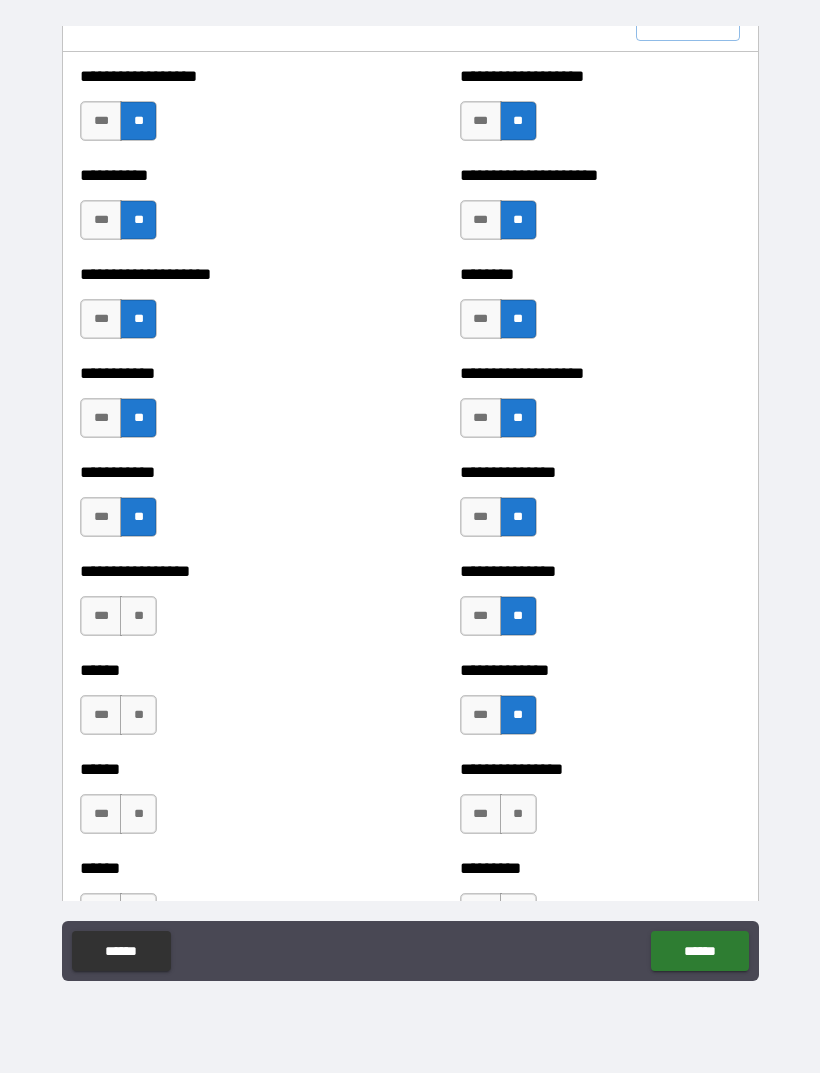 click on "**" at bounding box center (138, 616) 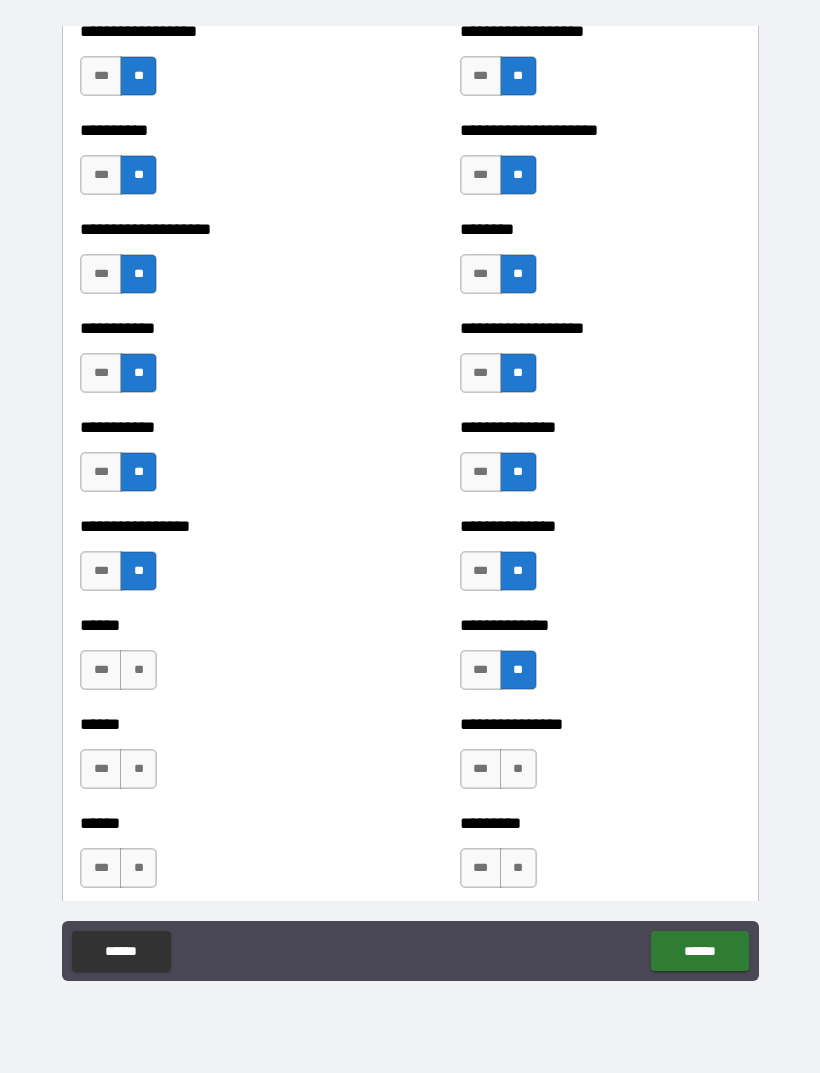 scroll, scrollTop: 2525, scrollLeft: 0, axis: vertical 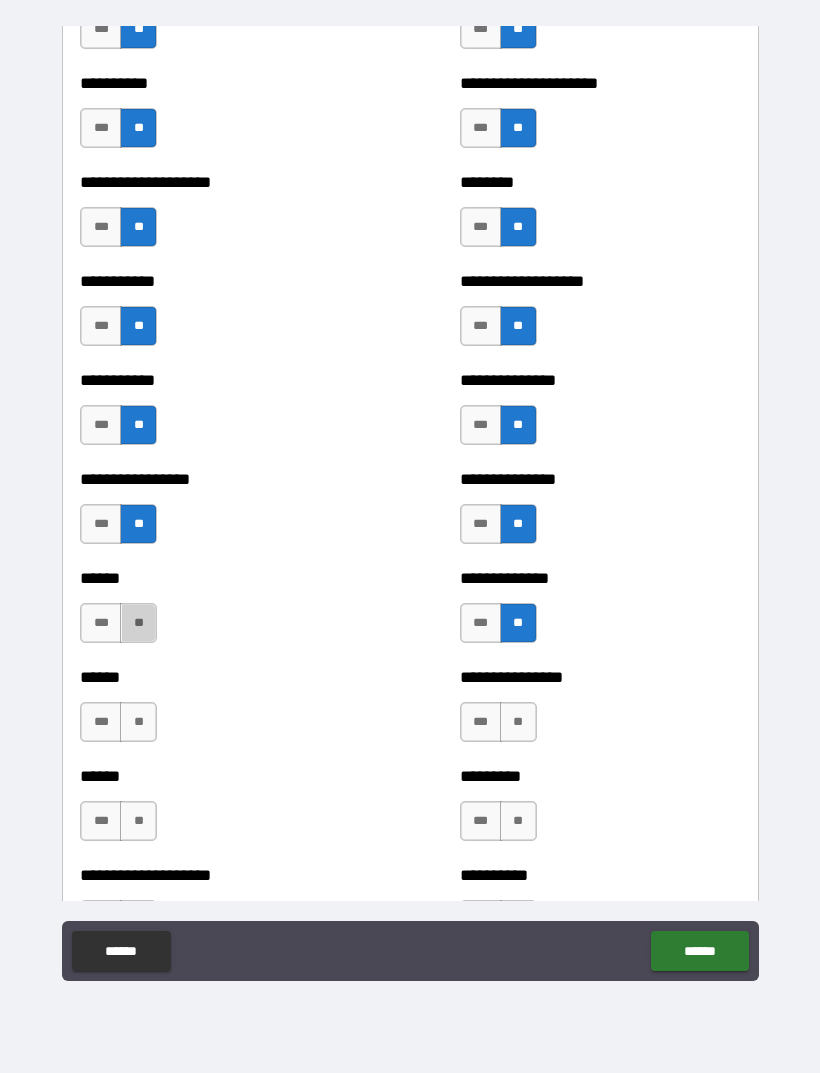 click on "**" at bounding box center [138, 623] 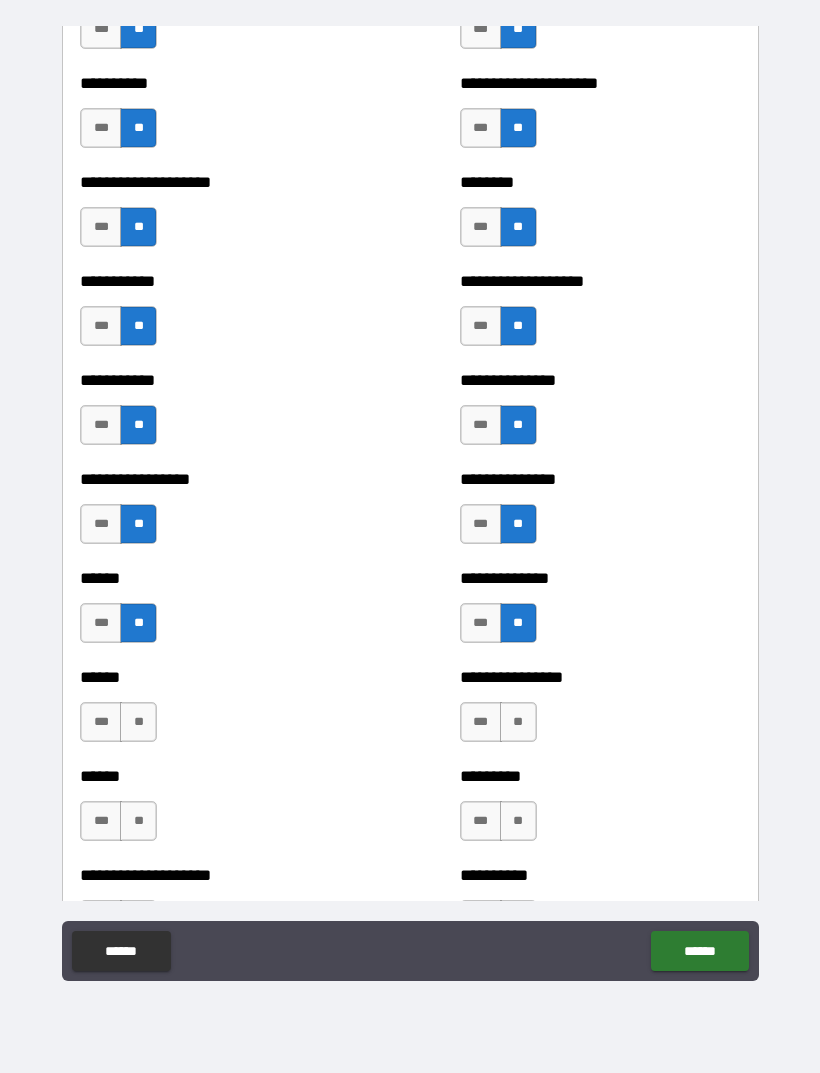 click on "**" at bounding box center (518, 722) 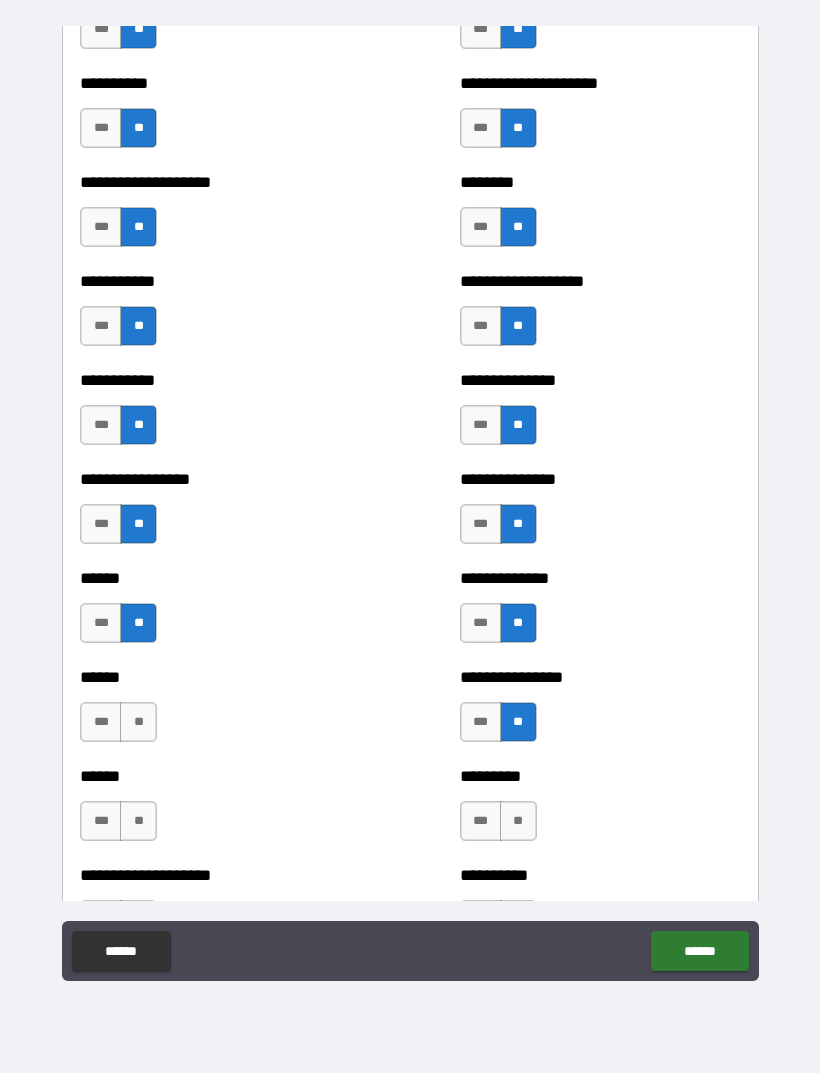 click on "**" at bounding box center [138, 722] 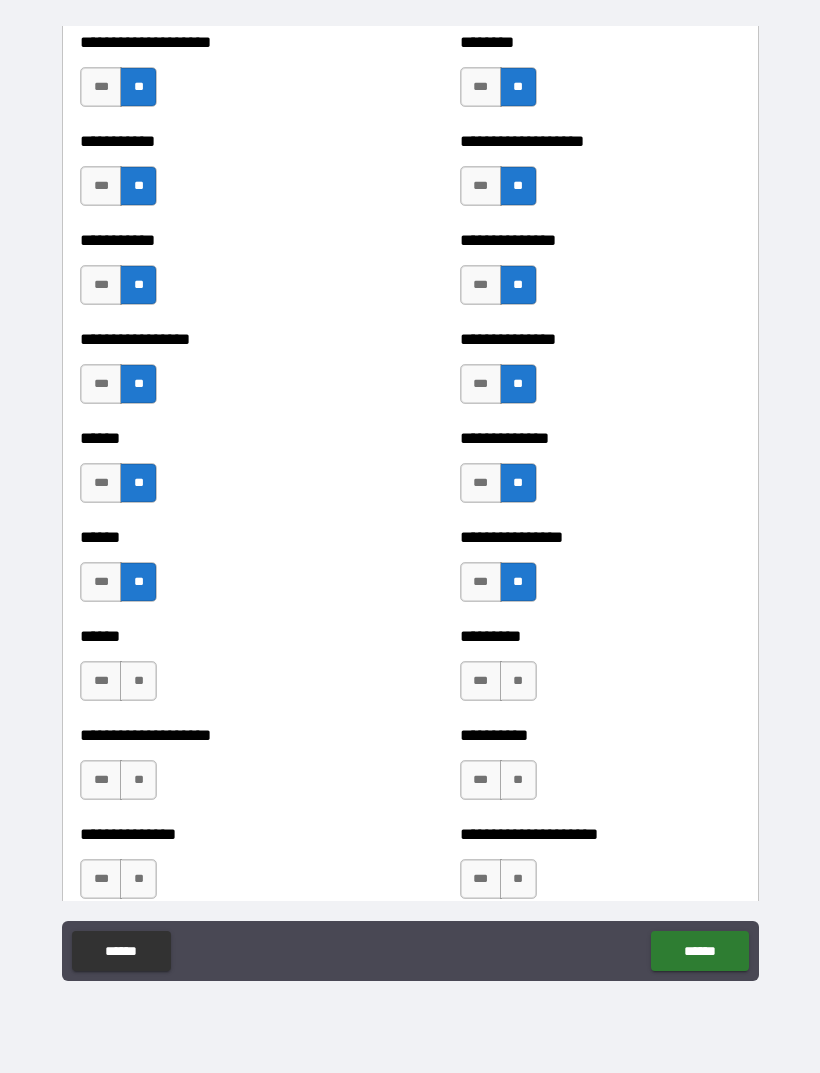 scroll, scrollTop: 2667, scrollLeft: 0, axis: vertical 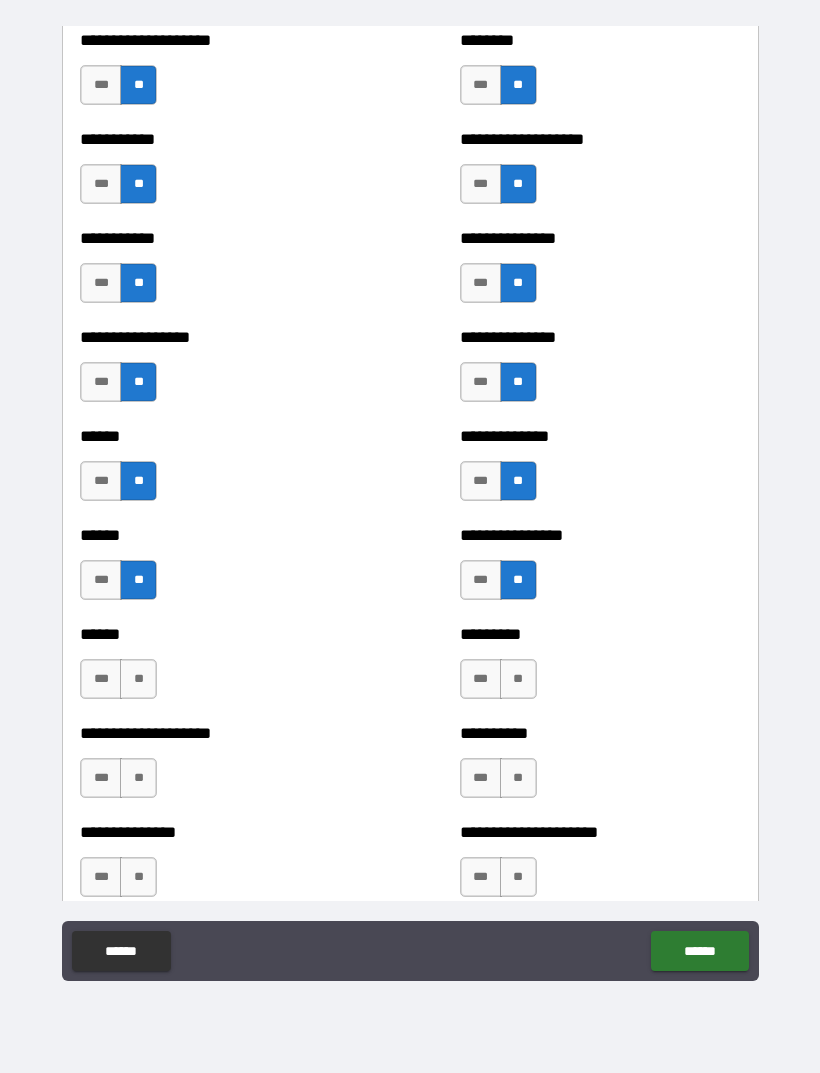 click on "**" at bounding box center (138, 679) 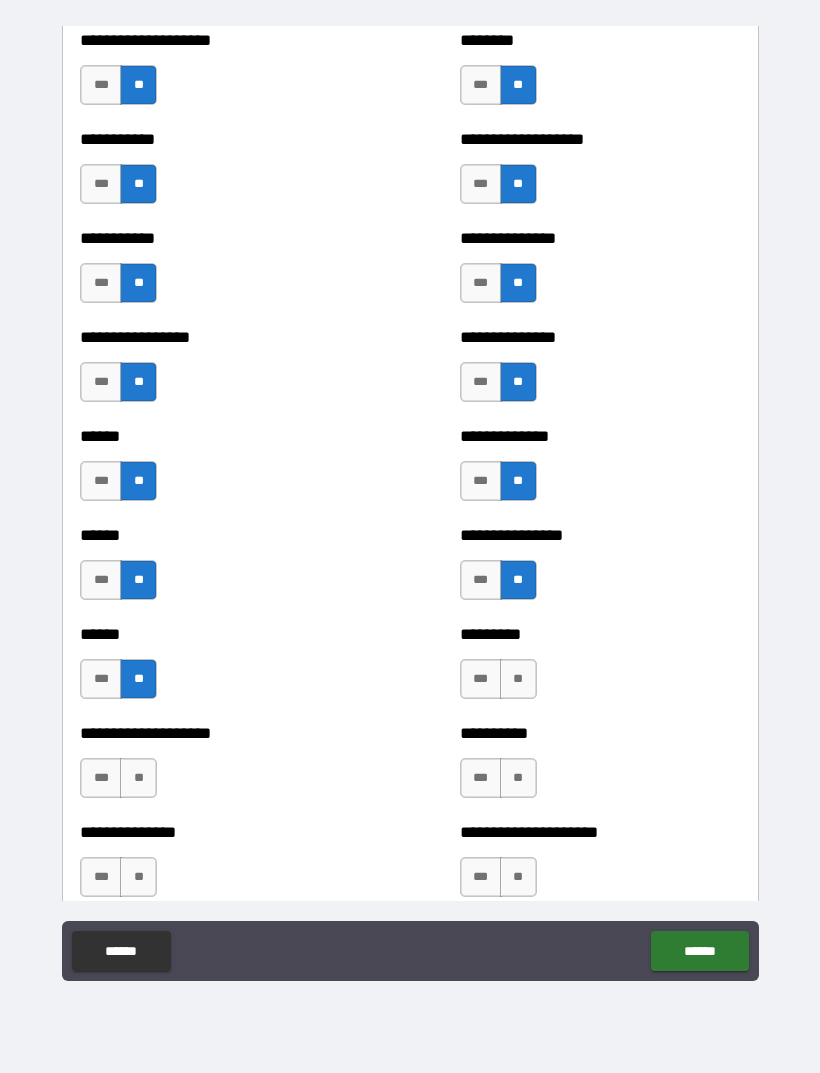 click on "**" at bounding box center [518, 679] 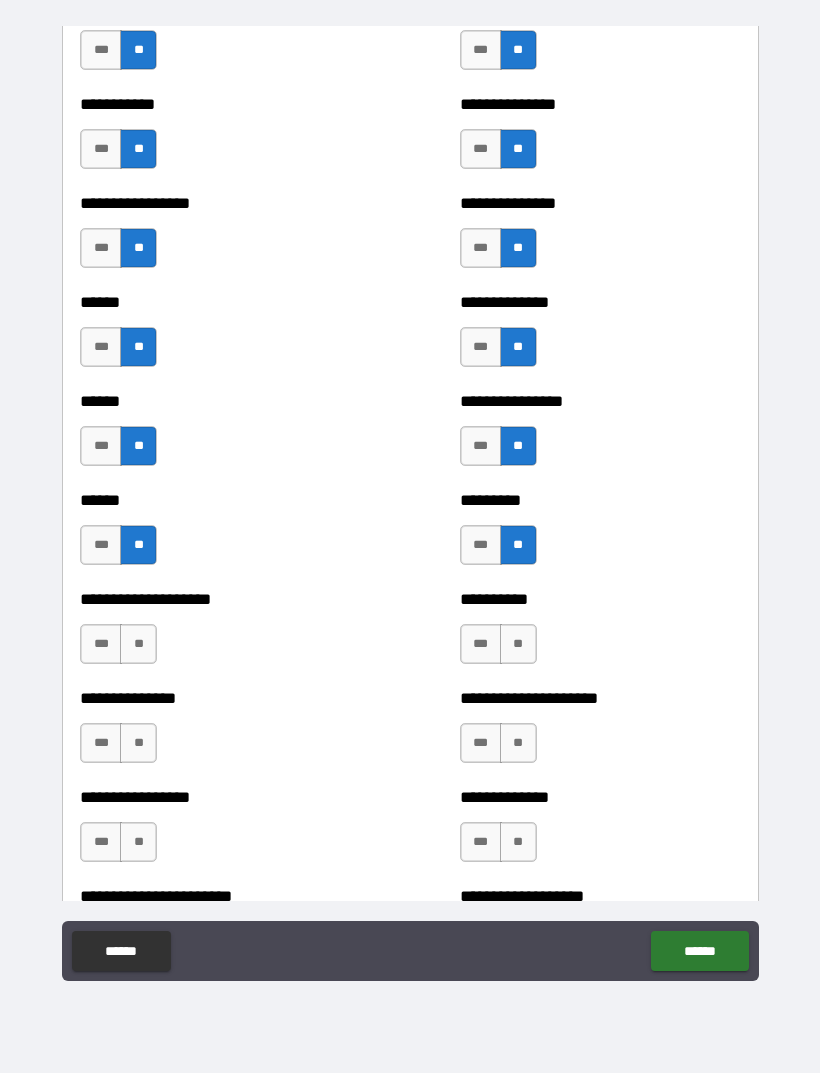 scroll, scrollTop: 2805, scrollLeft: 0, axis: vertical 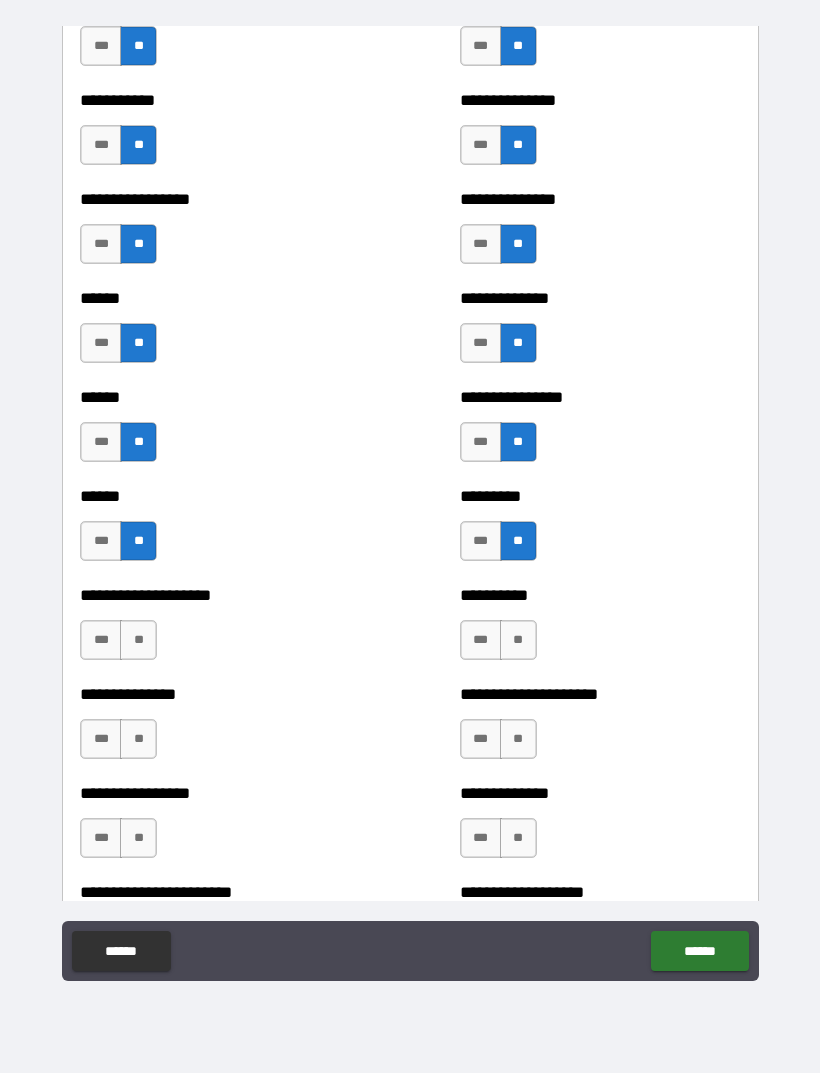 click on "**" at bounding box center [138, 640] 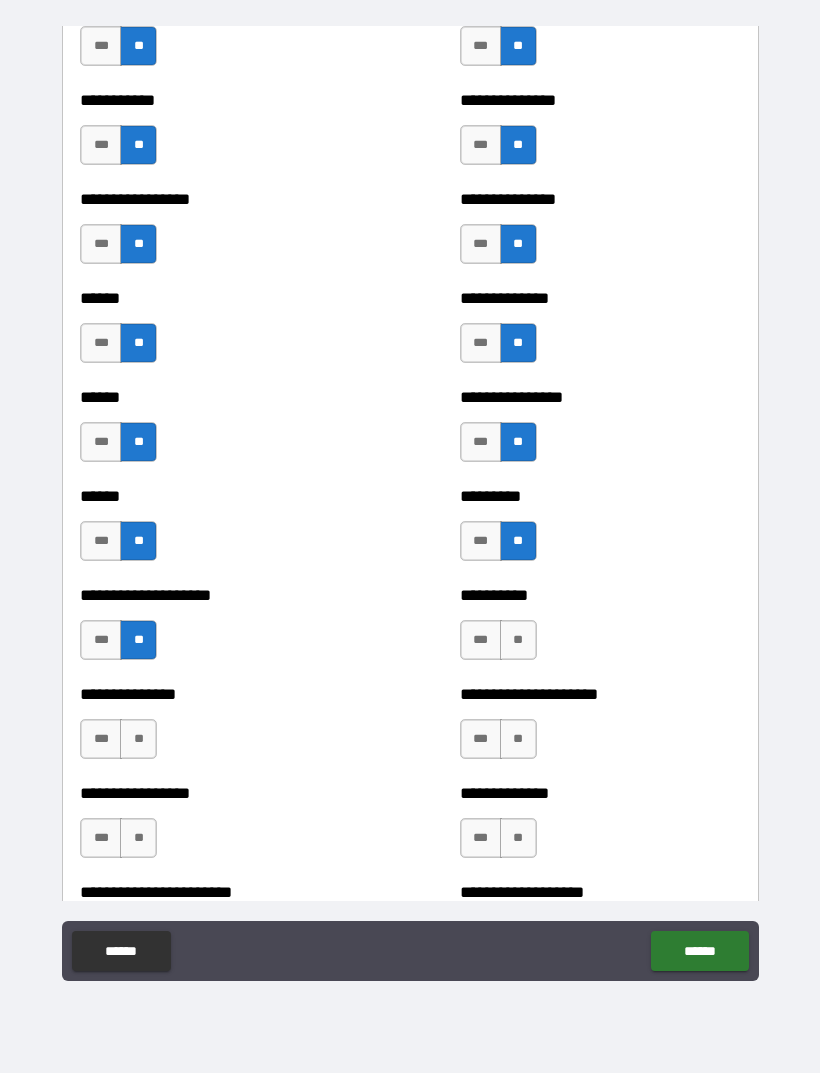 click on "**" at bounding box center [518, 640] 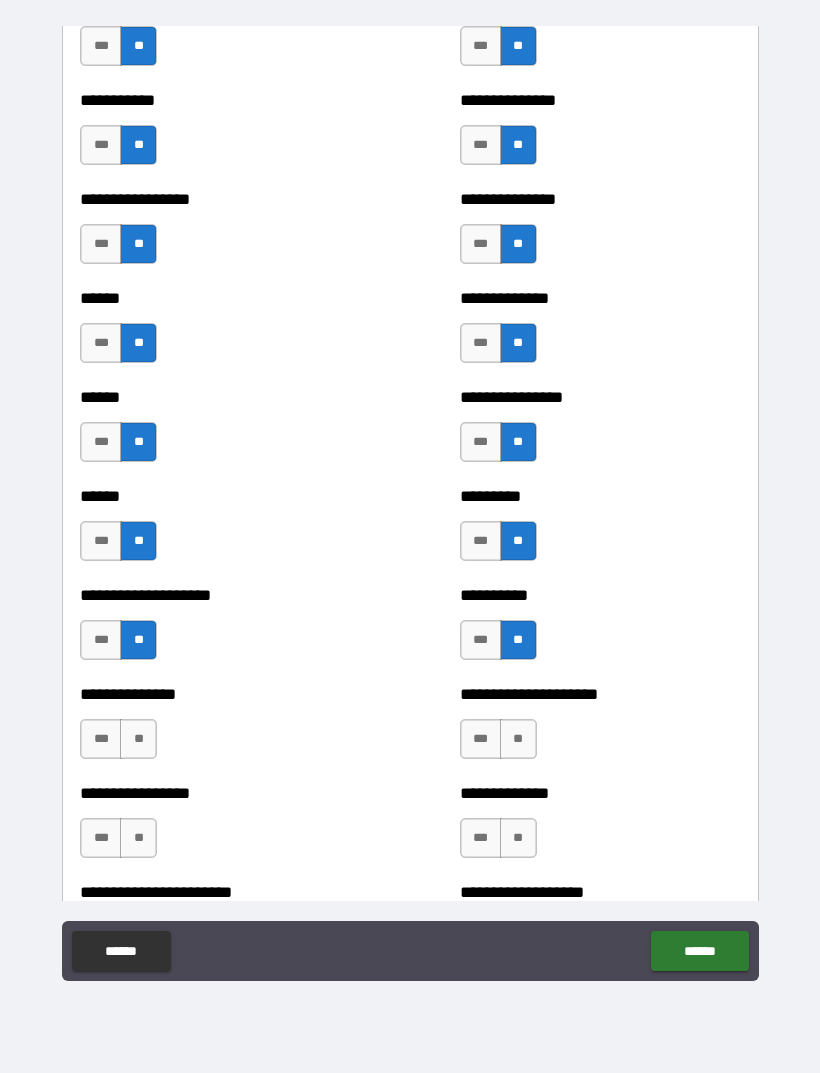 click on "**" at bounding box center [138, 739] 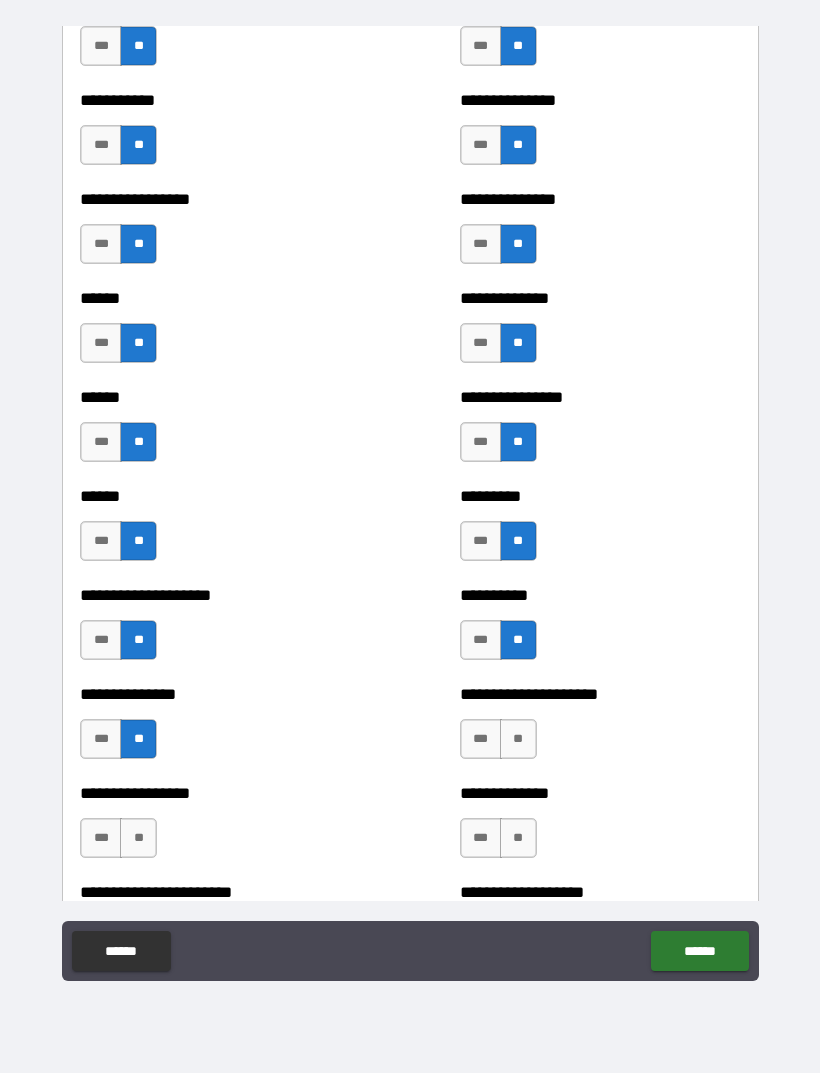 click on "**" at bounding box center (518, 739) 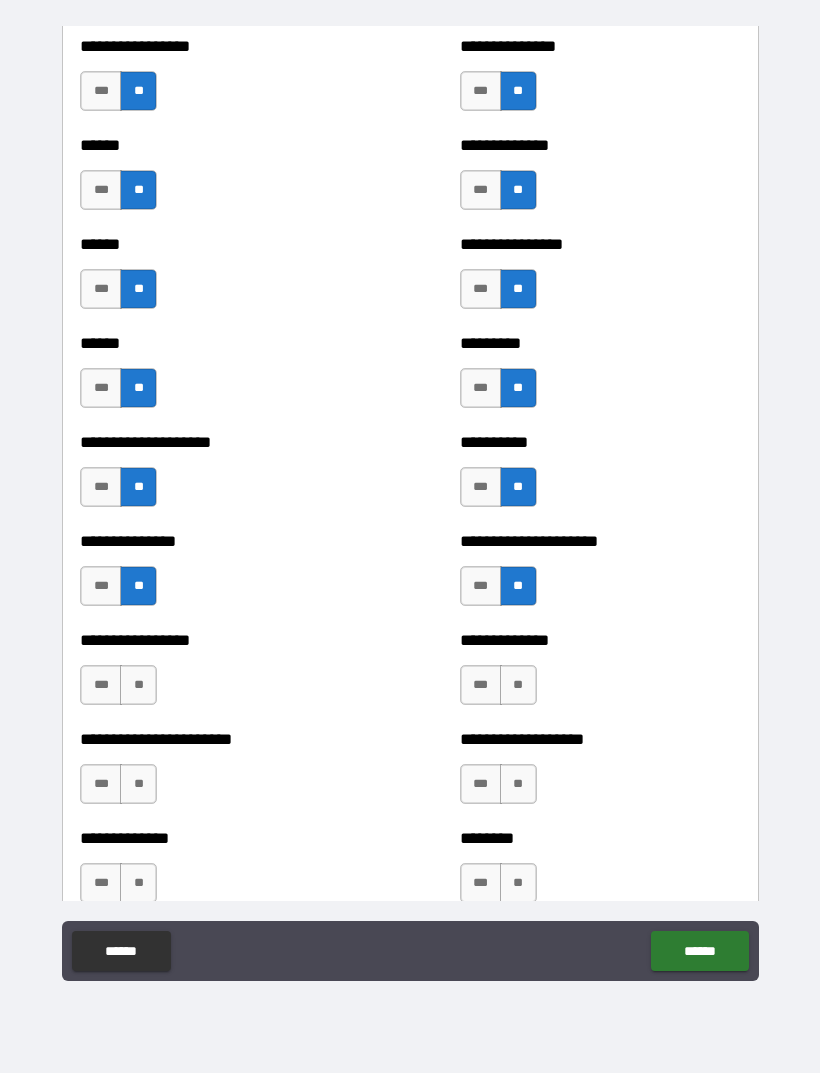 scroll, scrollTop: 2963, scrollLeft: 0, axis: vertical 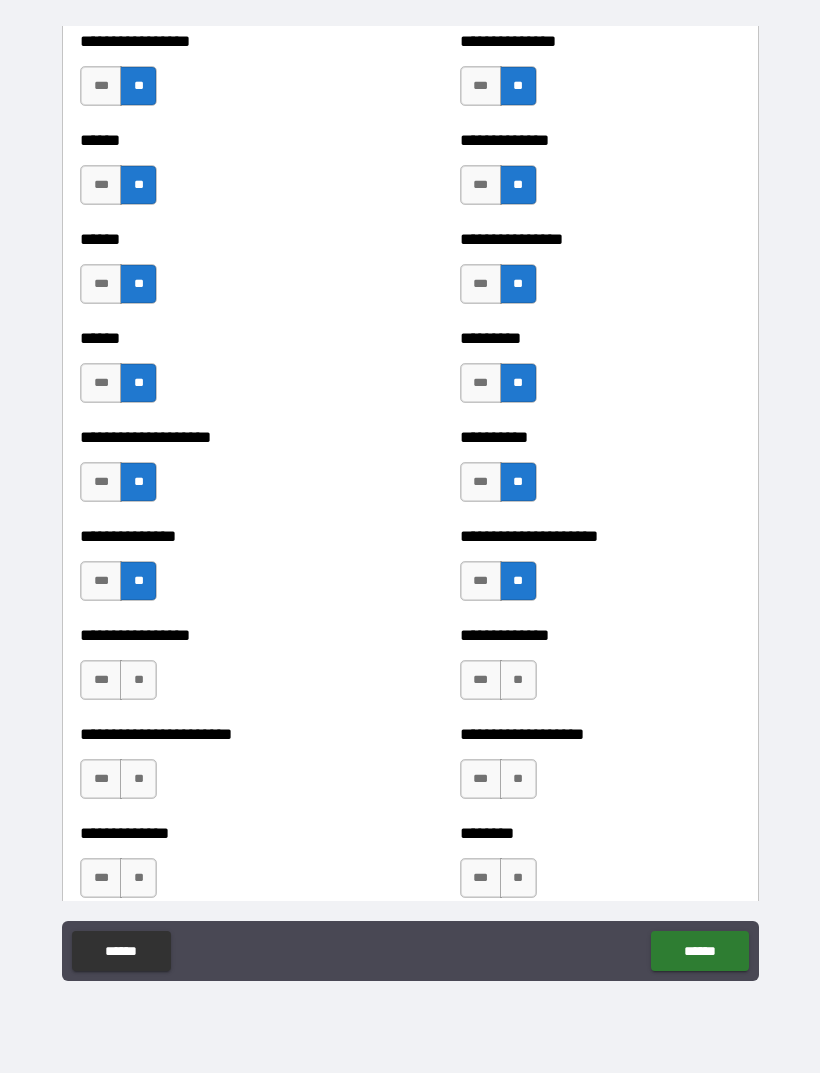 click on "**" at bounding box center (138, 680) 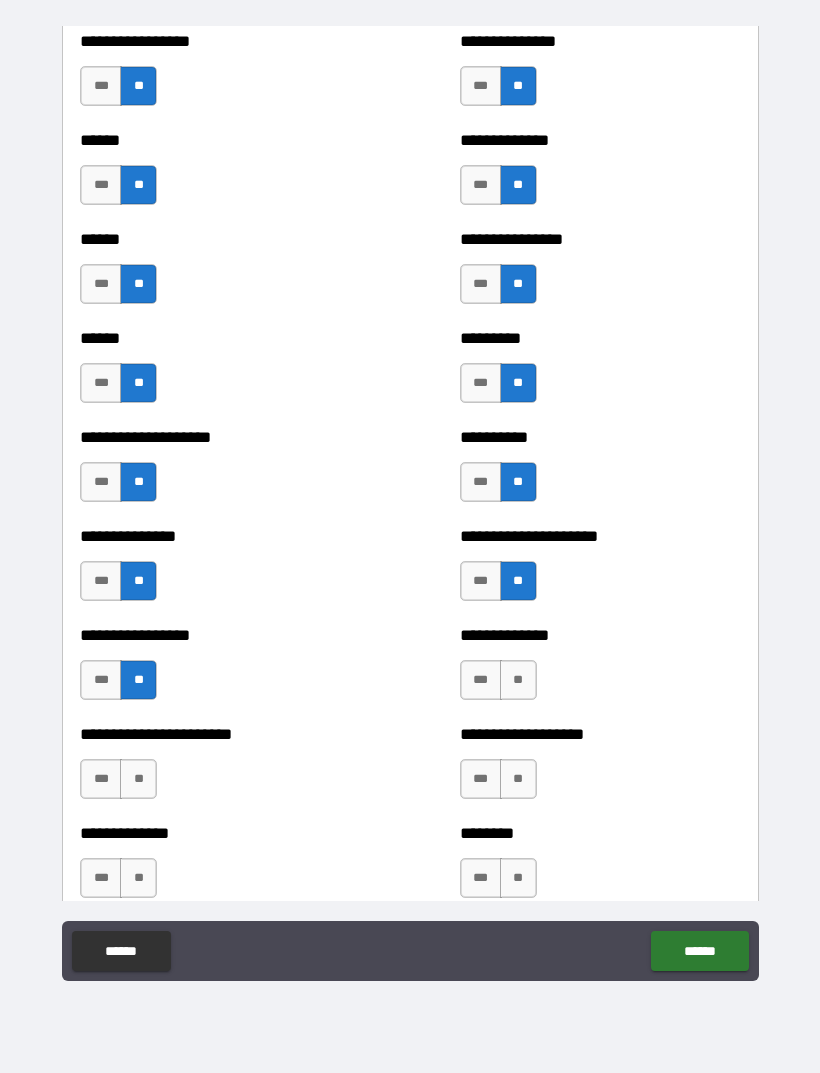 click on "**" at bounding box center [518, 680] 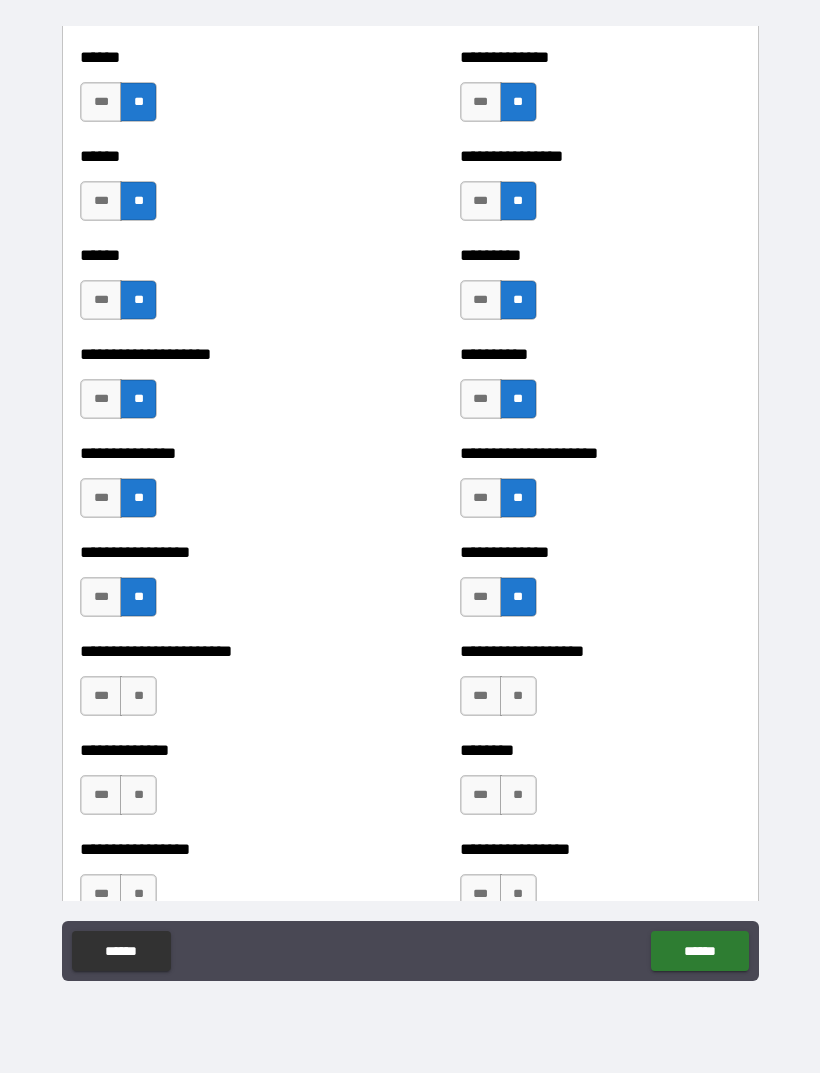 scroll, scrollTop: 3051, scrollLeft: 0, axis: vertical 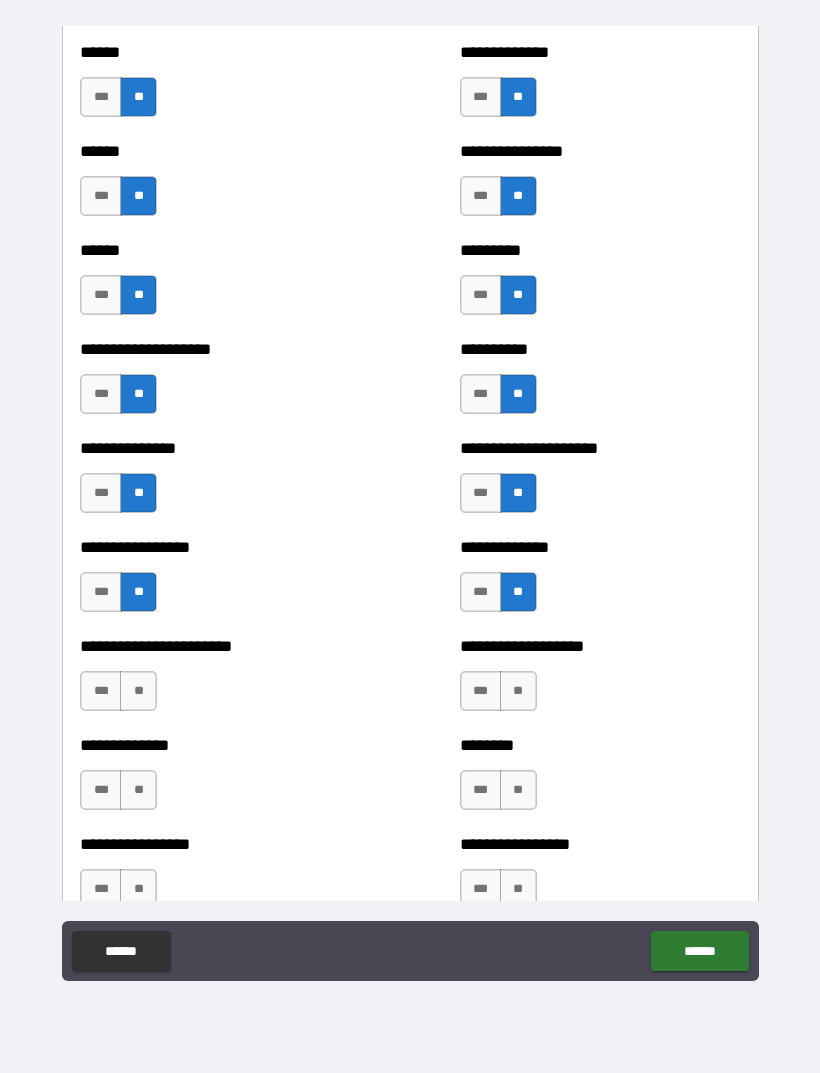 click on "**" at bounding box center (138, 691) 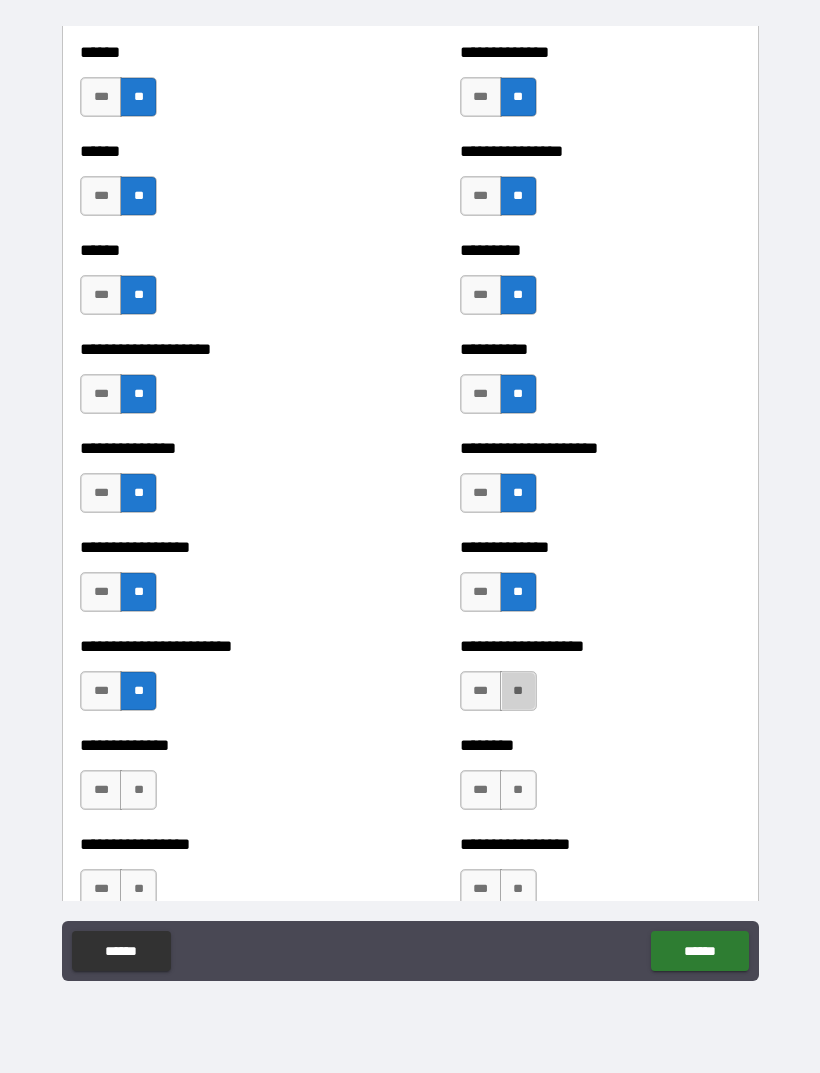 click on "**" at bounding box center (518, 691) 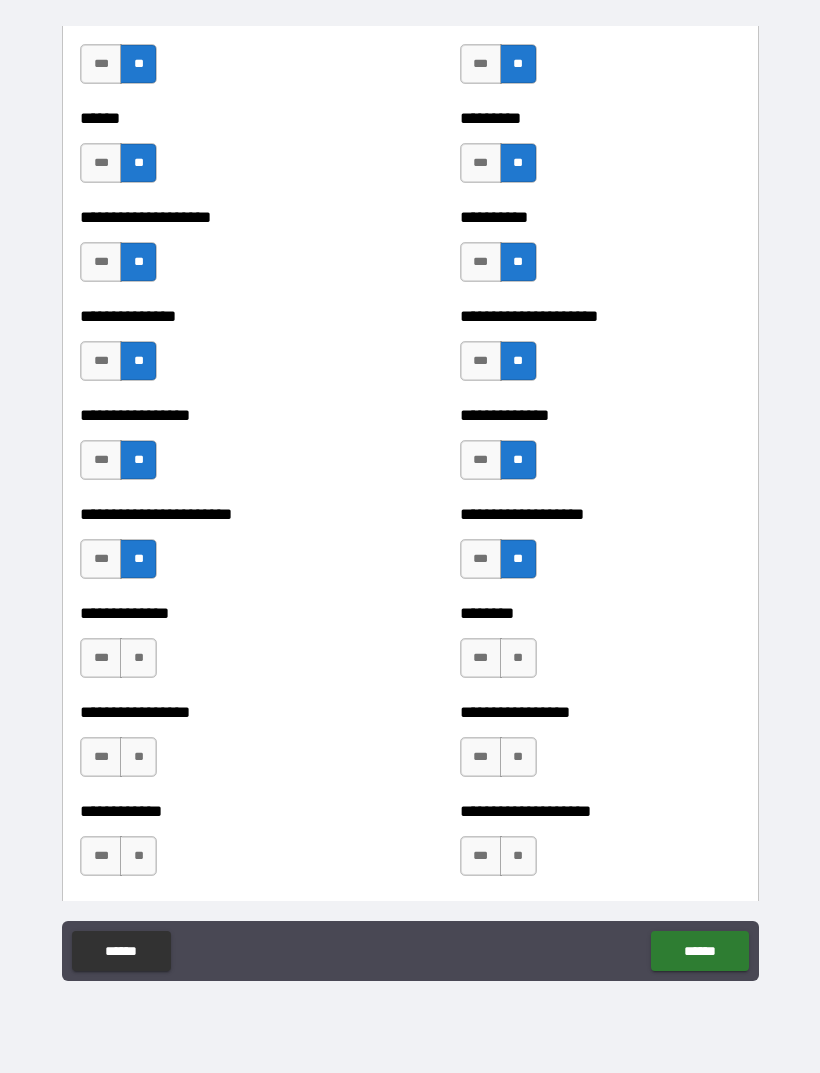 scroll, scrollTop: 3186, scrollLeft: 0, axis: vertical 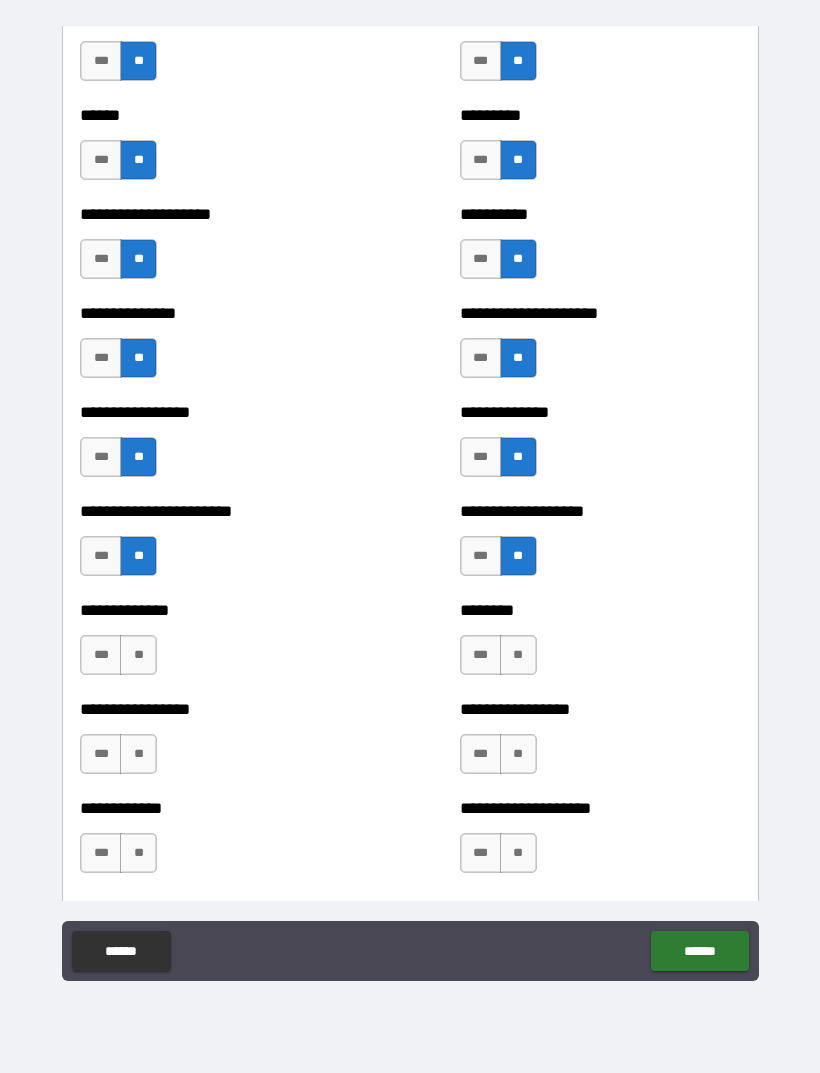 click on "**" at bounding box center [138, 655] 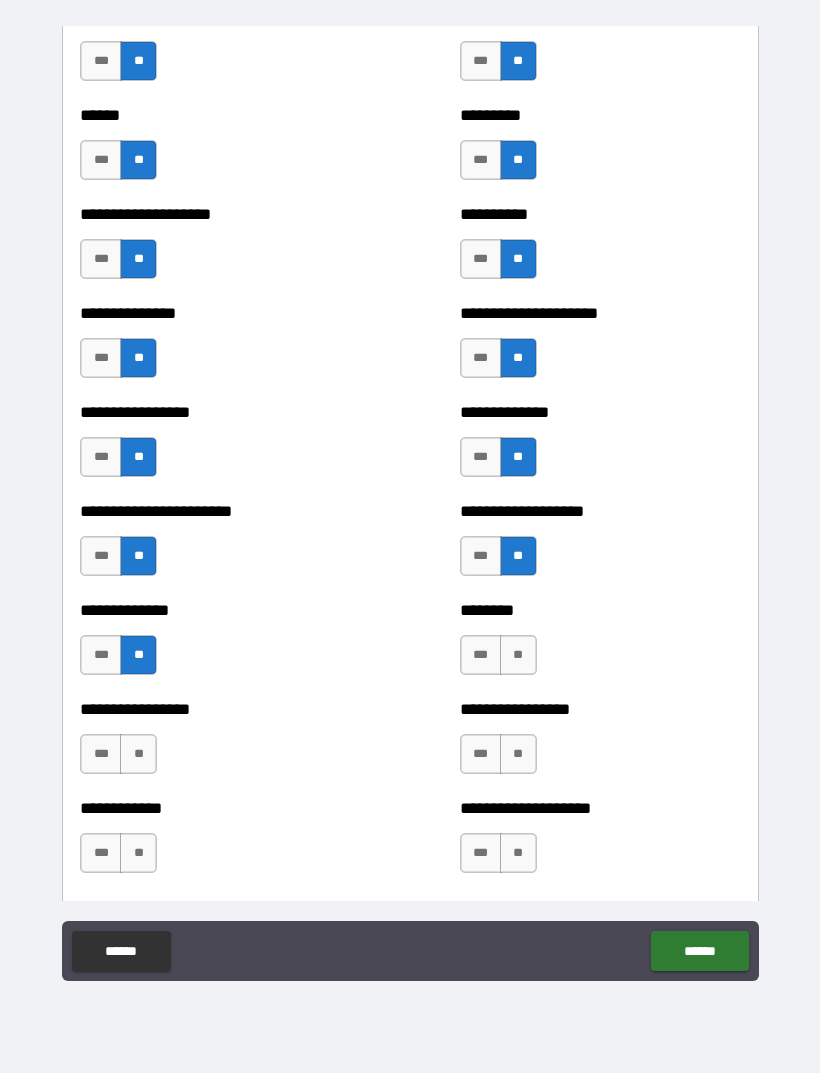 click on "**" at bounding box center (518, 655) 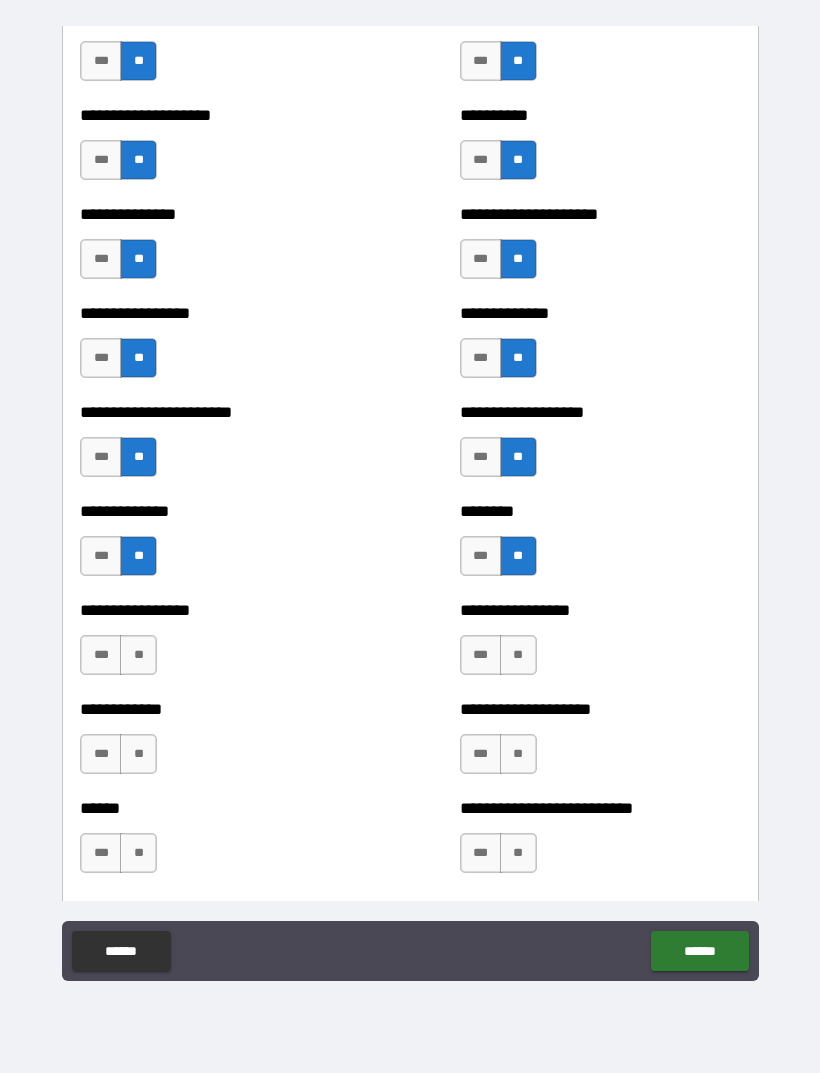 scroll, scrollTop: 3295, scrollLeft: 0, axis: vertical 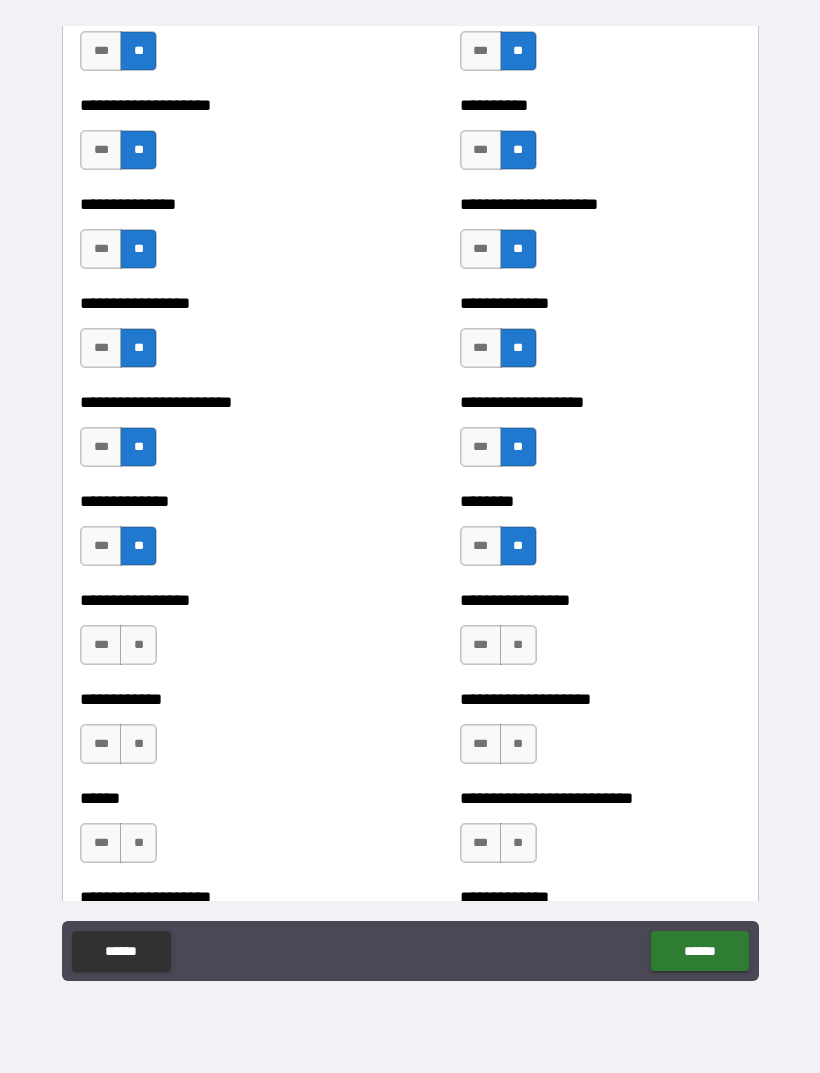 click on "**" at bounding box center [138, 645] 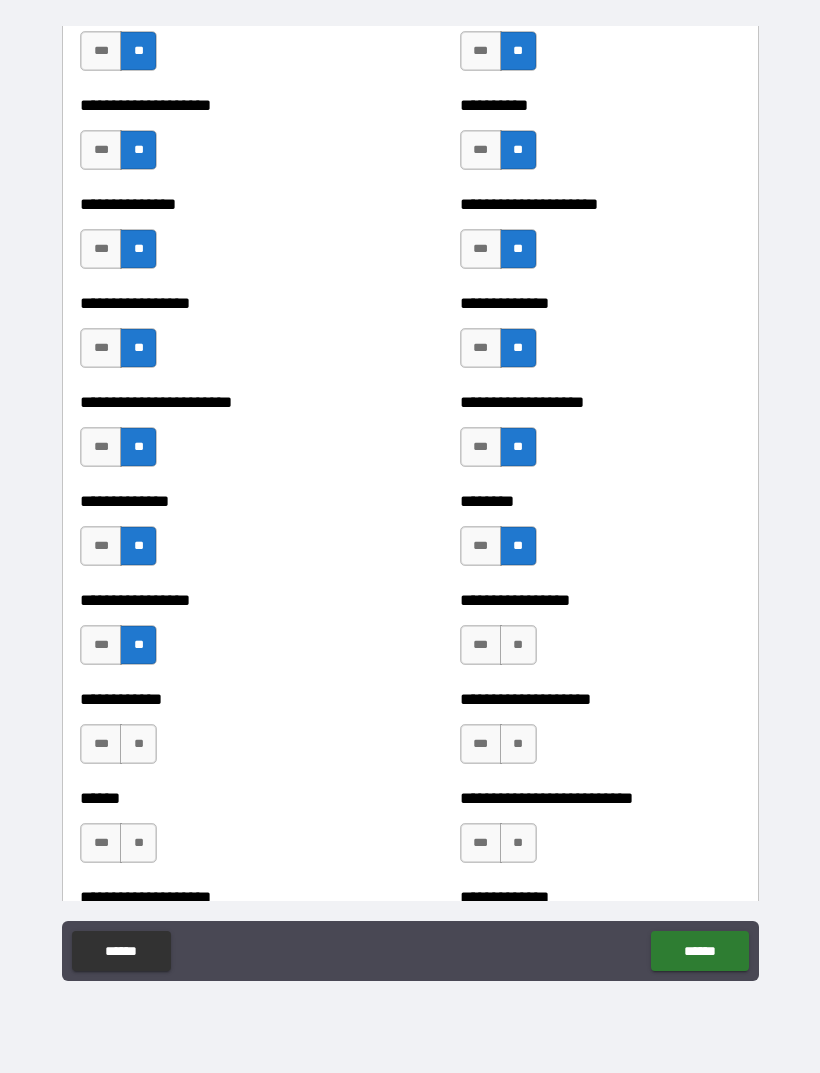 click on "**" at bounding box center [518, 645] 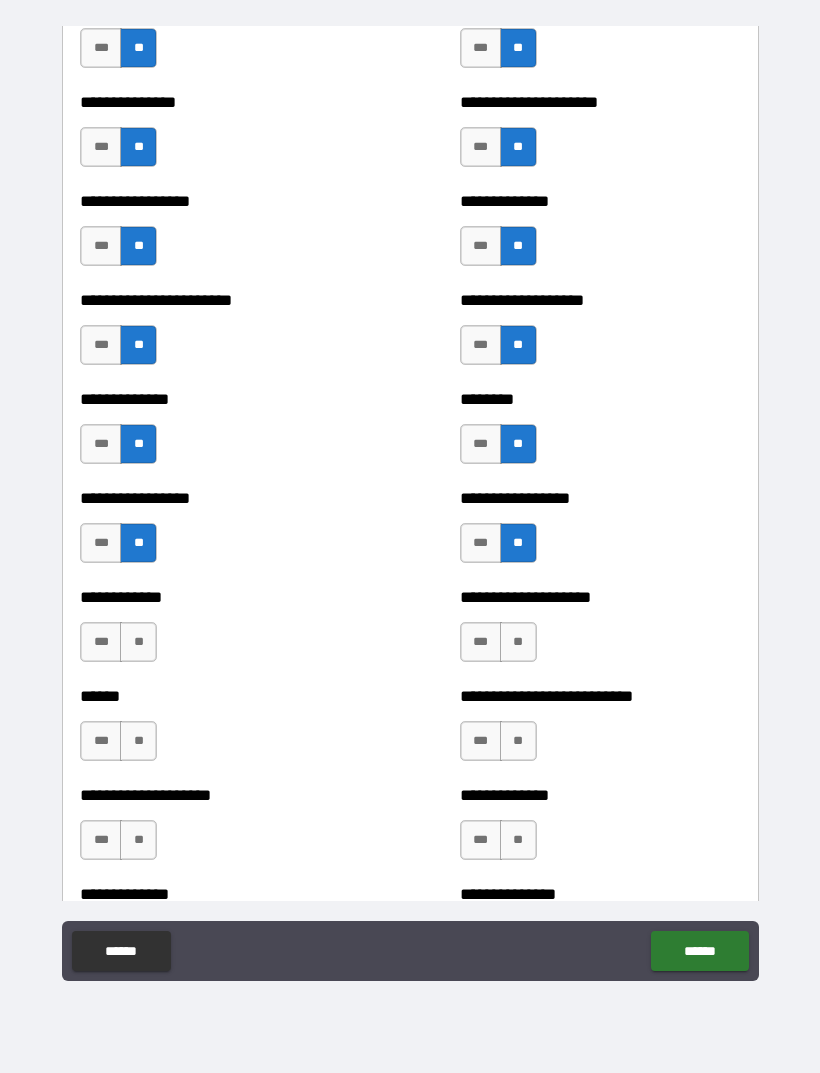 scroll, scrollTop: 3403, scrollLeft: 0, axis: vertical 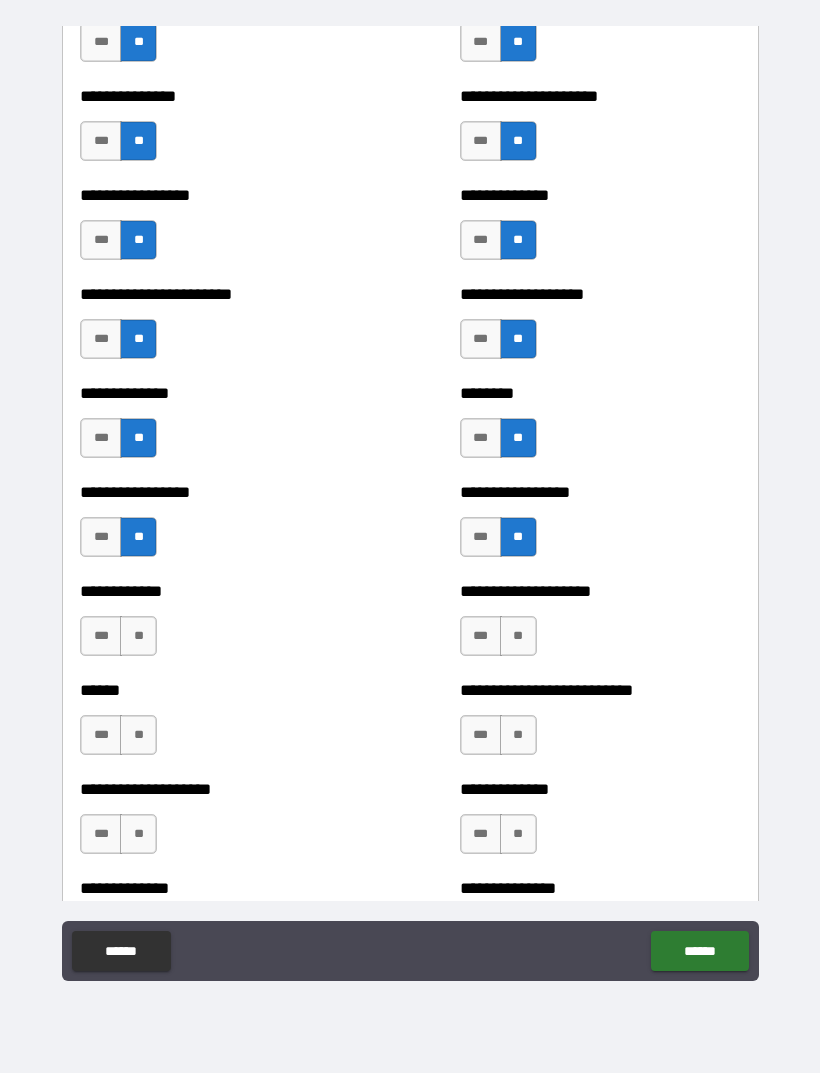 click on "**" at bounding box center (138, 636) 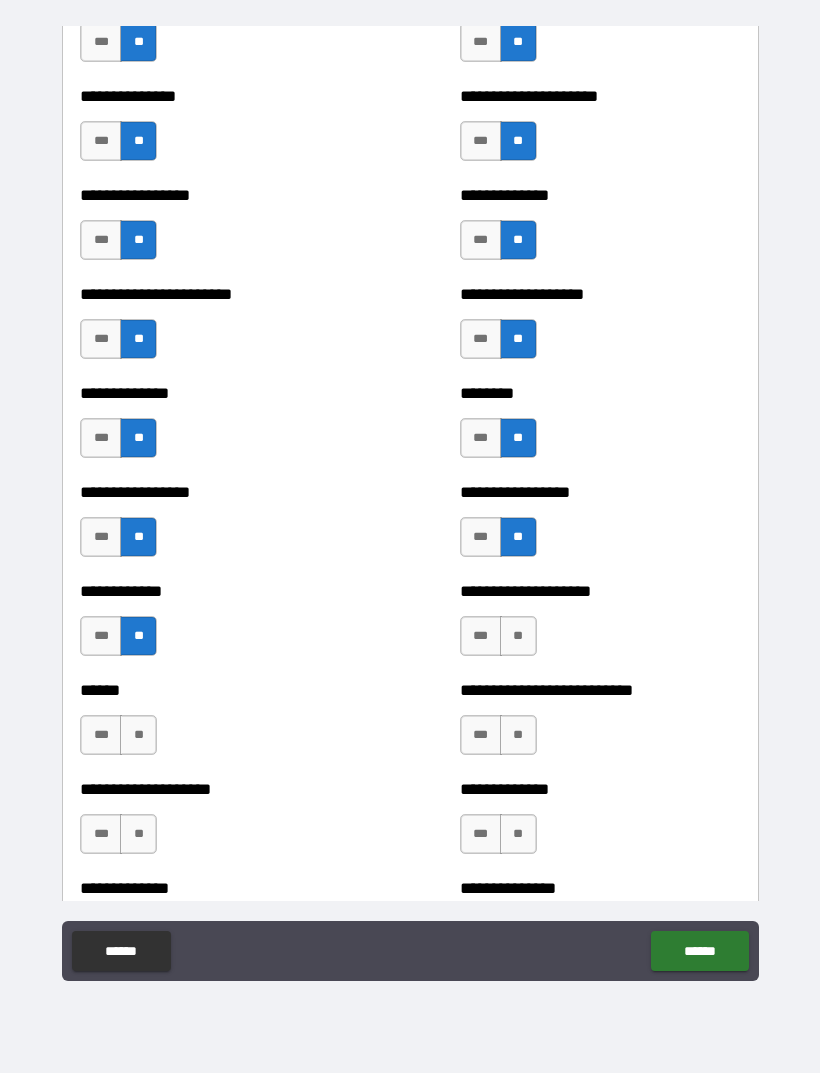 click on "**" at bounding box center [518, 636] 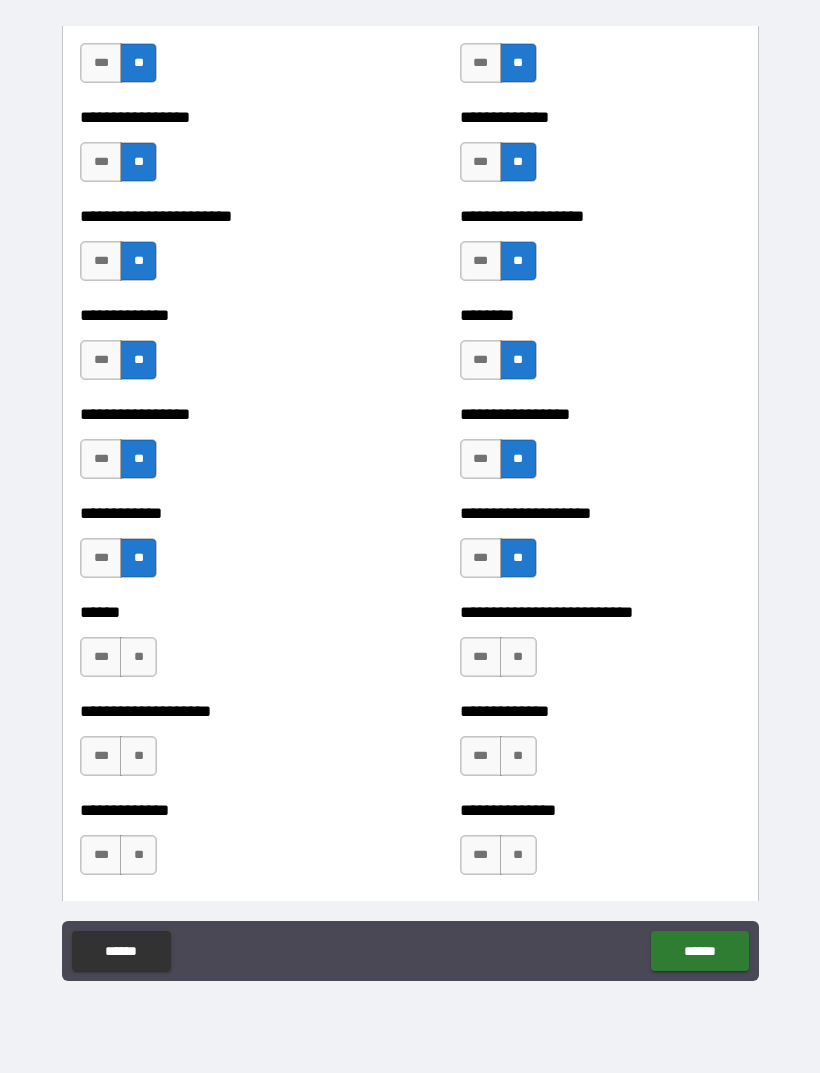 scroll, scrollTop: 3490, scrollLeft: 0, axis: vertical 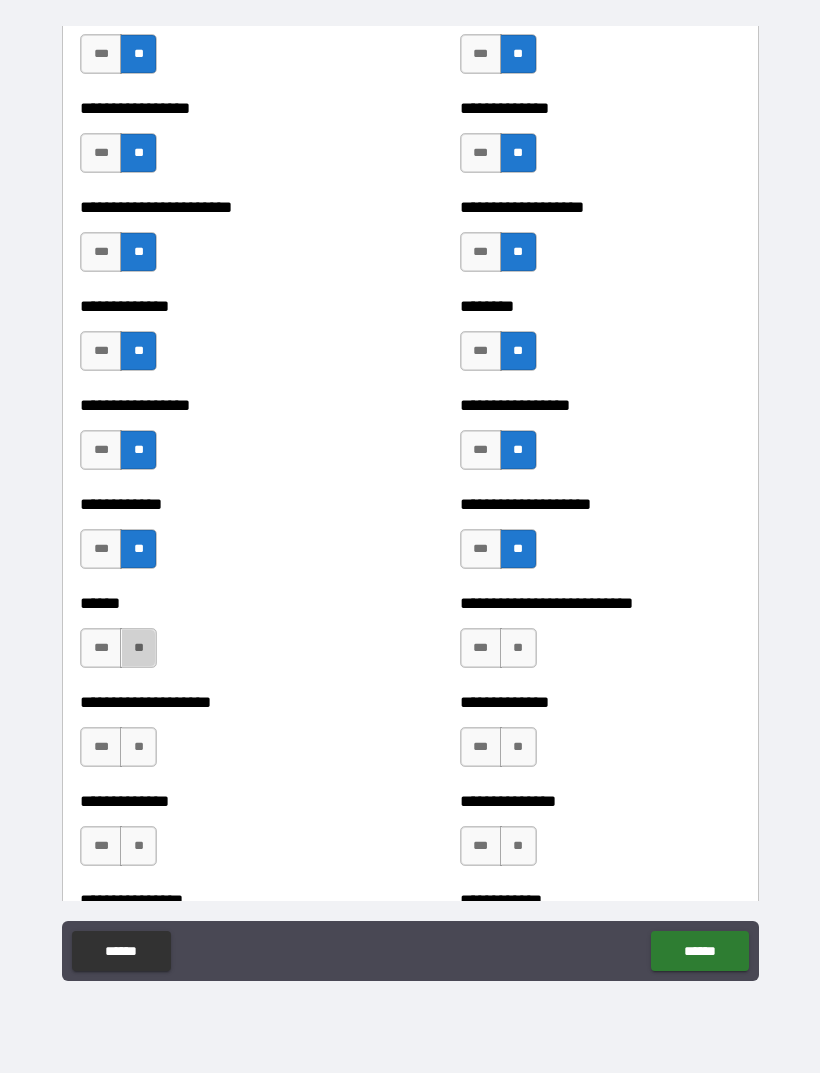 click on "**" at bounding box center (138, 648) 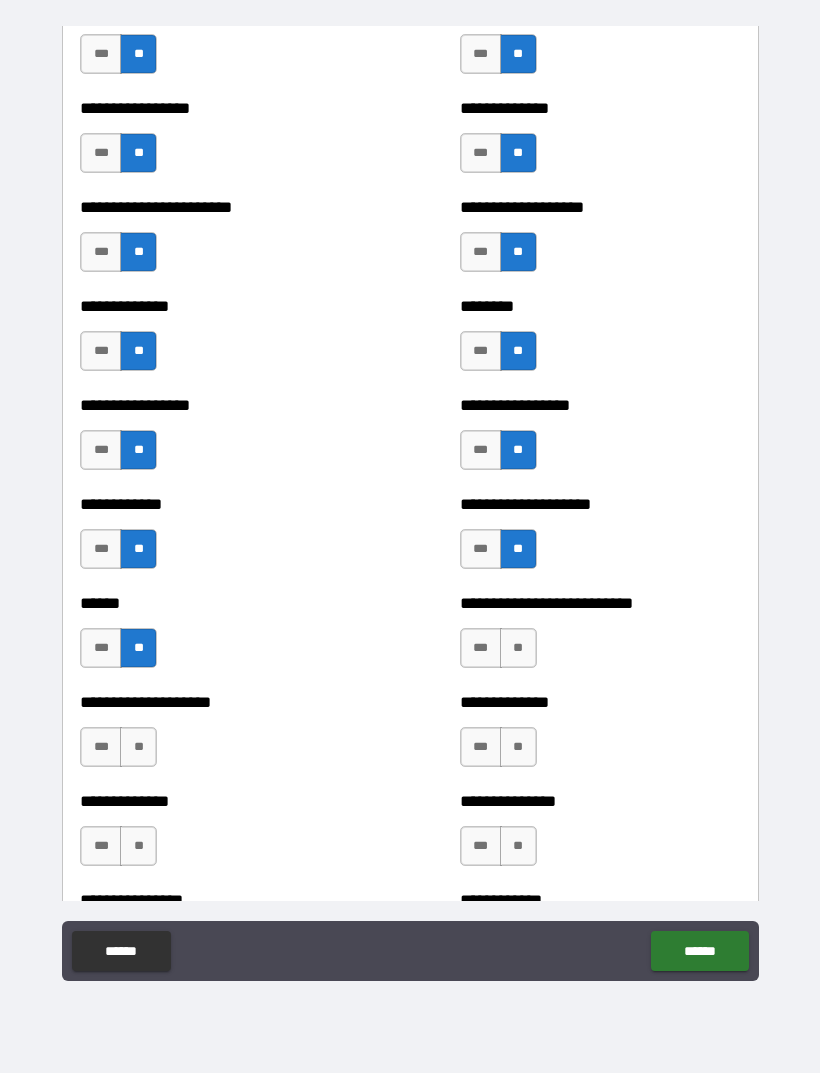 click on "**" at bounding box center (518, 648) 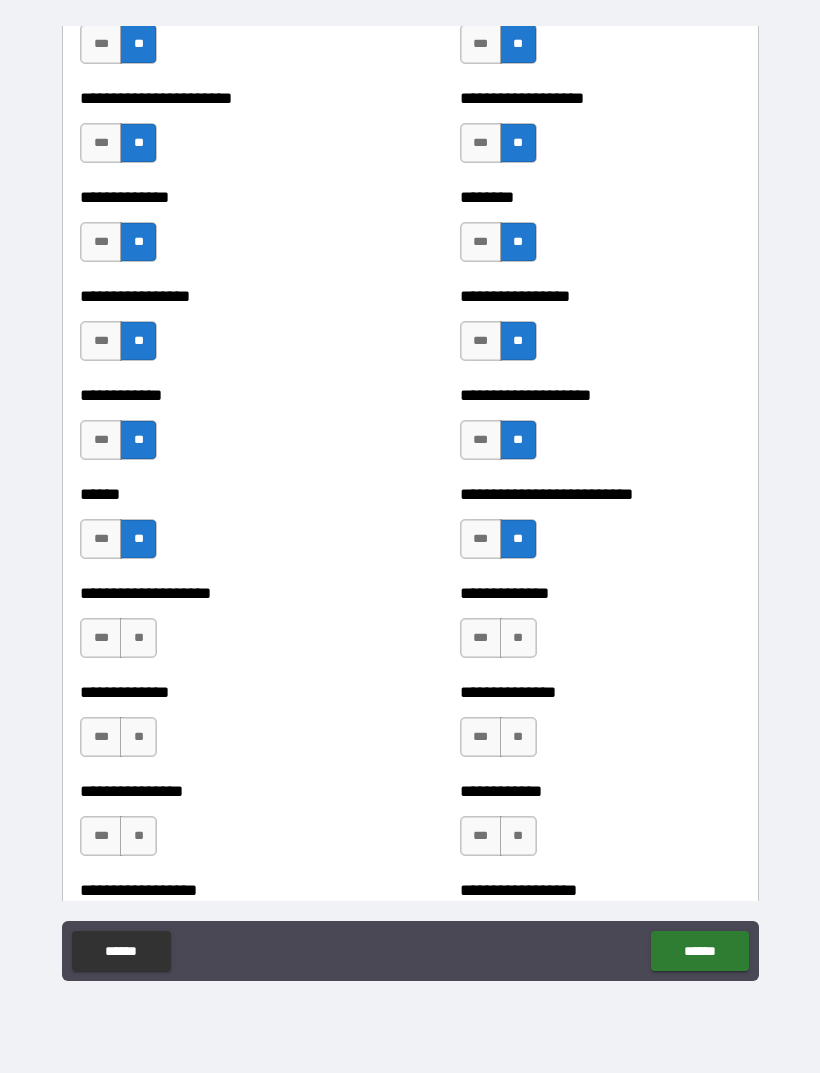 scroll, scrollTop: 3604, scrollLeft: 0, axis: vertical 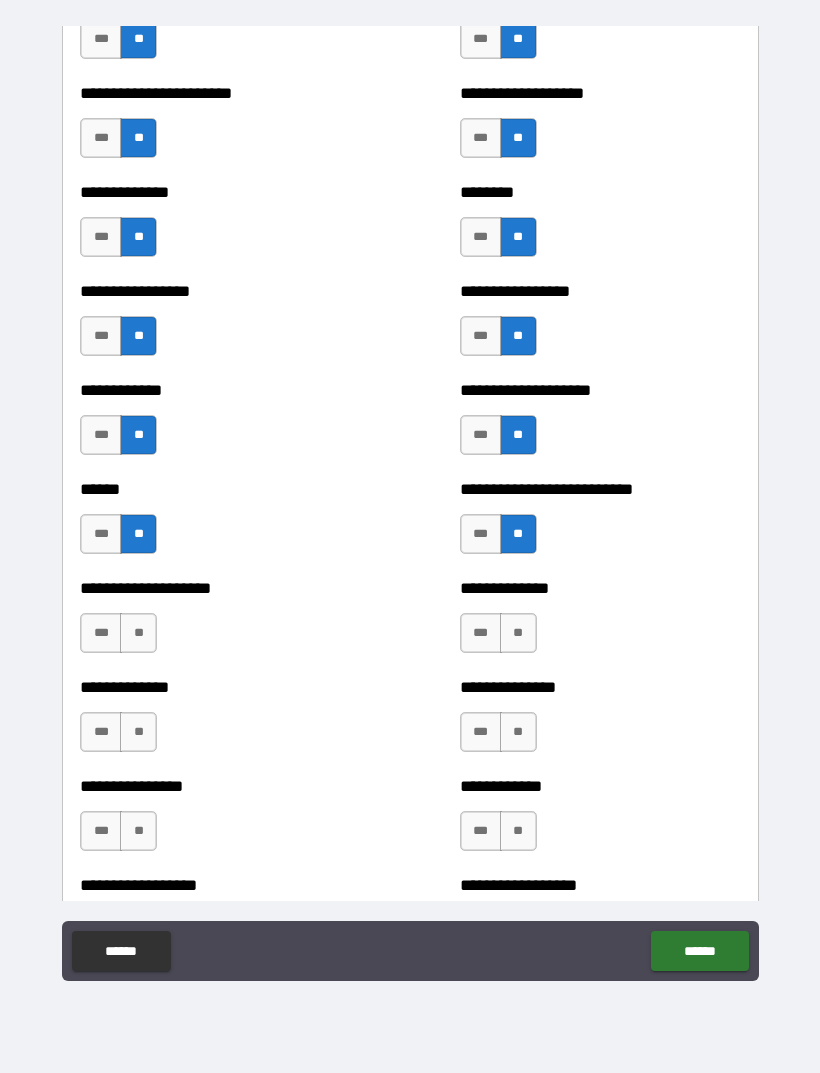click on "**" at bounding box center [138, 633] 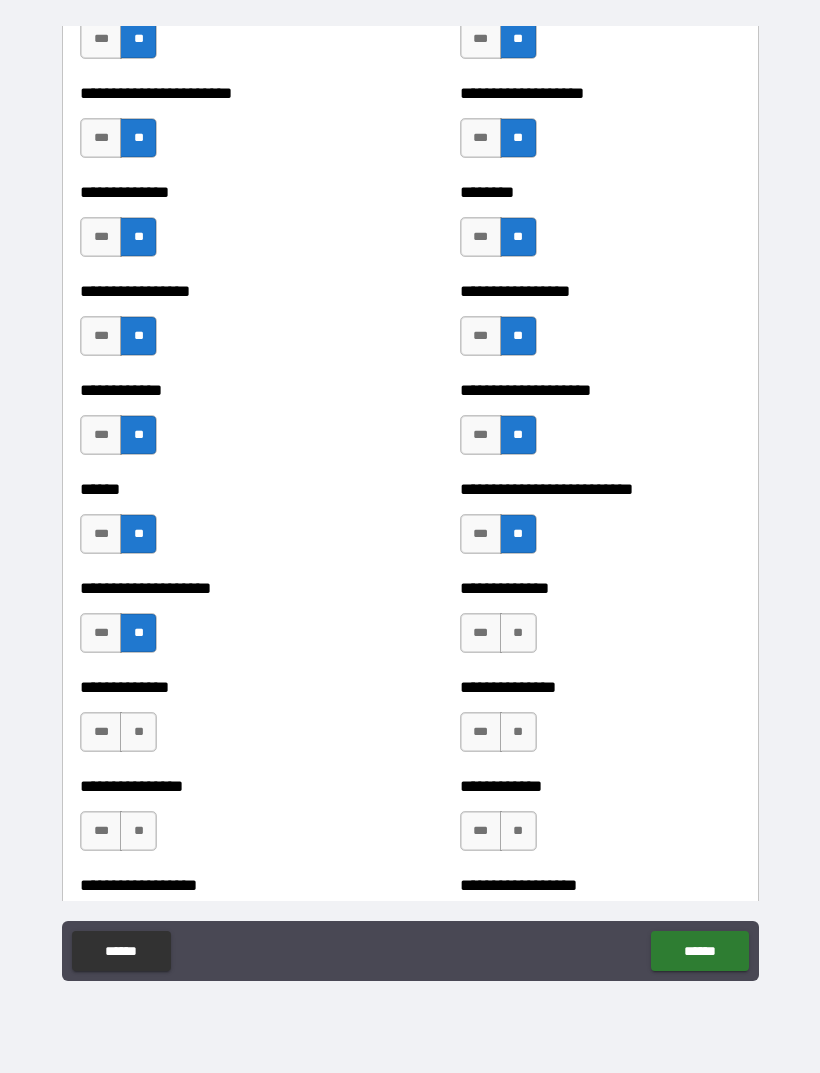 click on "**" at bounding box center (518, 633) 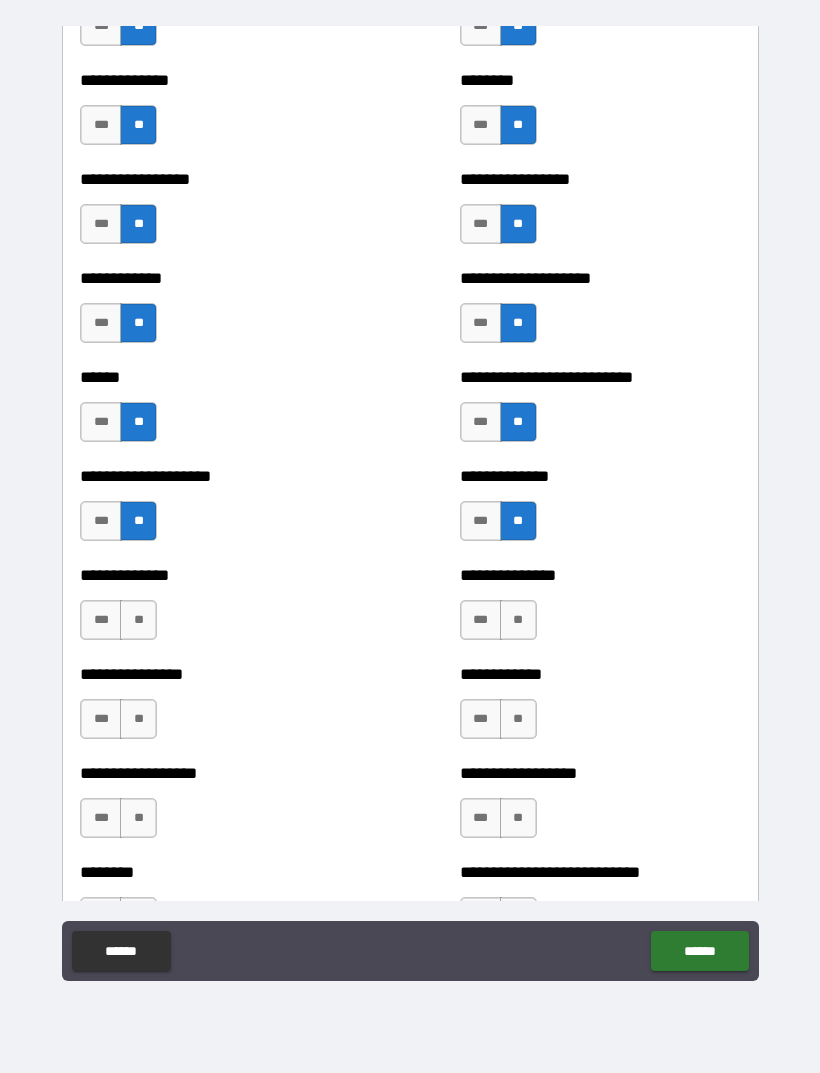 click on "**" at bounding box center [138, 620] 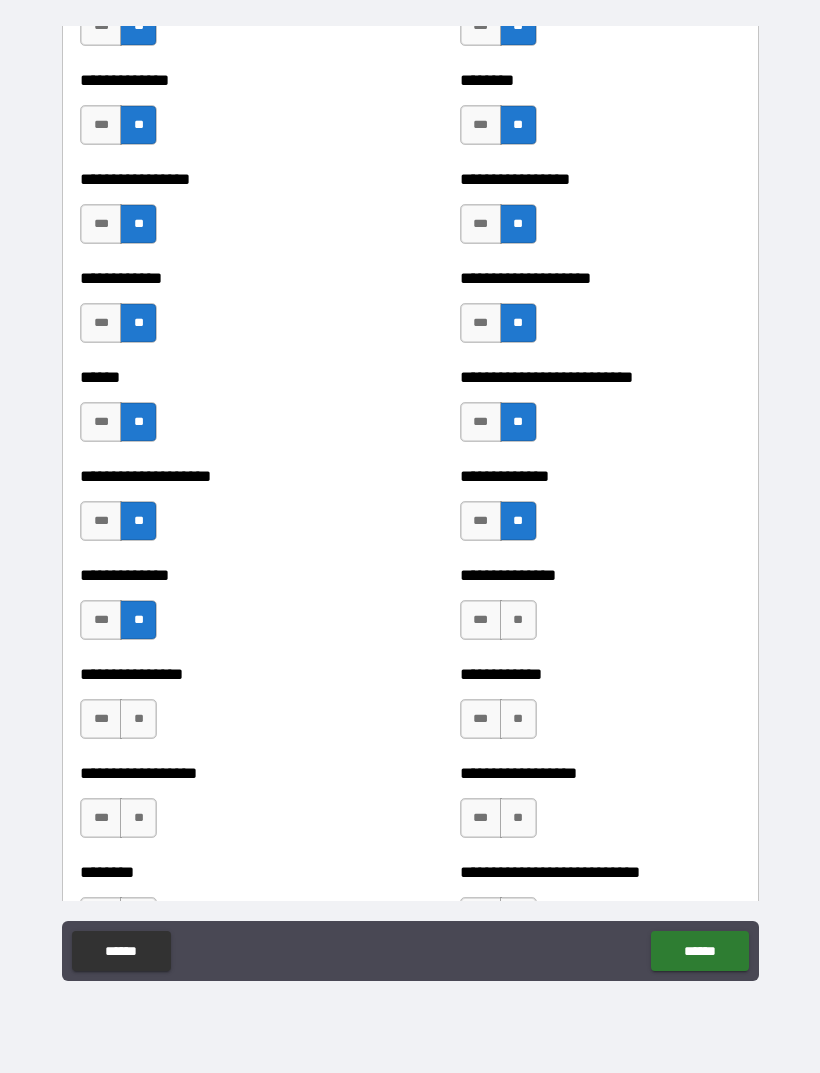 click on "**" at bounding box center (518, 620) 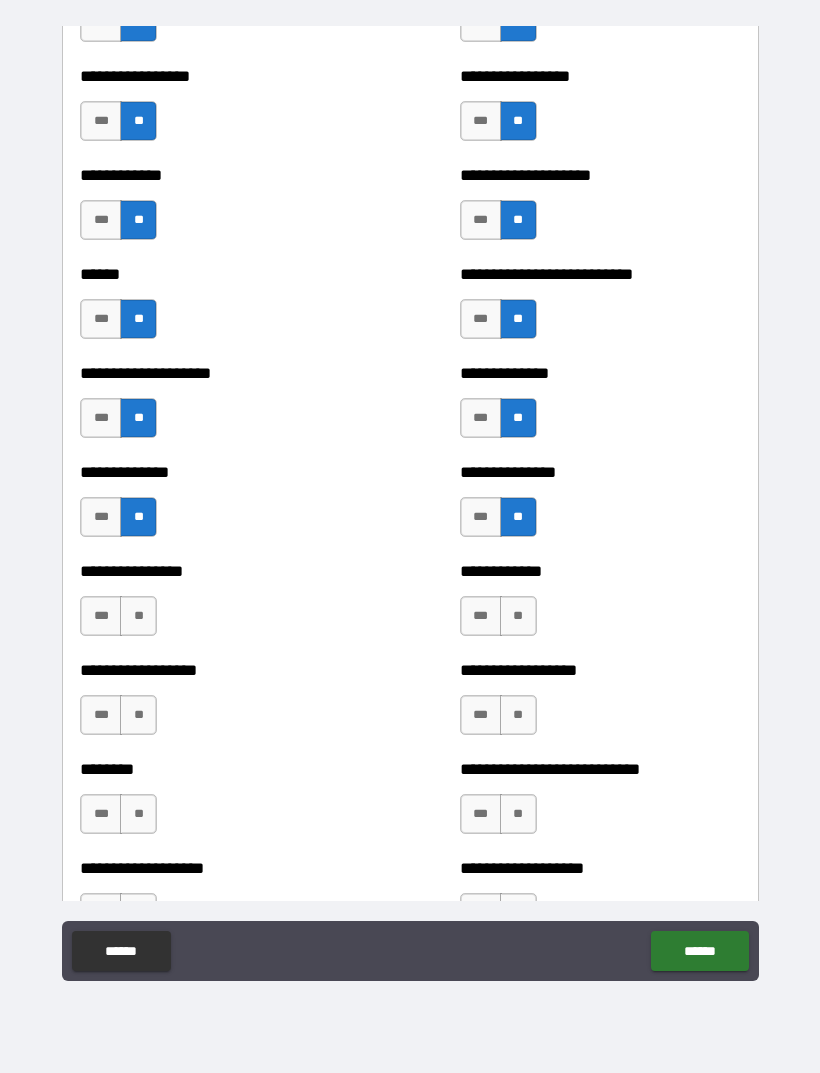 scroll, scrollTop: 3818, scrollLeft: 0, axis: vertical 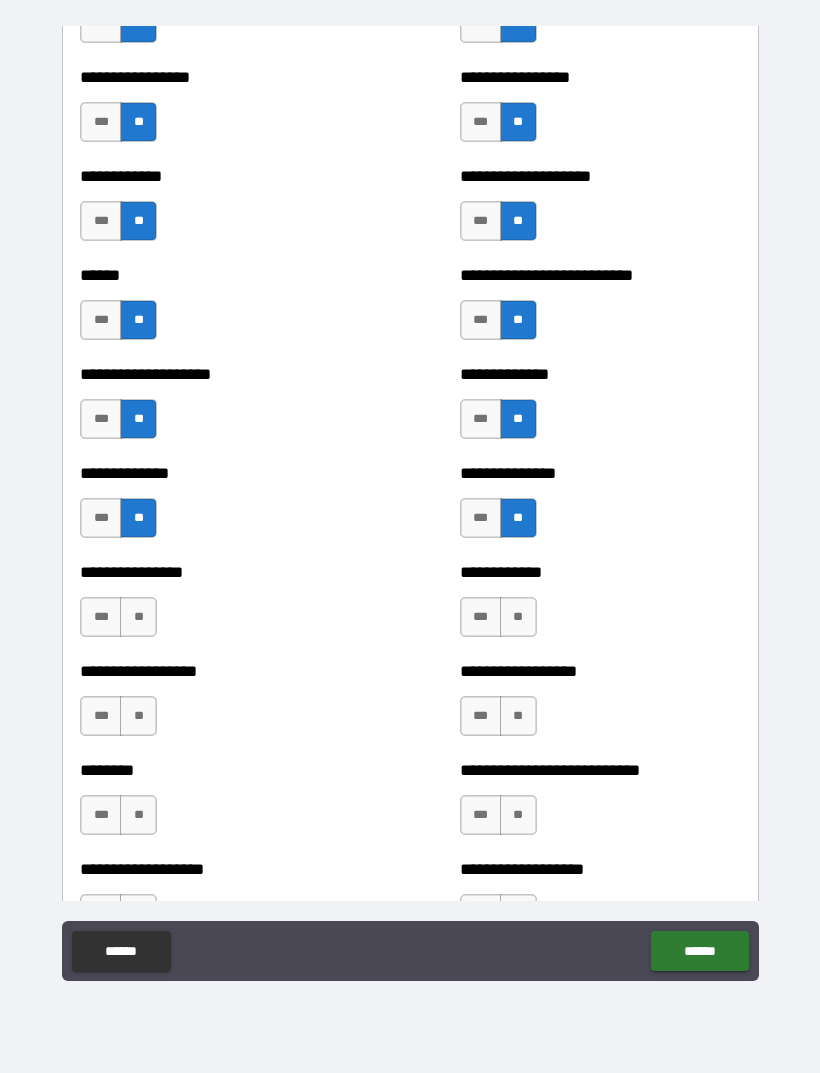 click on "**" at bounding box center (138, 617) 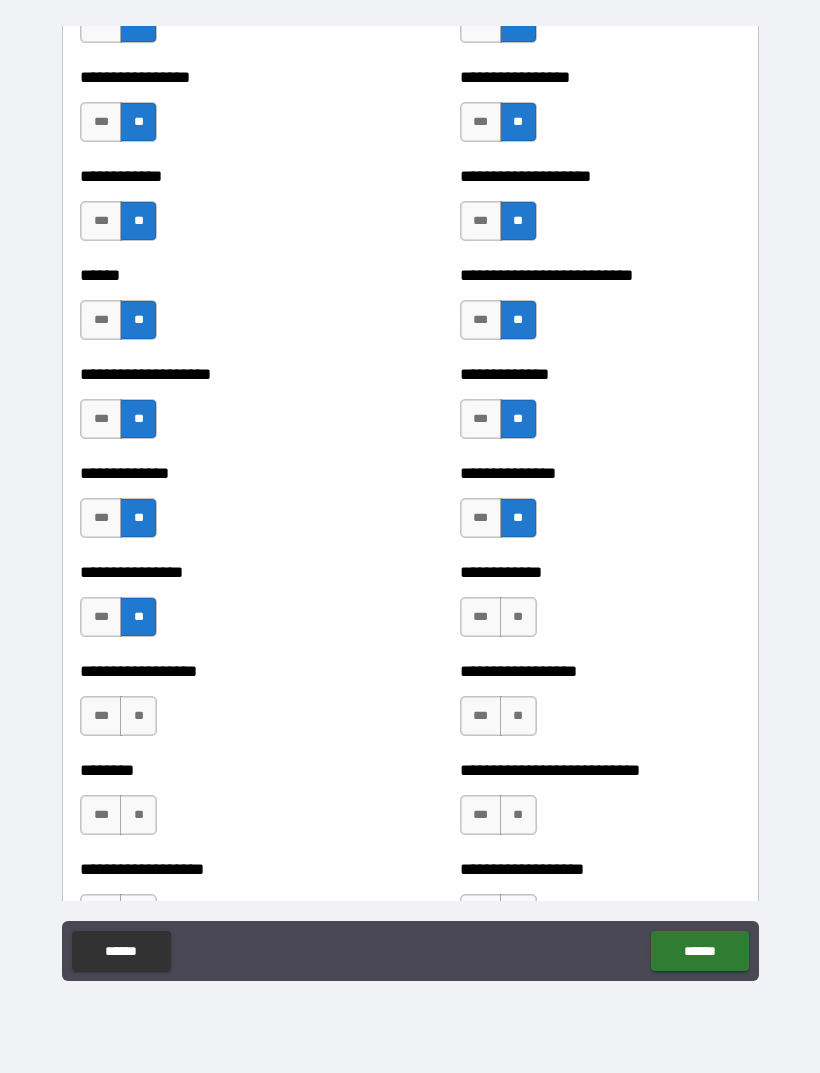 click on "**" at bounding box center [518, 617] 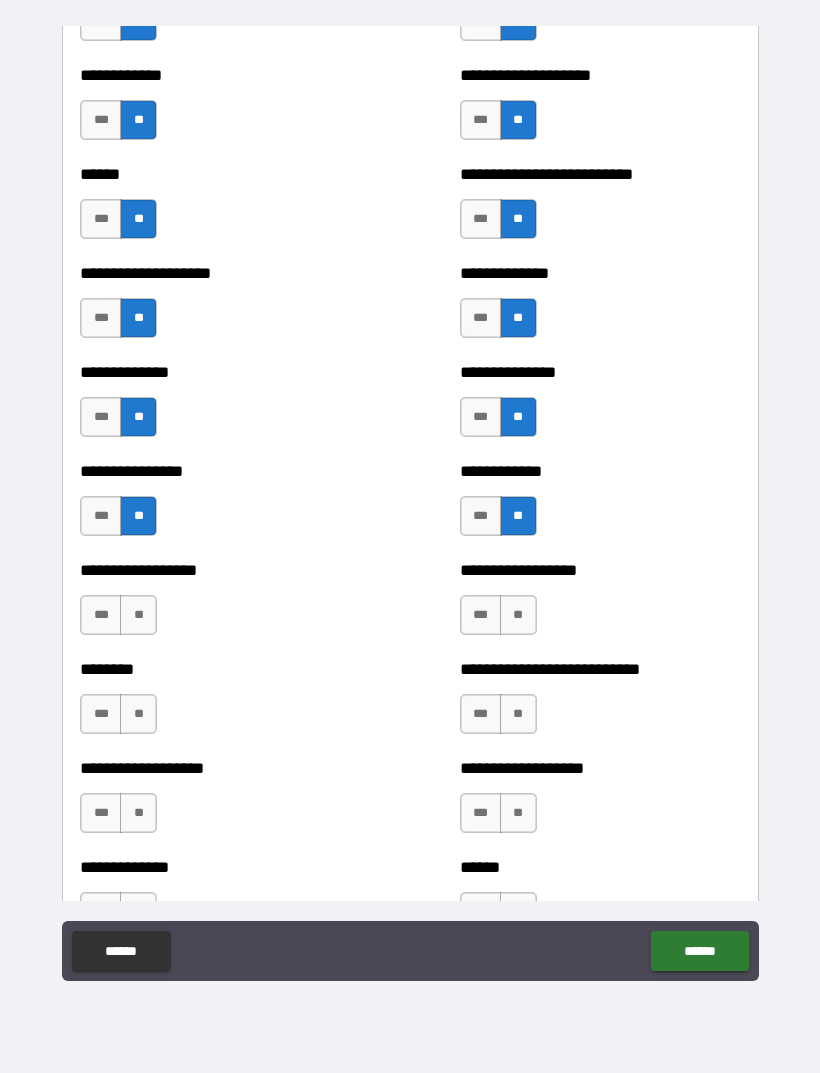 click on "**" at bounding box center [138, 615] 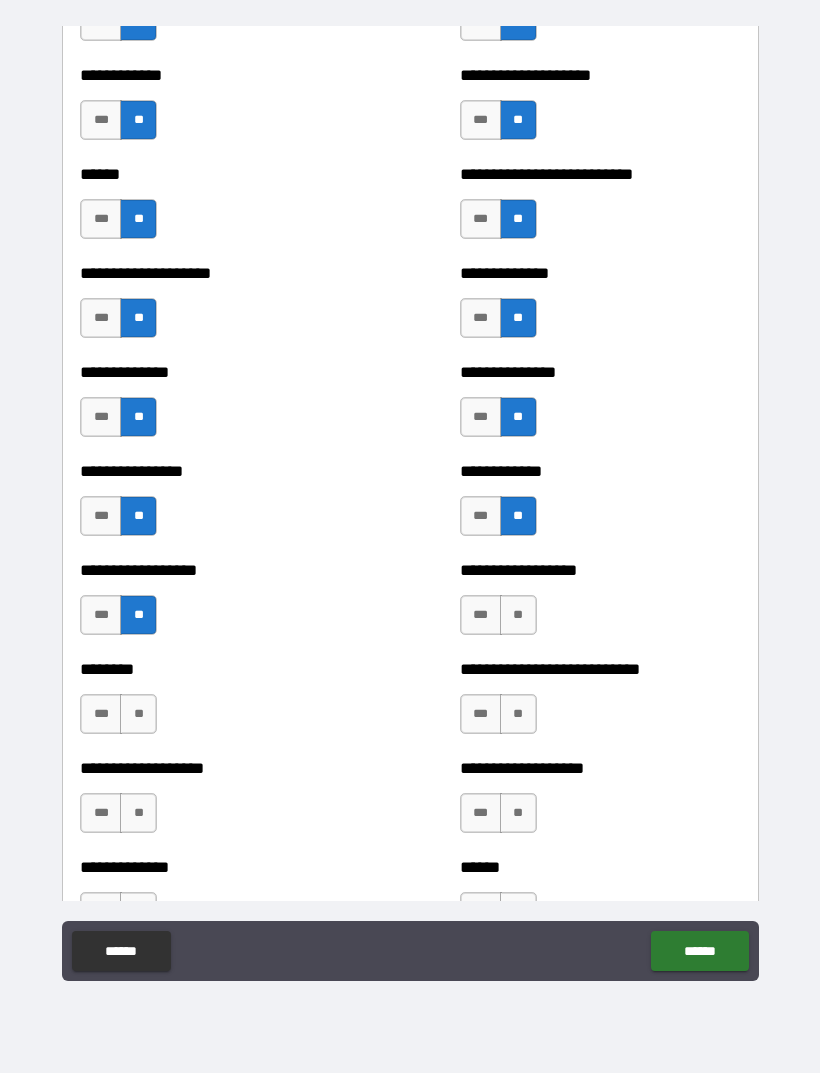 click on "**" at bounding box center [518, 615] 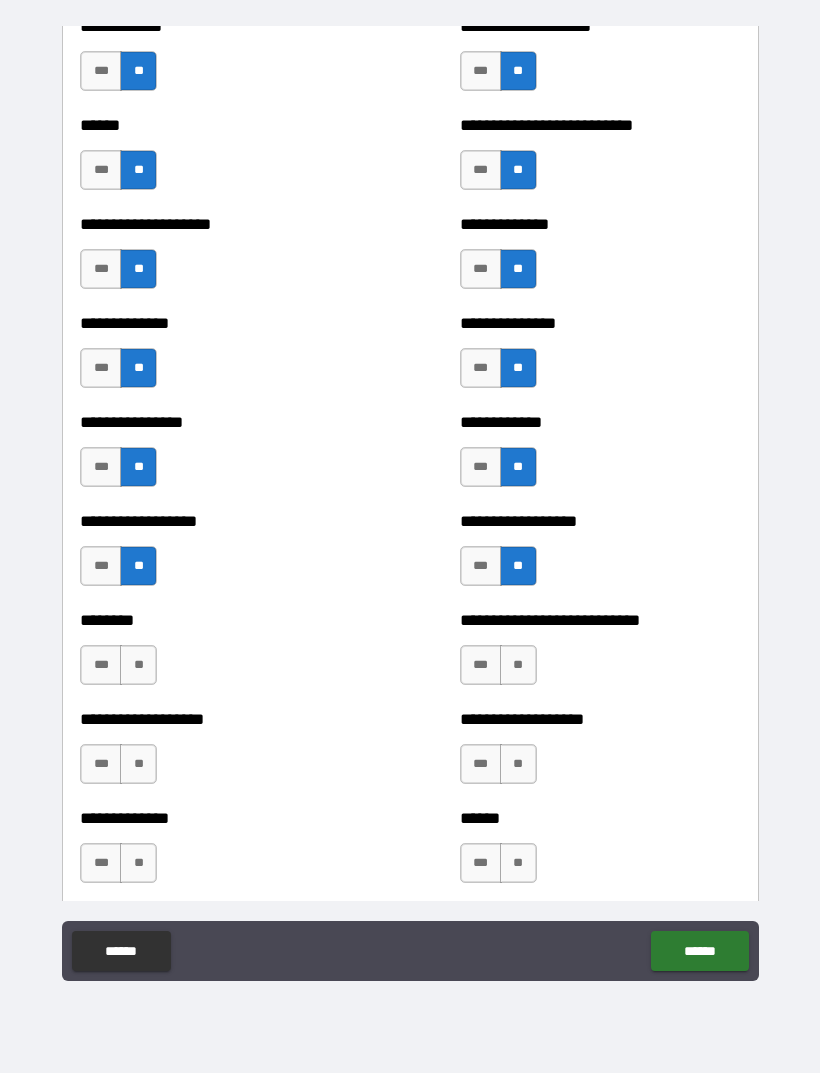 scroll, scrollTop: 3990, scrollLeft: 0, axis: vertical 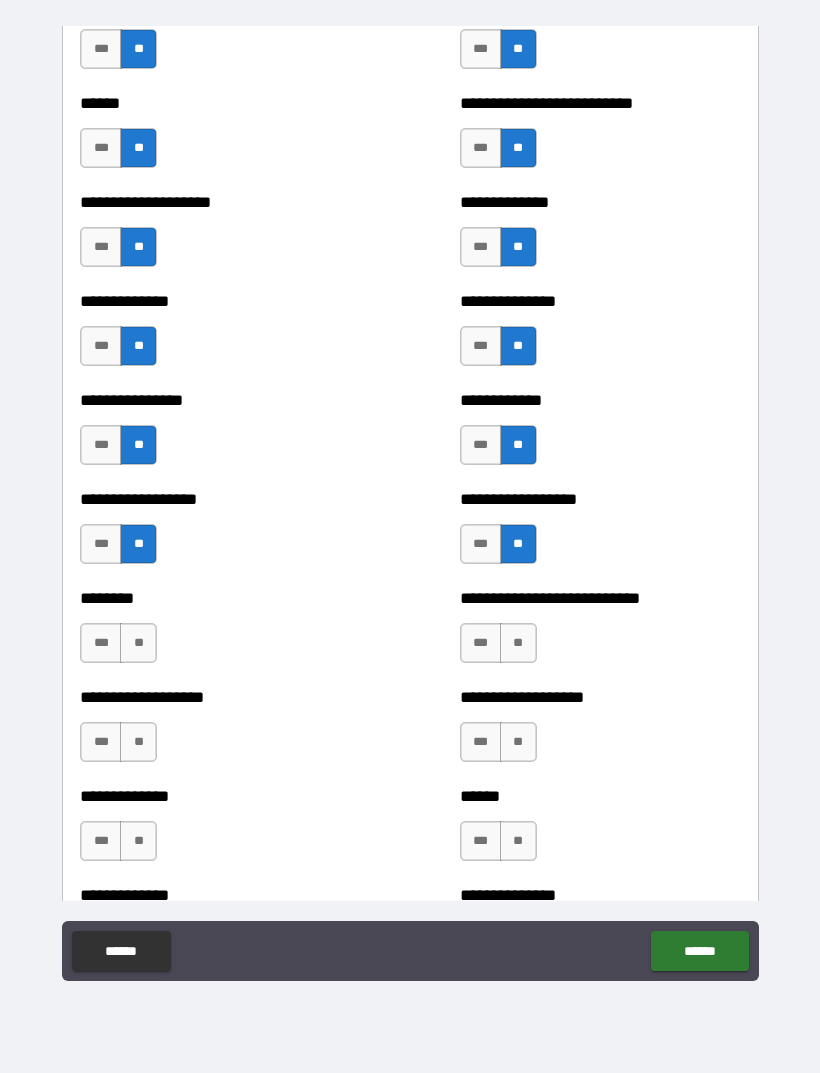 click on "**" at bounding box center (138, 643) 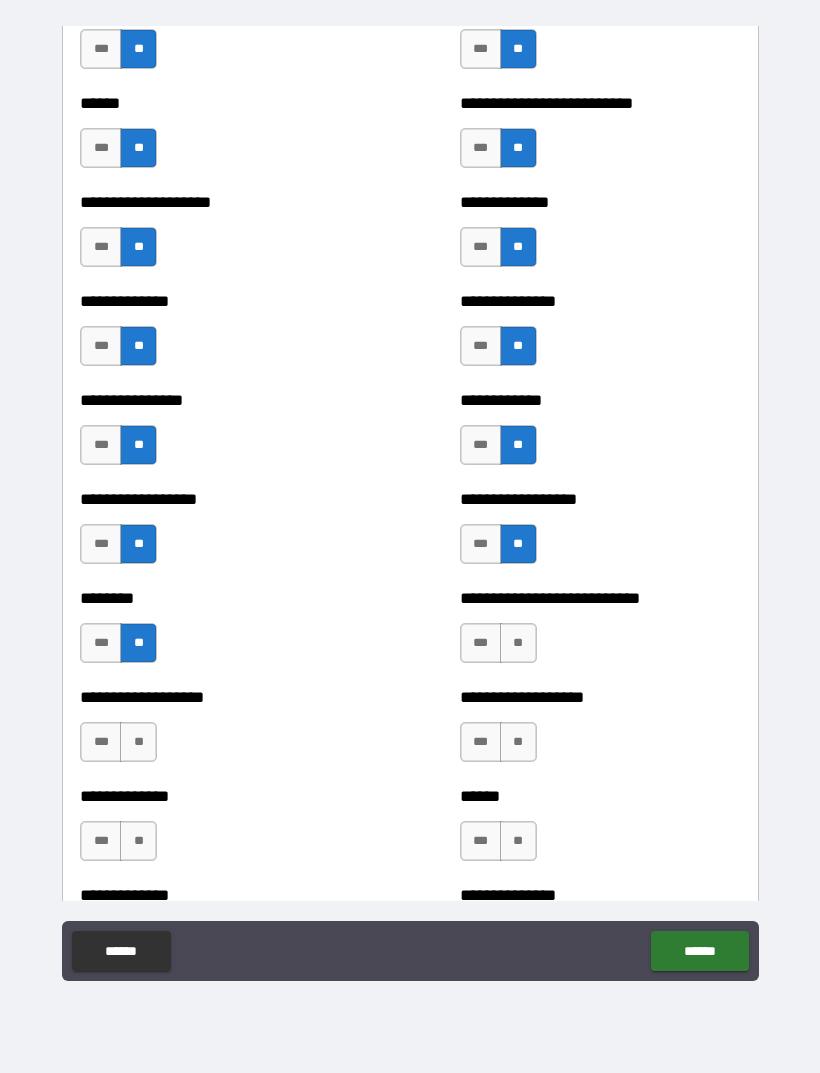click on "**" at bounding box center [518, 643] 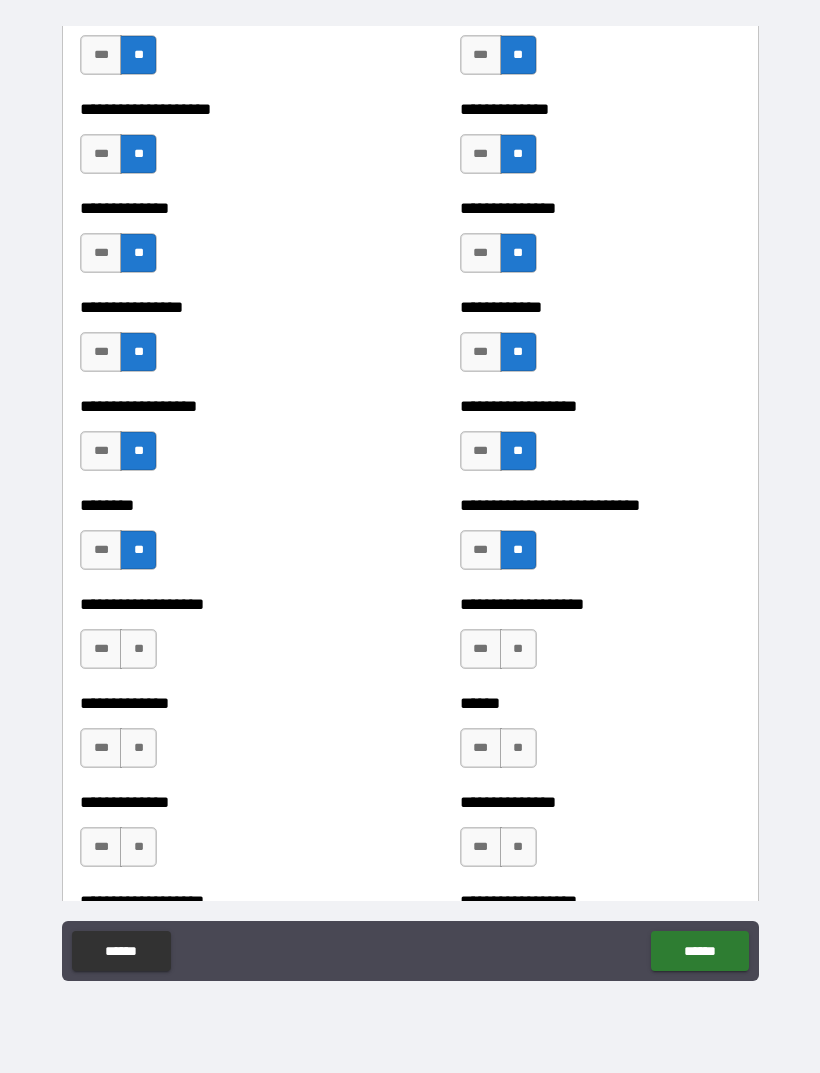 scroll, scrollTop: 4088, scrollLeft: 0, axis: vertical 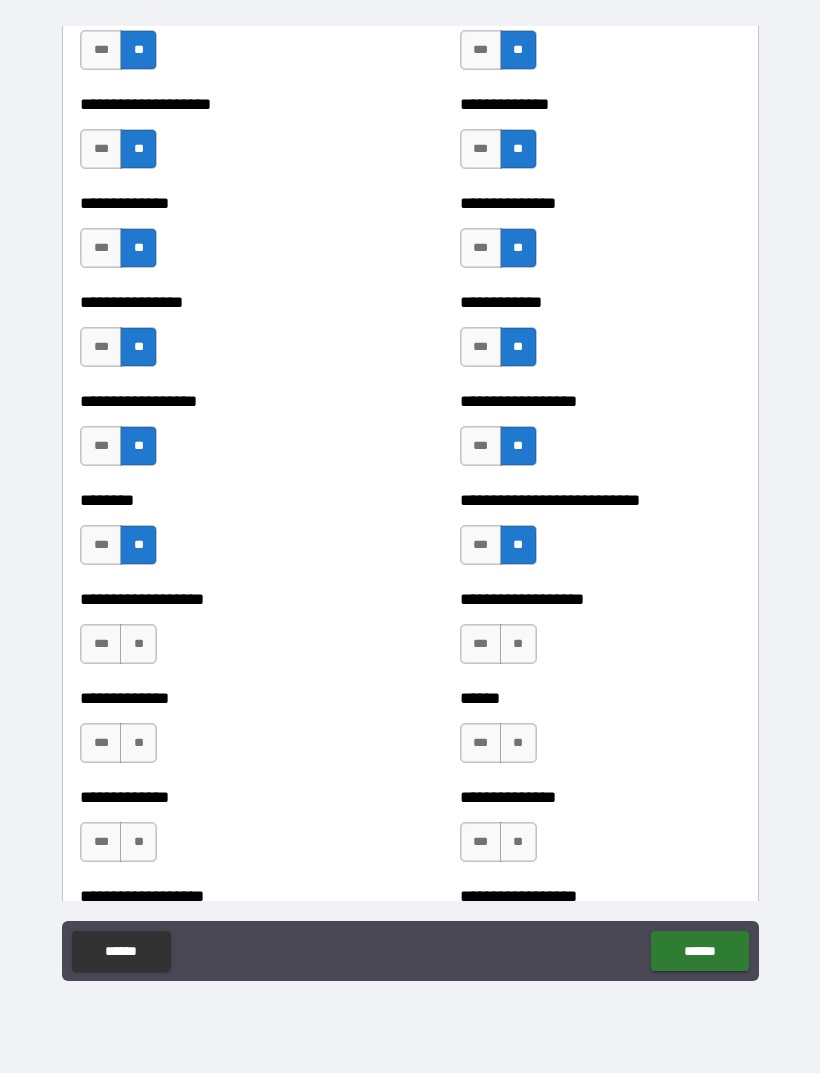 click on "**" at bounding box center [138, 644] 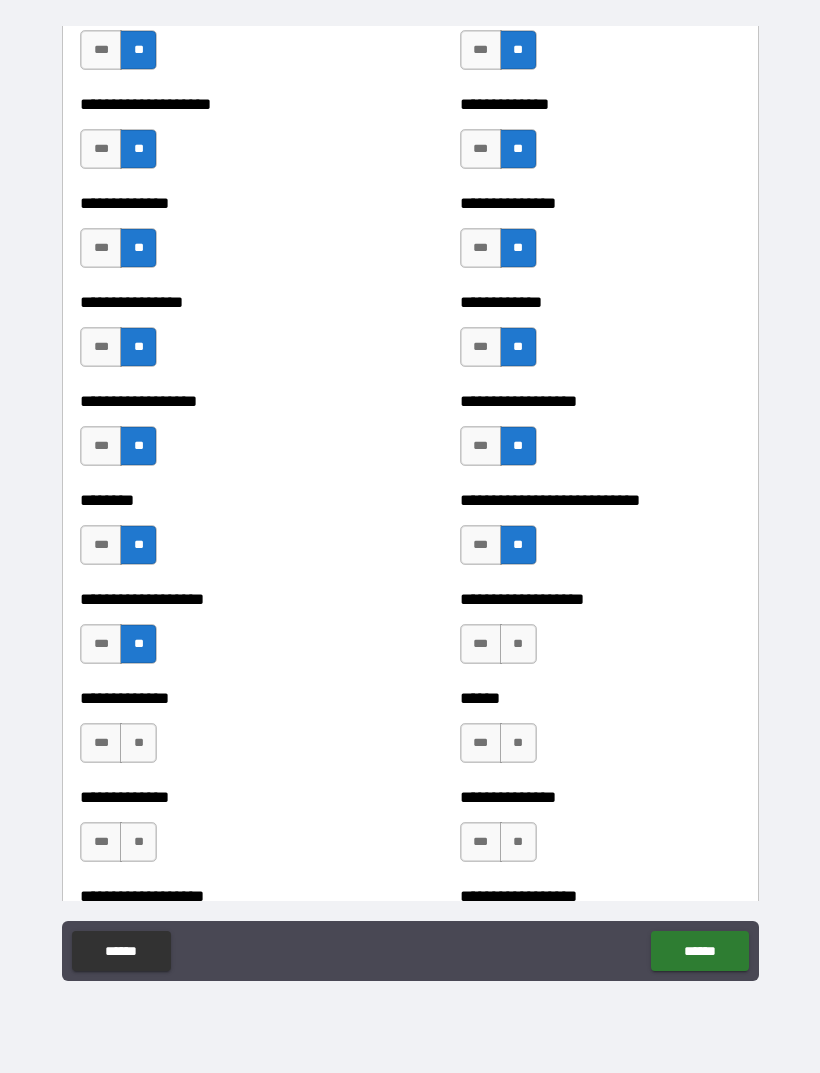 click on "**" at bounding box center [518, 644] 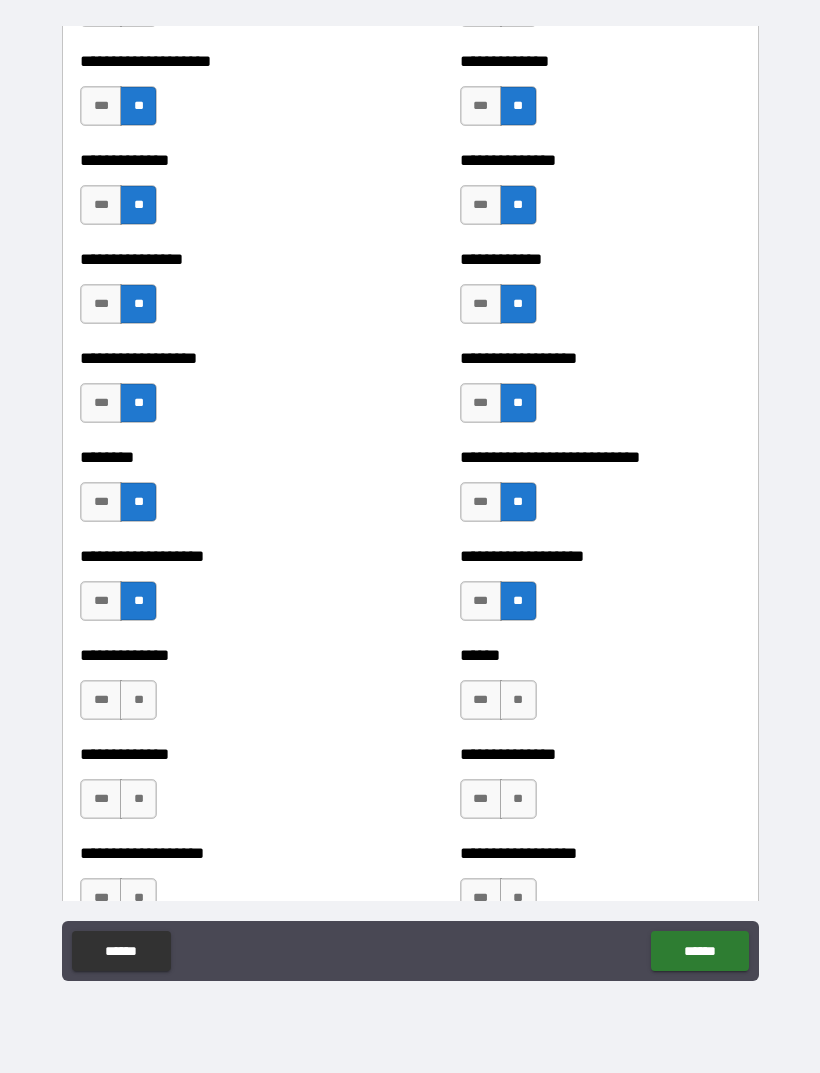 scroll, scrollTop: 4144, scrollLeft: 0, axis: vertical 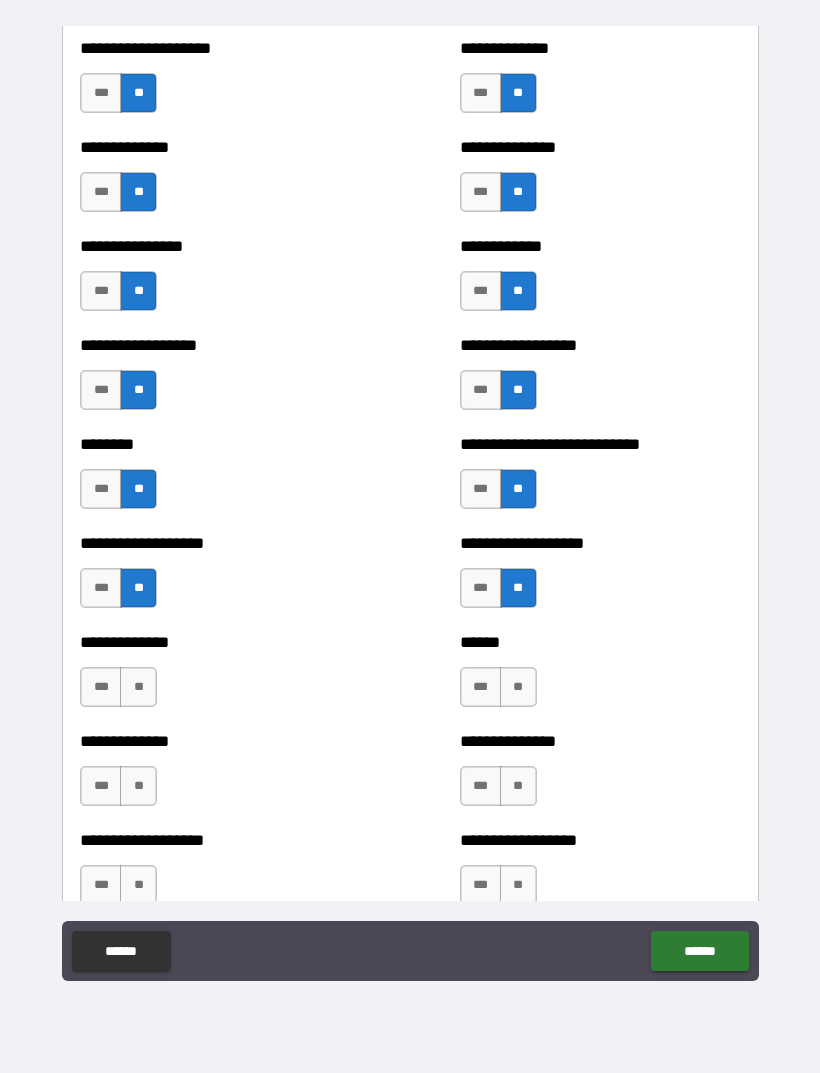 click on "**" at bounding box center [138, 687] 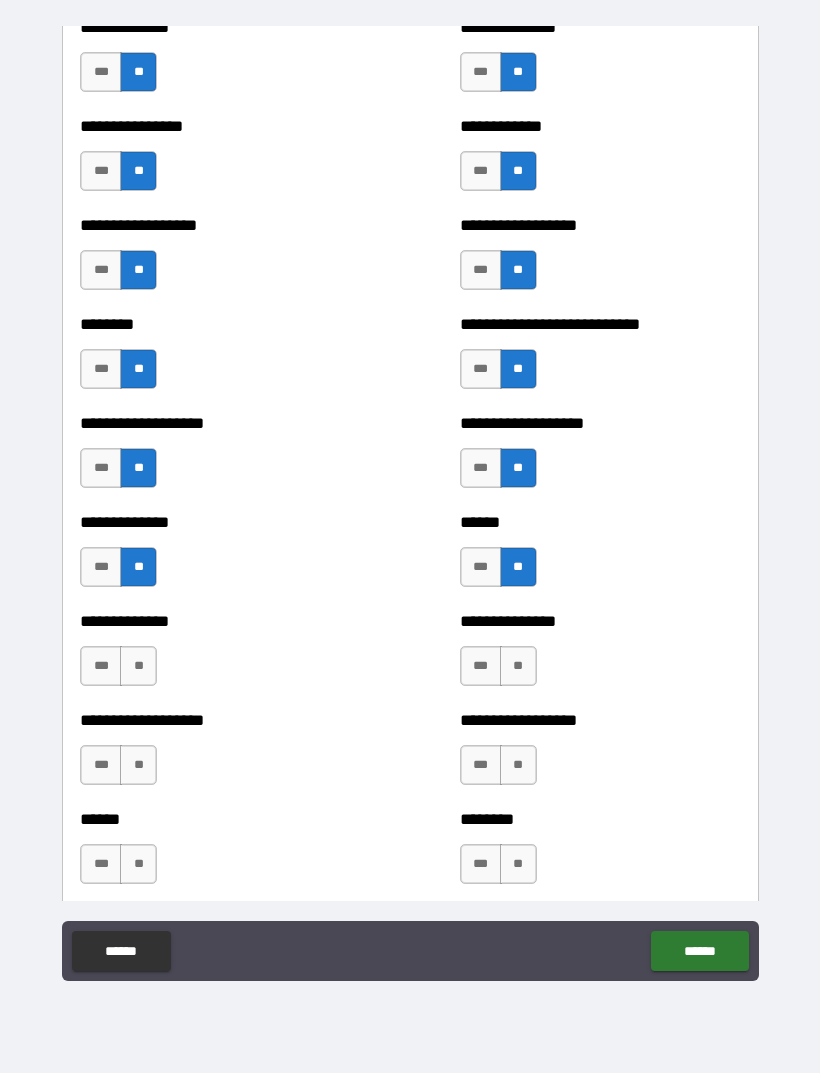 click on "**" at bounding box center (138, 666) 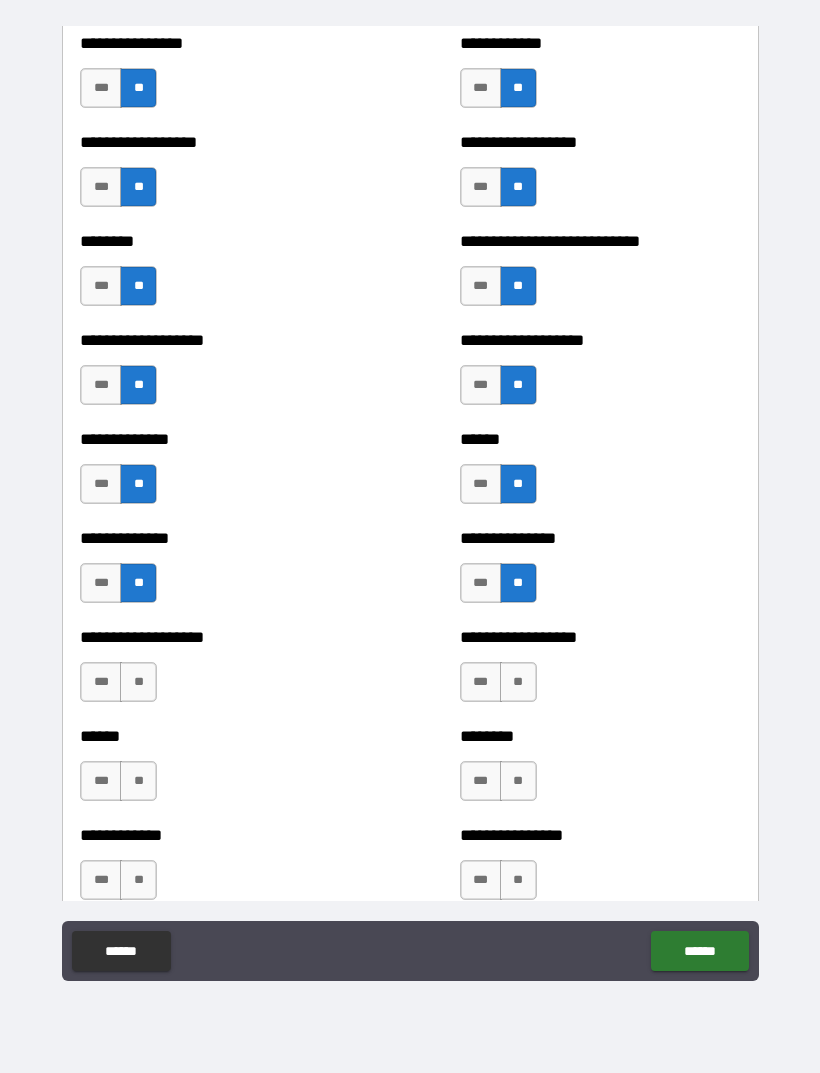 click on "**" at bounding box center (138, 682) 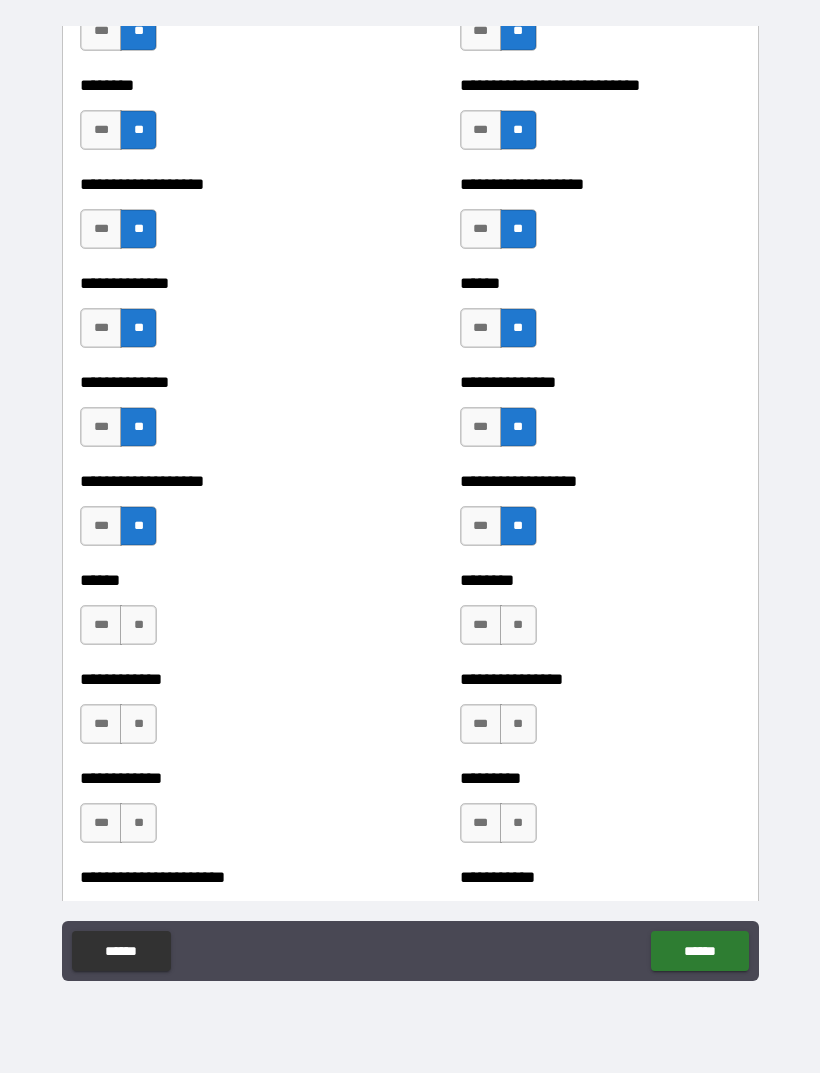 click on "**" at bounding box center [138, 625] 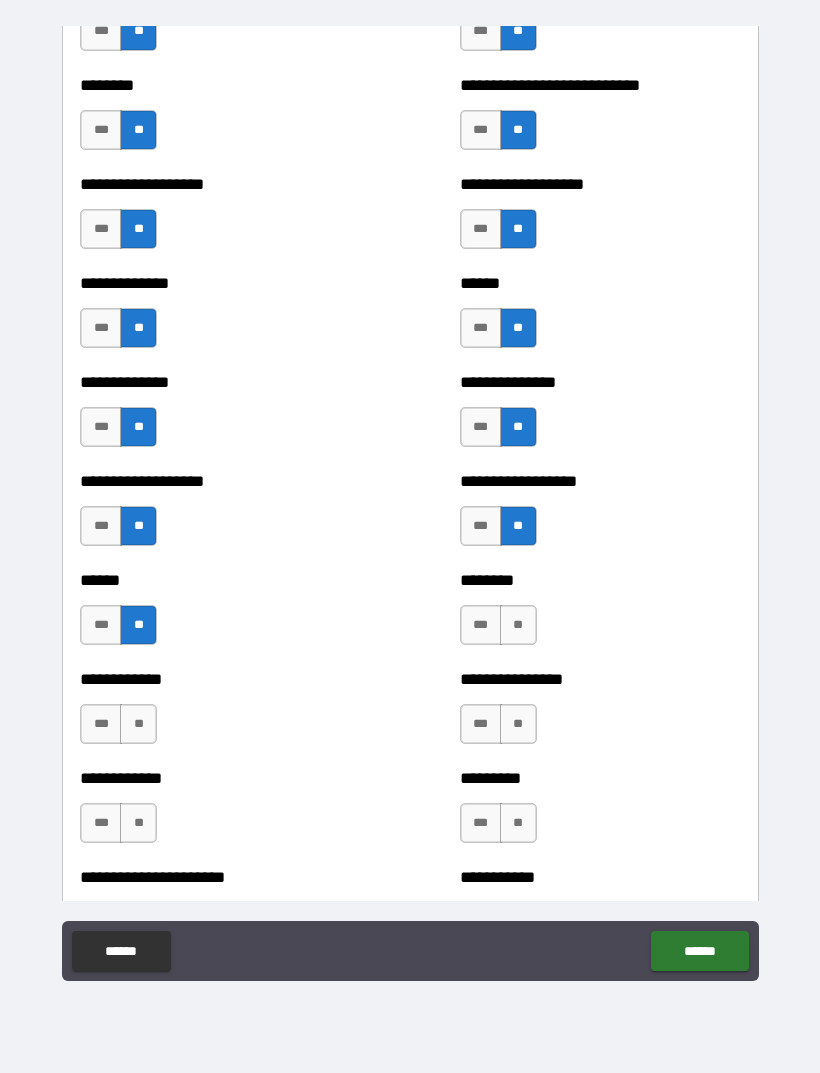 click on "**" at bounding box center [518, 625] 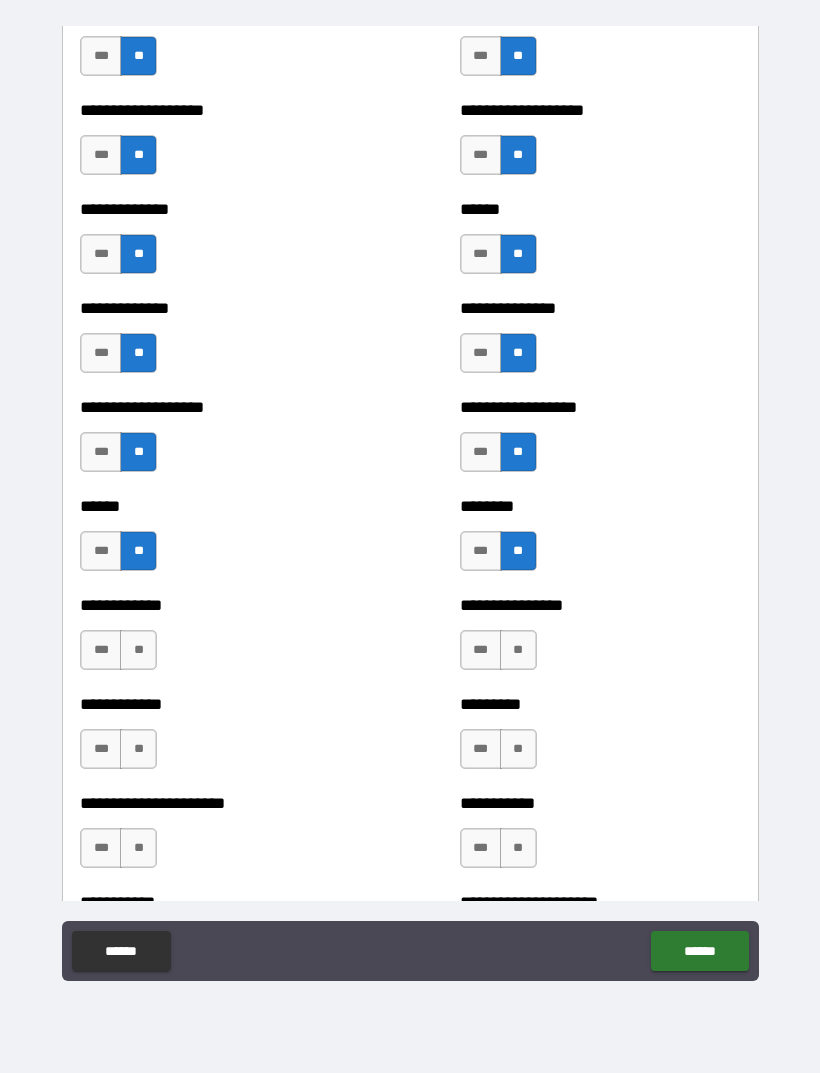click on "**" at bounding box center (138, 650) 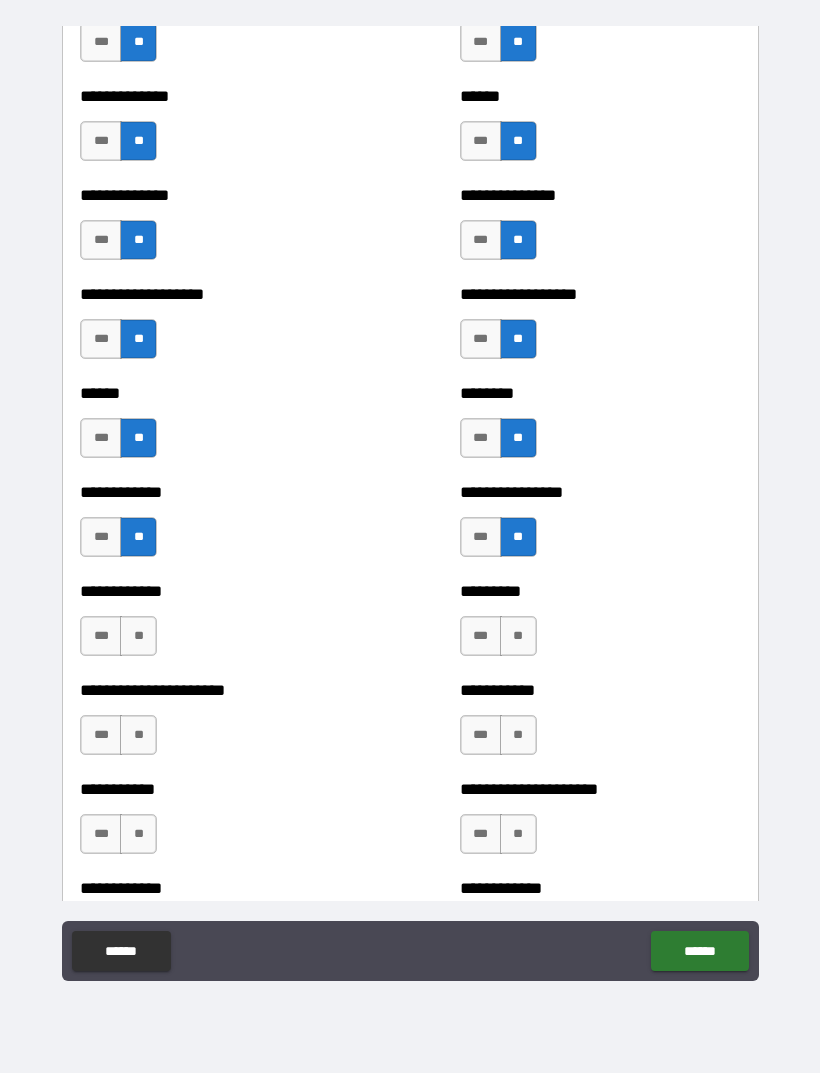 click on "**" at bounding box center (138, 636) 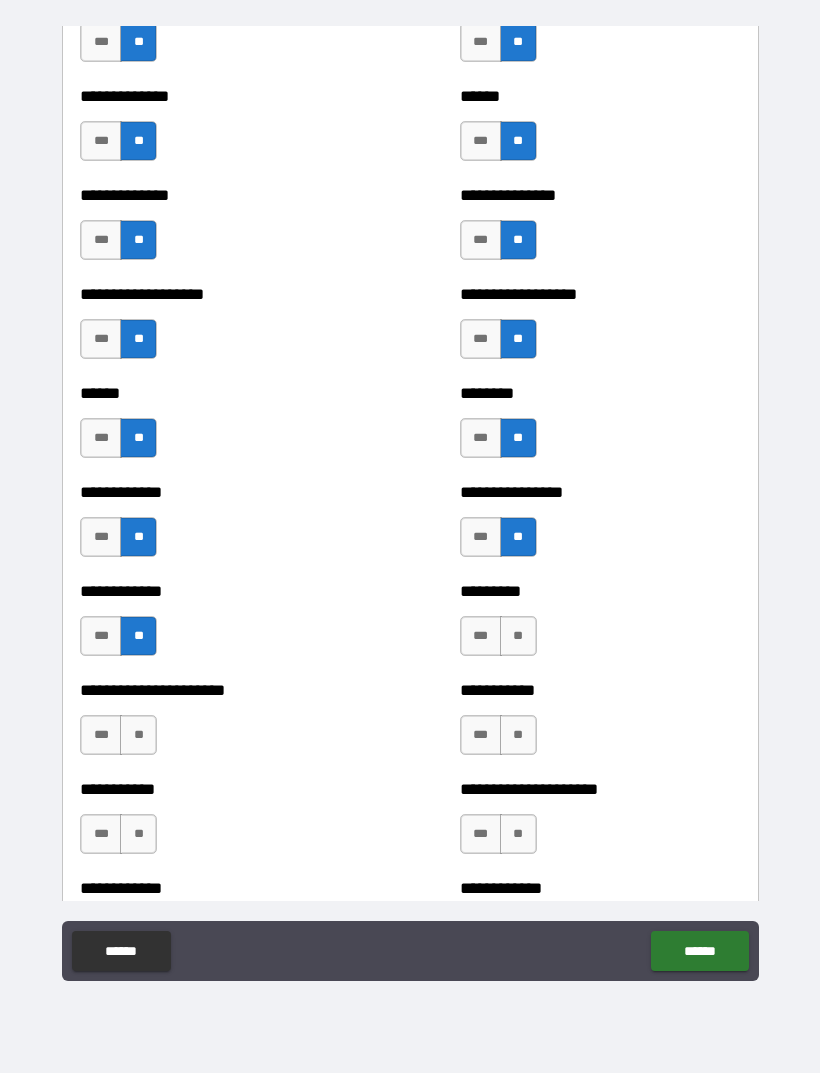 click on "**" at bounding box center [518, 636] 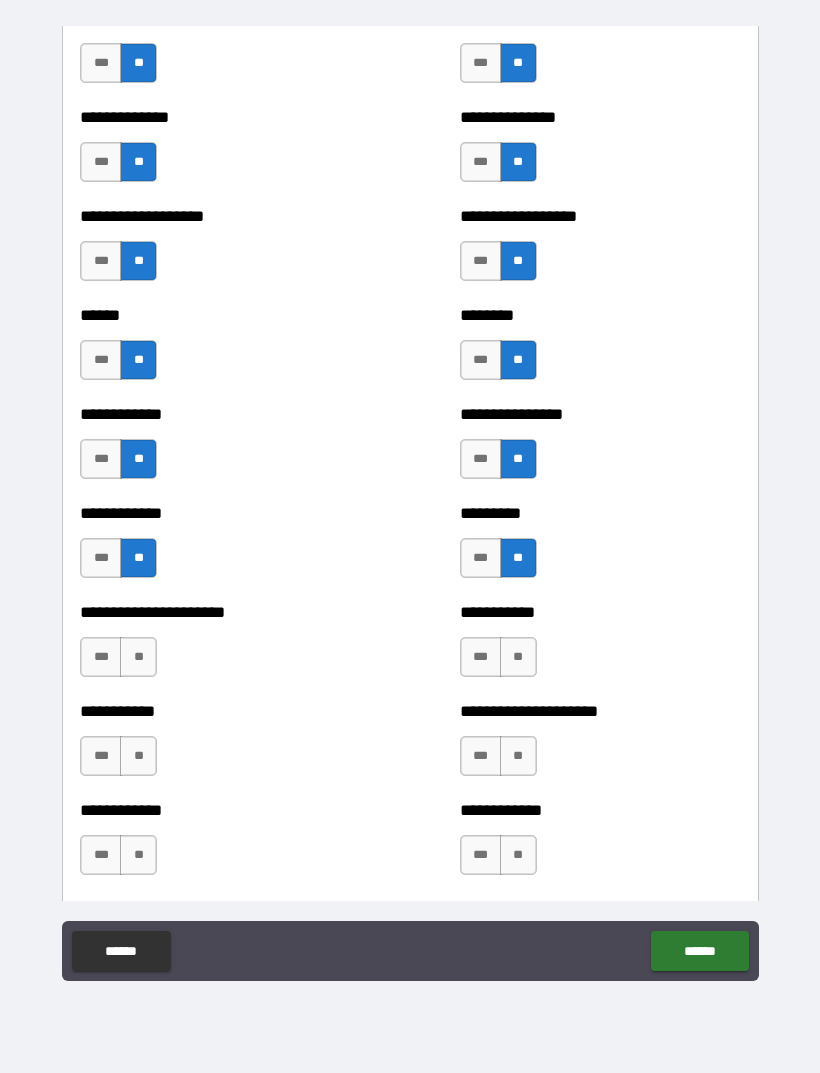 click on "**" at bounding box center [138, 657] 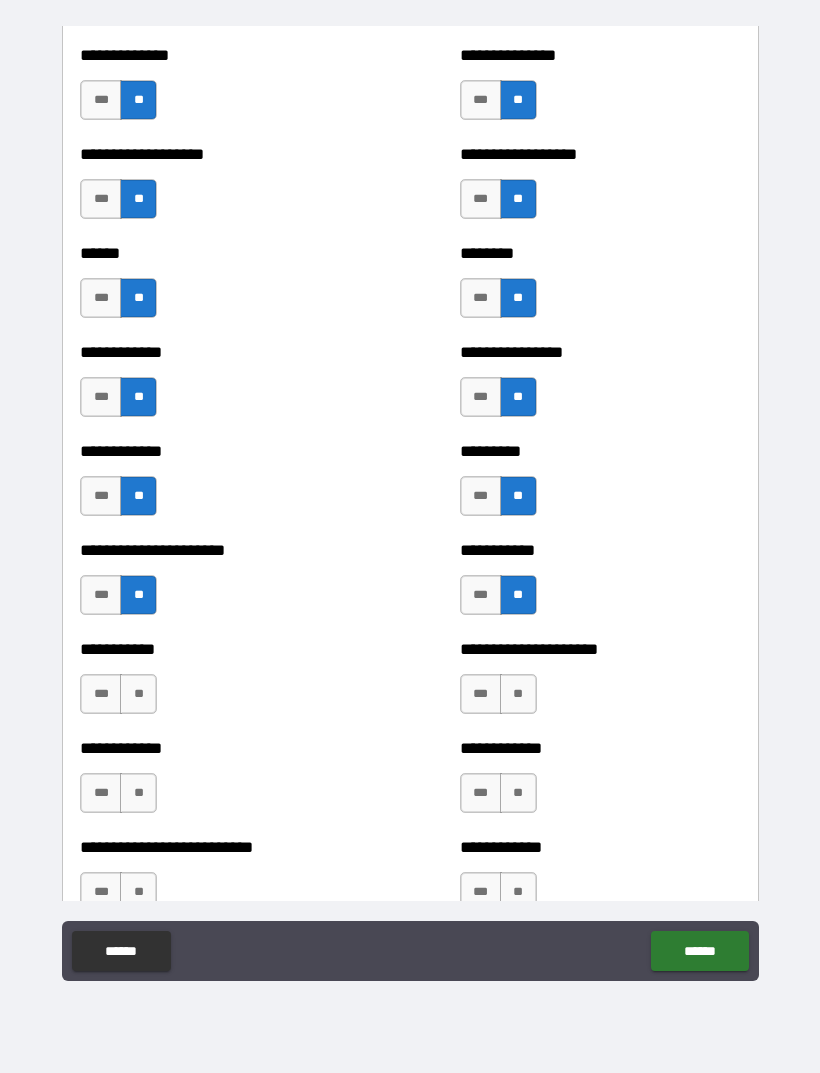 scroll, scrollTop: 4841, scrollLeft: 0, axis: vertical 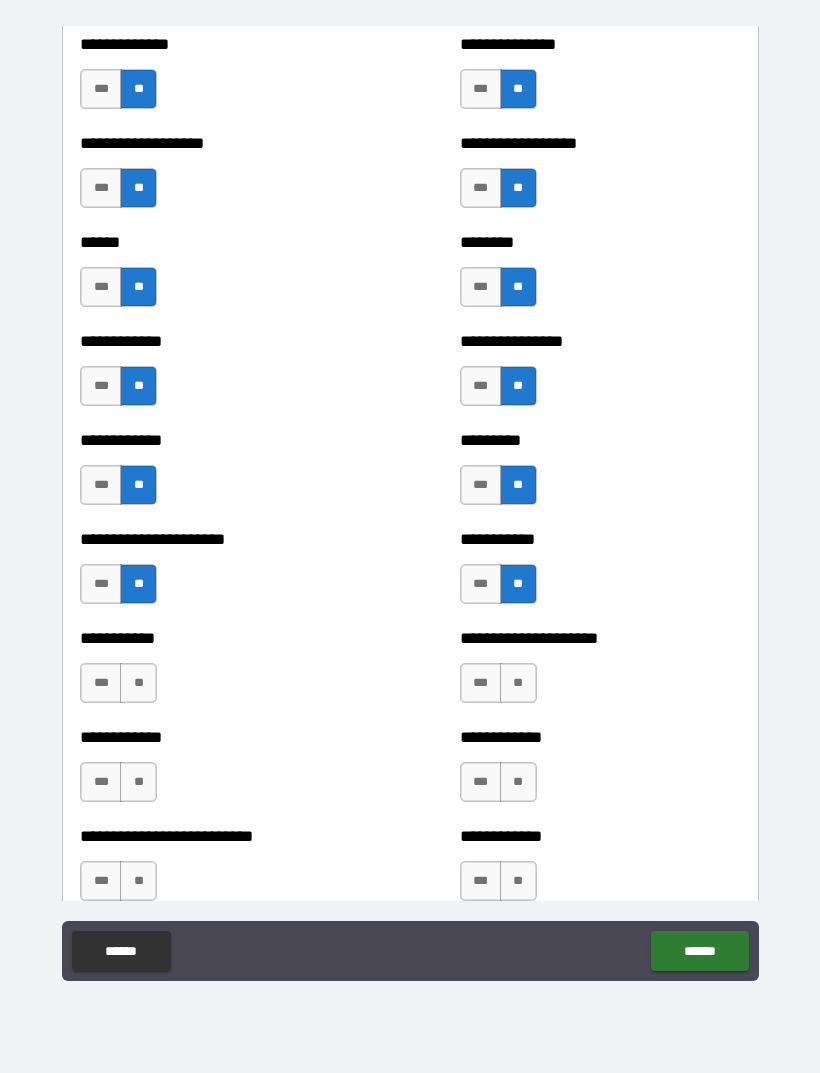 click on "**" at bounding box center [138, 683] 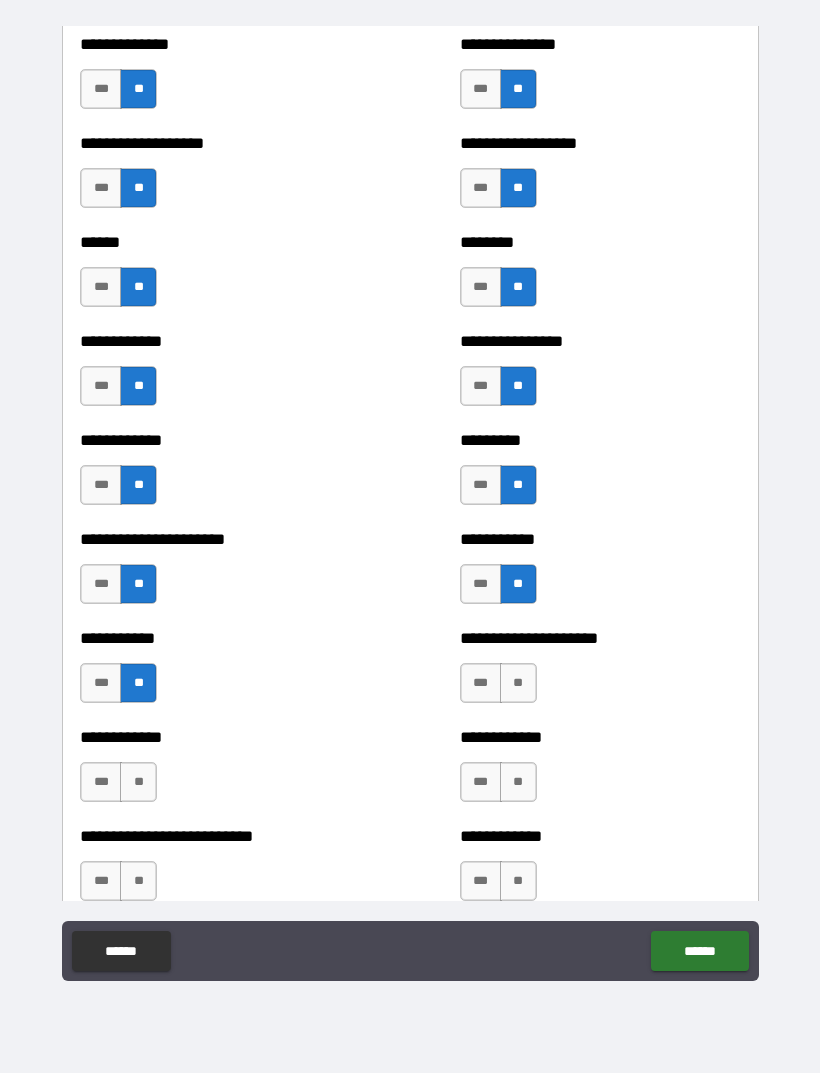 click on "**" at bounding box center (518, 683) 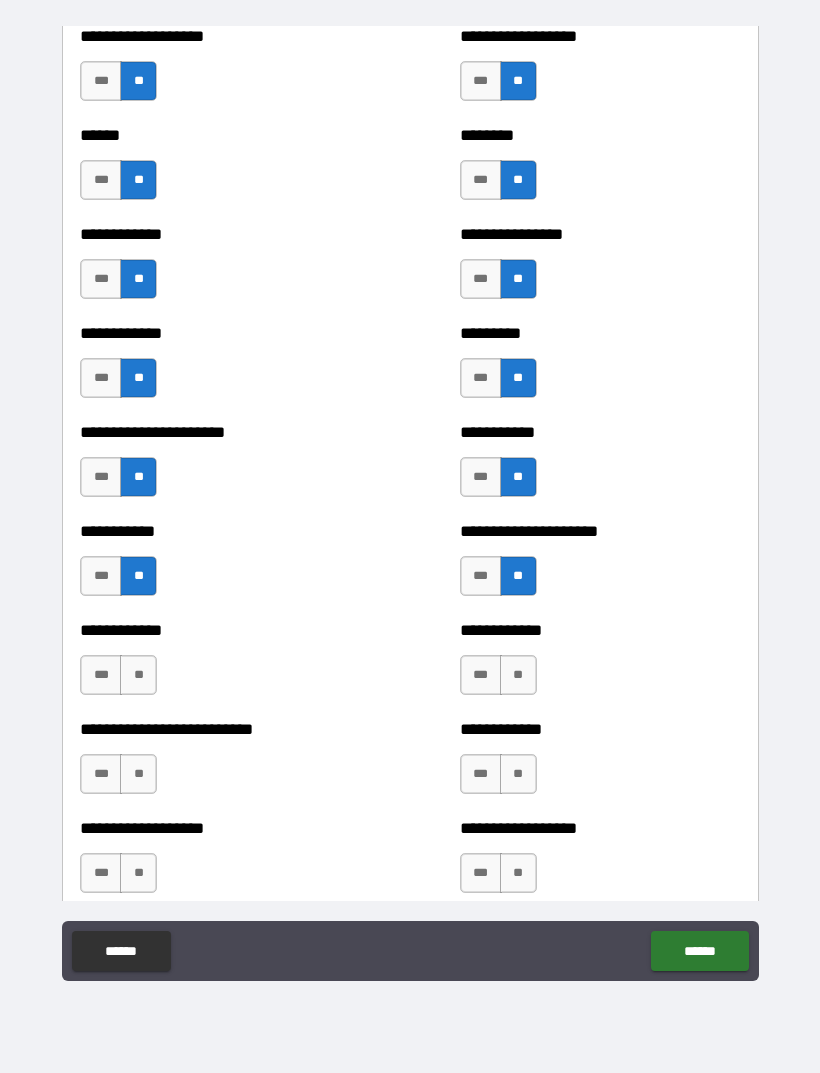 scroll, scrollTop: 4959, scrollLeft: 0, axis: vertical 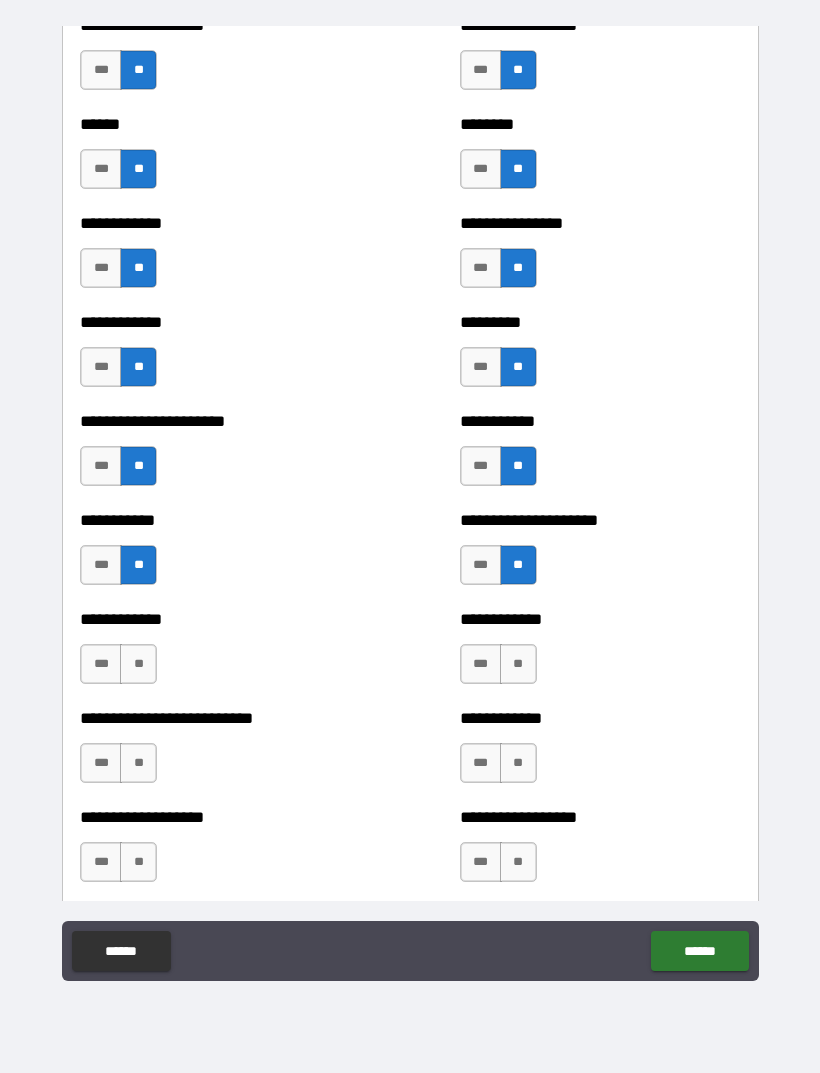 click on "**" at bounding box center [138, 664] 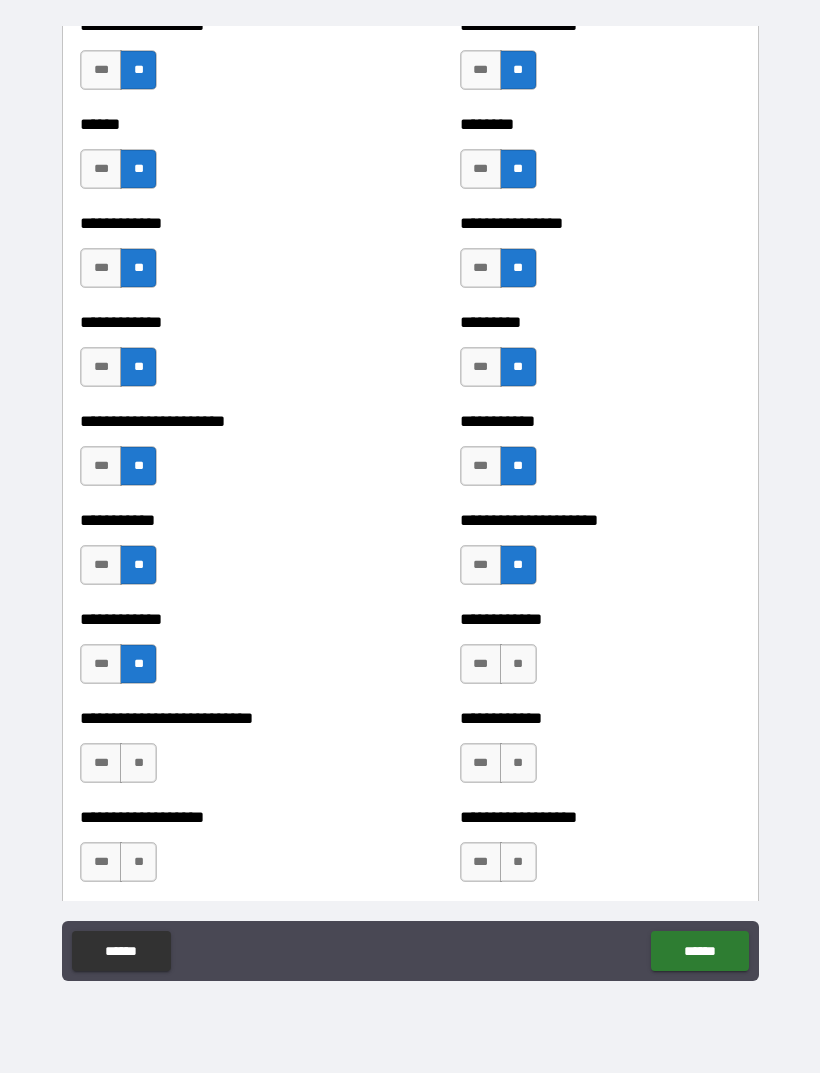 click on "**" at bounding box center [518, 664] 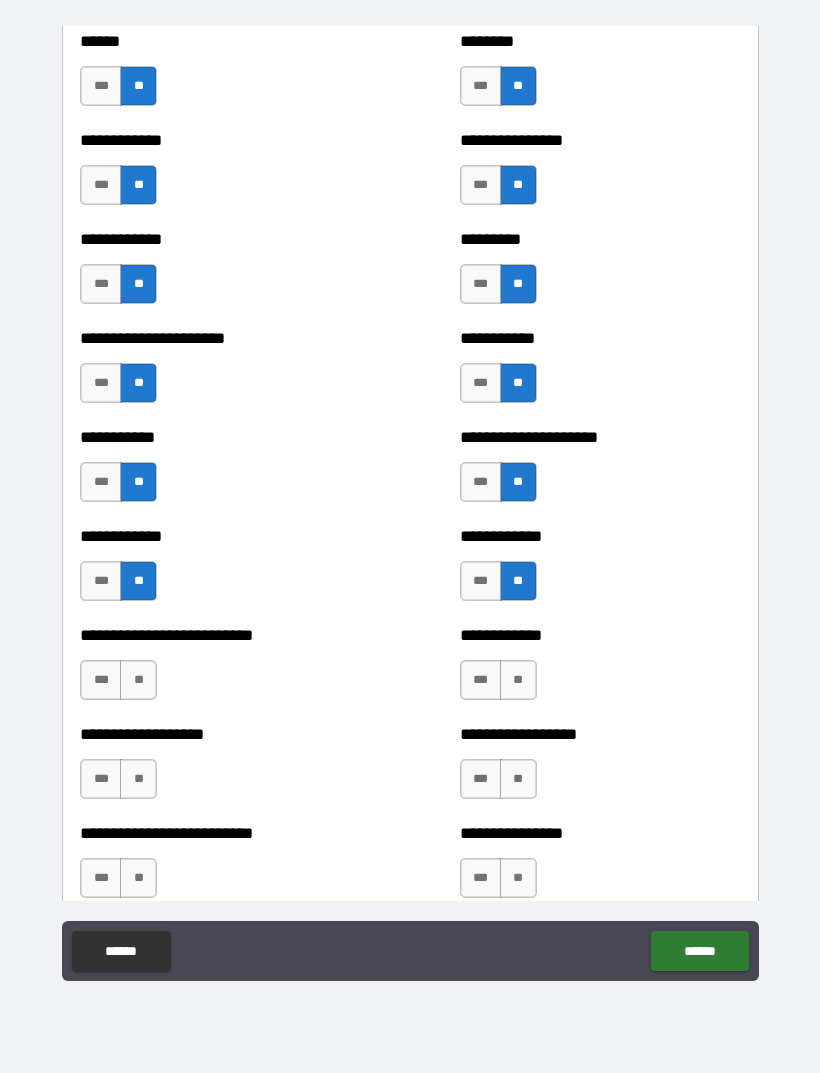 click on "**" at bounding box center [138, 680] 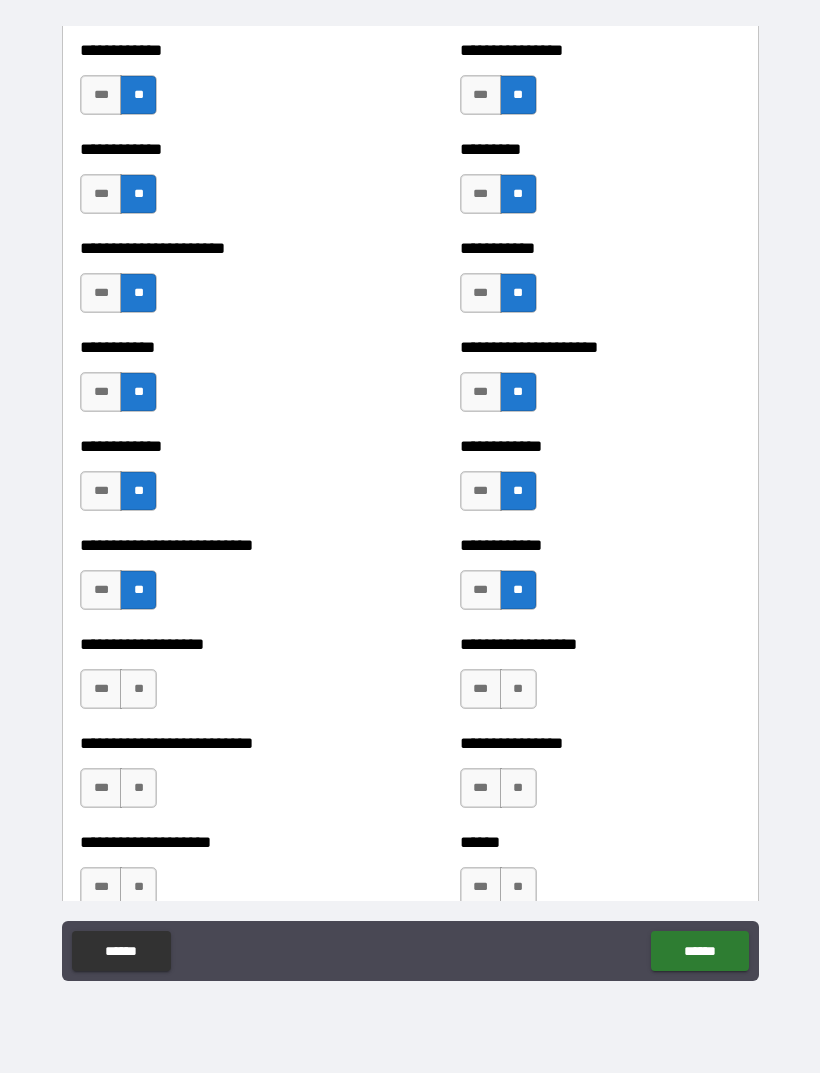 scroll, scrollTop: 5139, scrollLeft: 0, axis: vertical 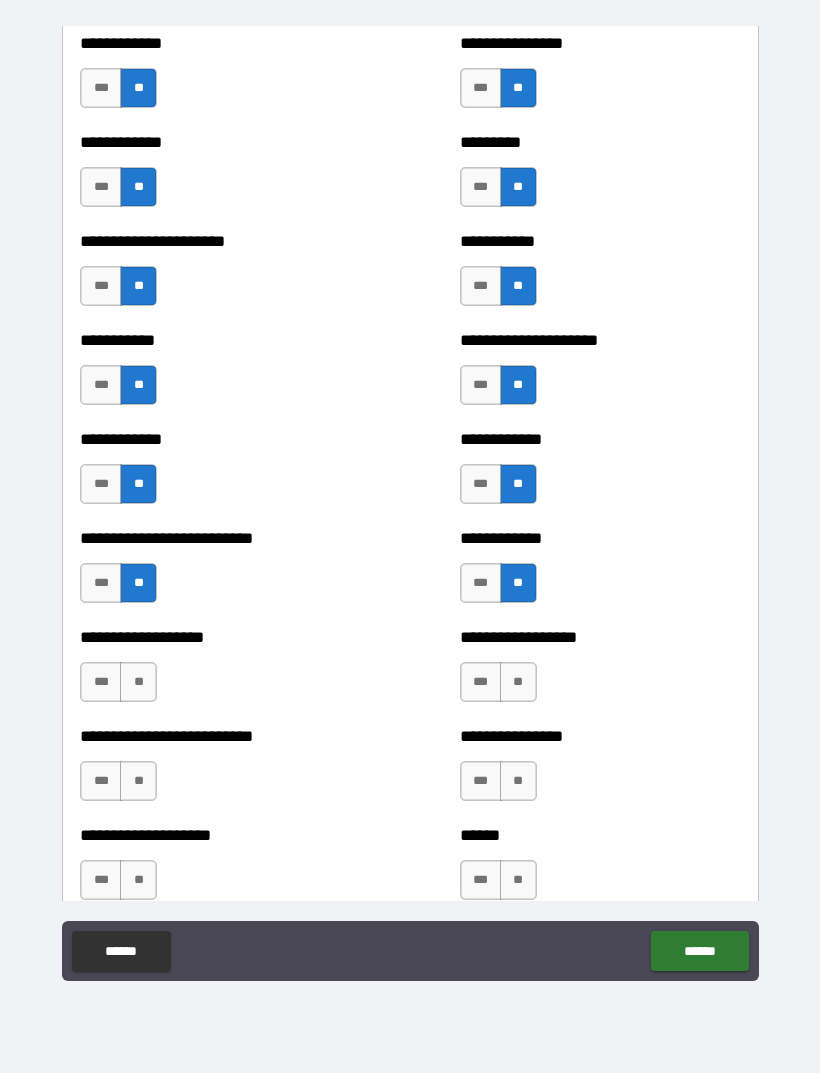 click on "**" at bounding box center [138, 682] 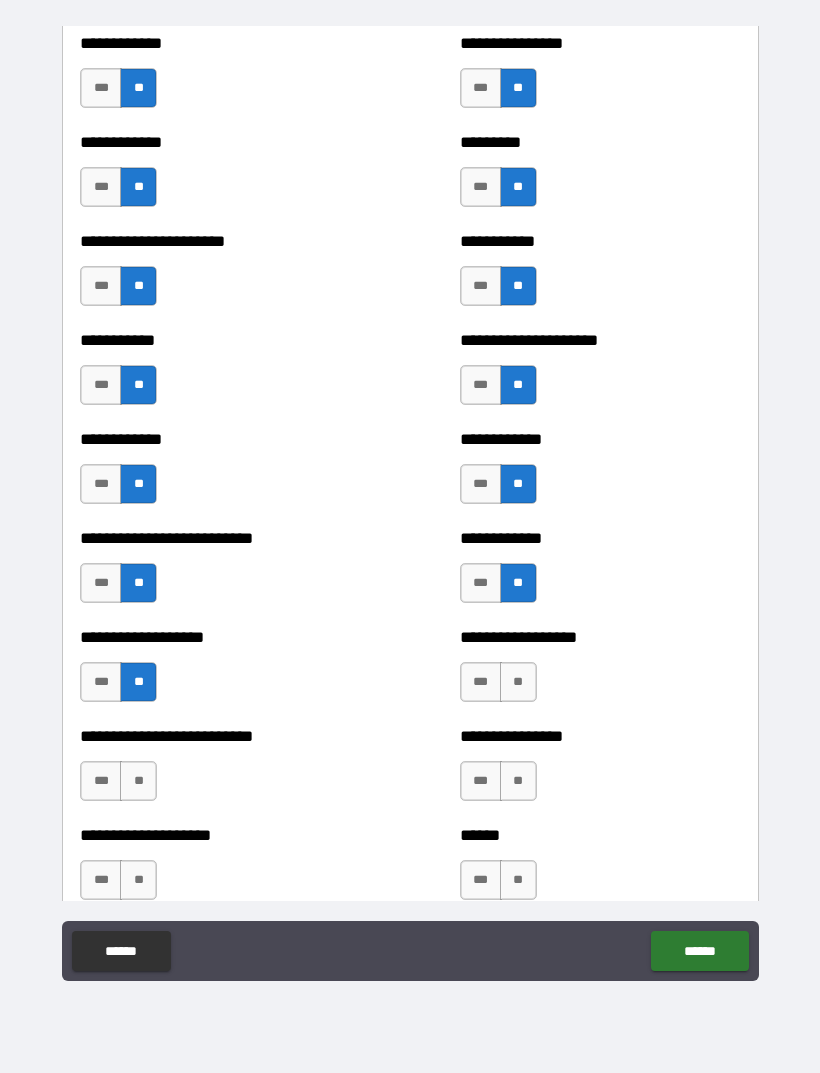 click on "**" at bounding box center (518, 682) 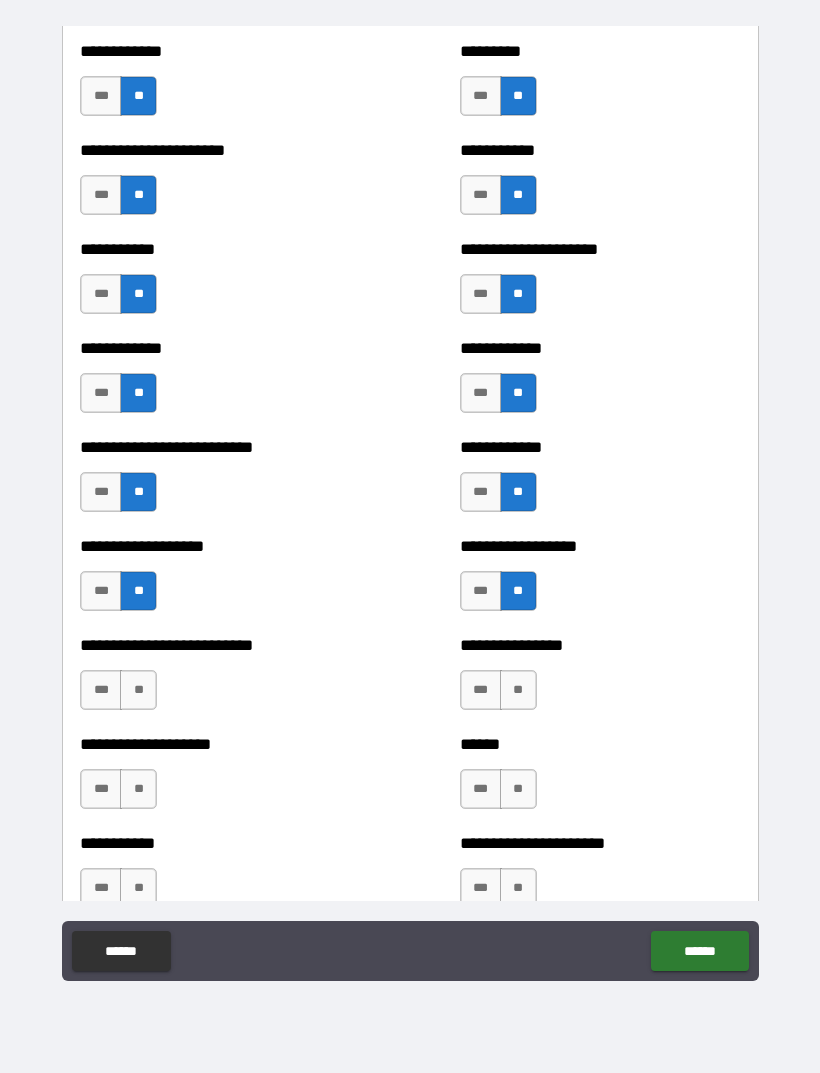 scroll, scrollTop: 5240, scrollLeft: 0, axis: vertical 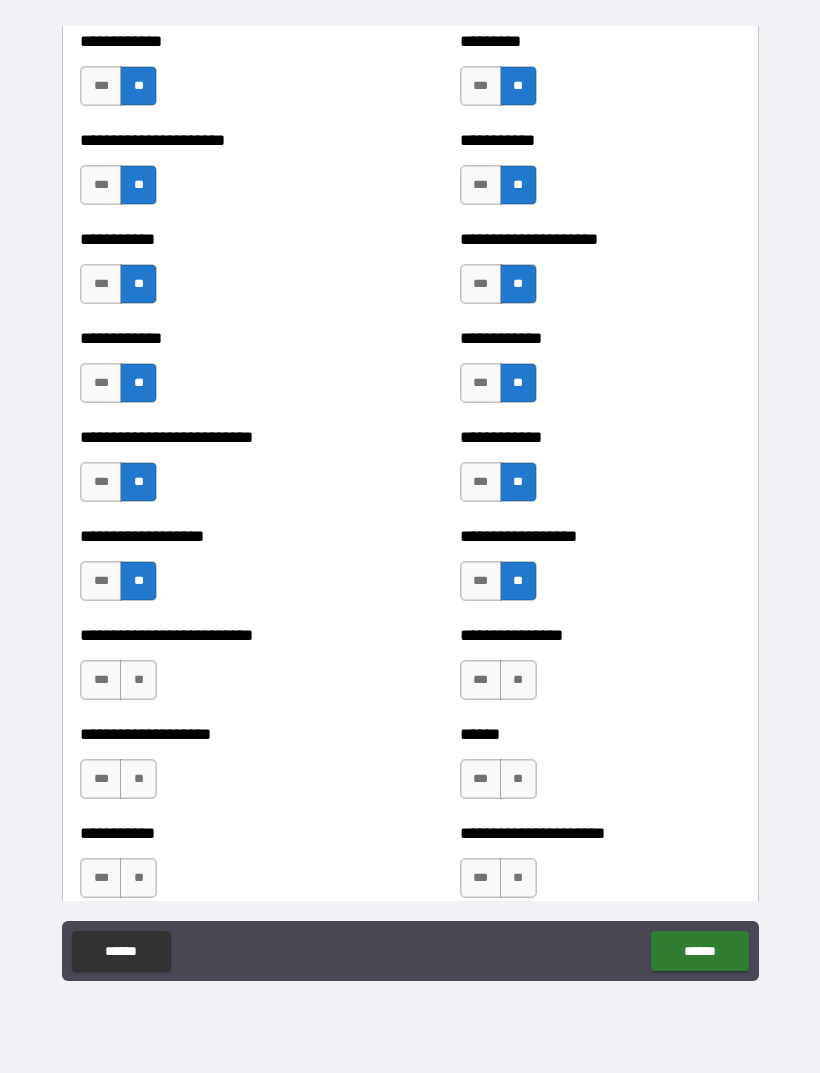 click on "**" at bounding box center [138, 680] 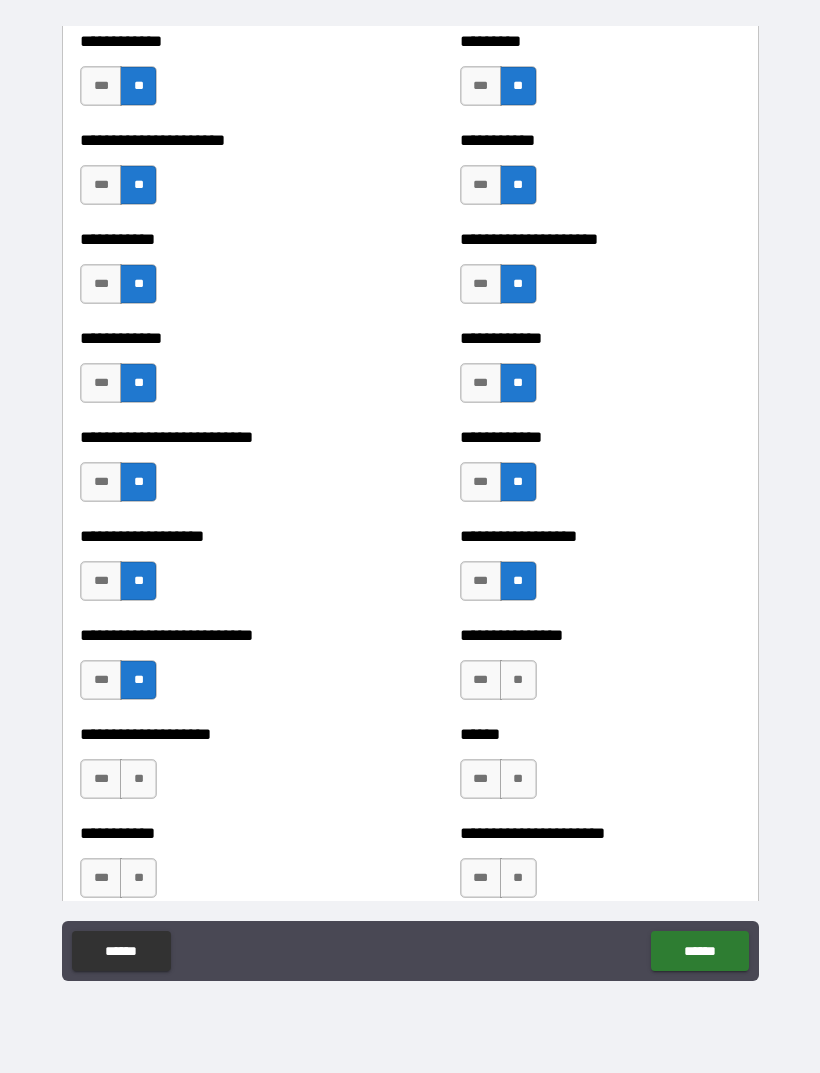 click on "**" at bounding box center (518, 680) 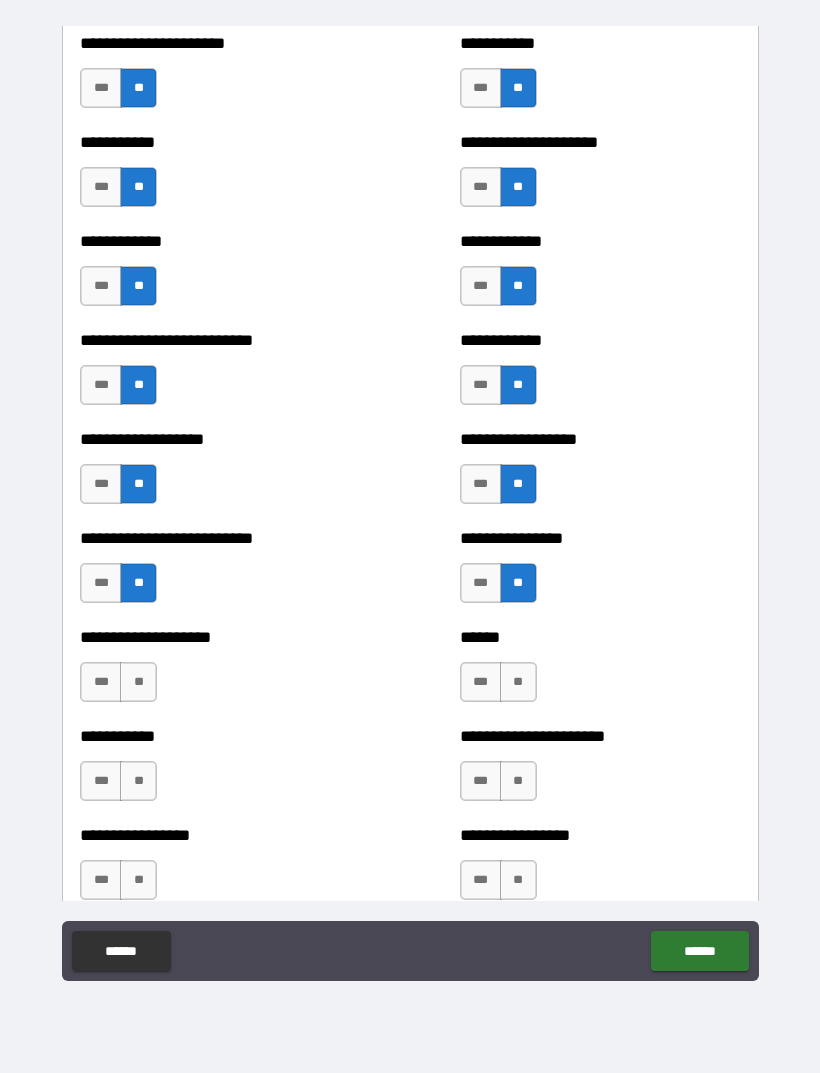 click on "**" at bounding box center (138, 682) 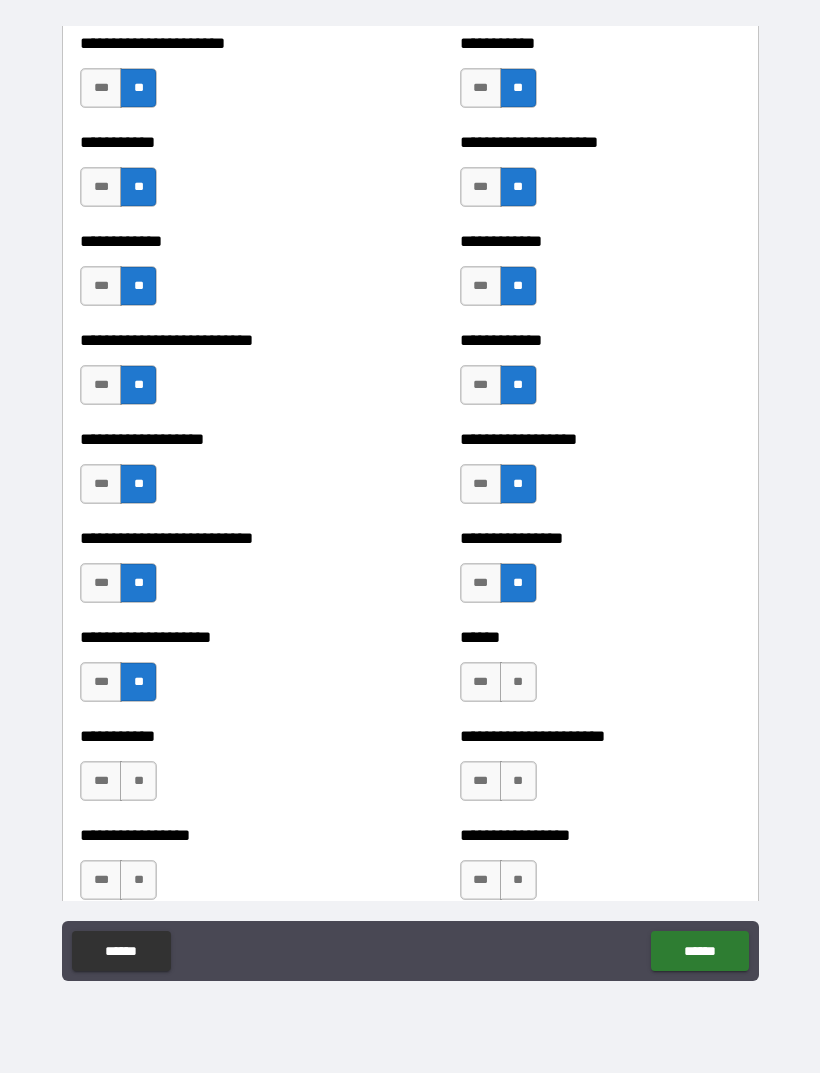 click on "**" at bounding box center (518, 682) 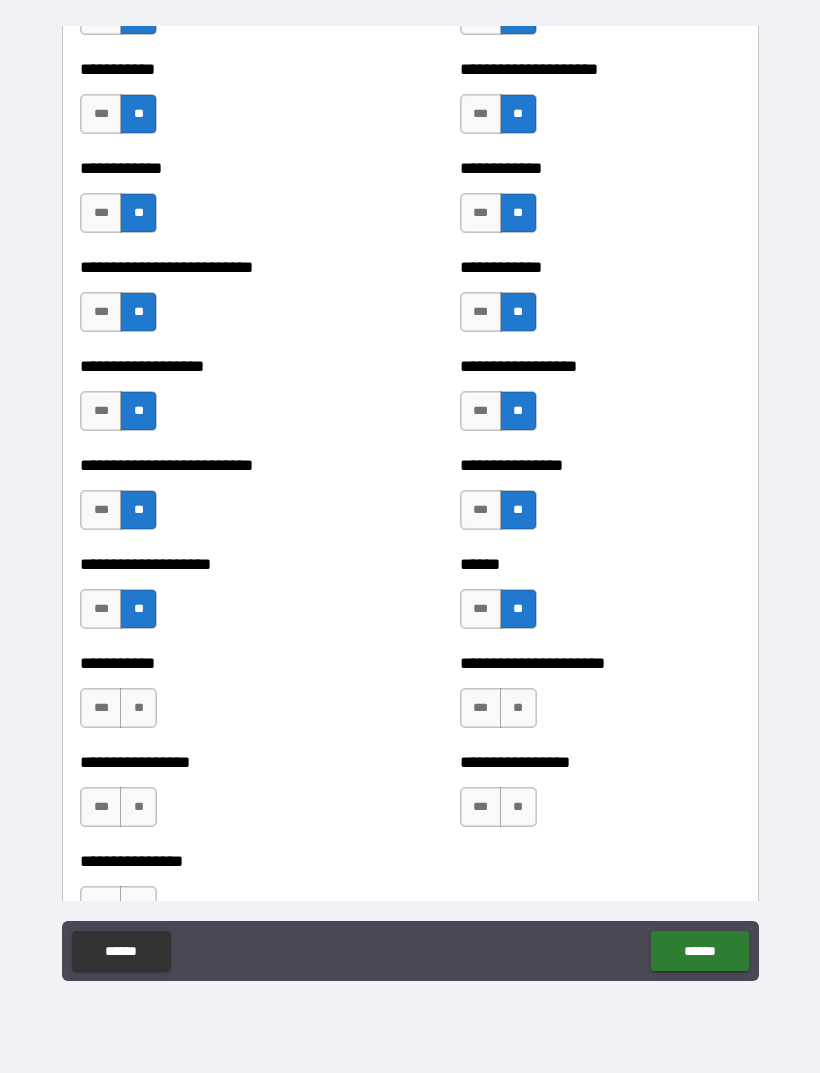 scroll, scrollTop: 5441, scrollLeft: 0, axis: vertical 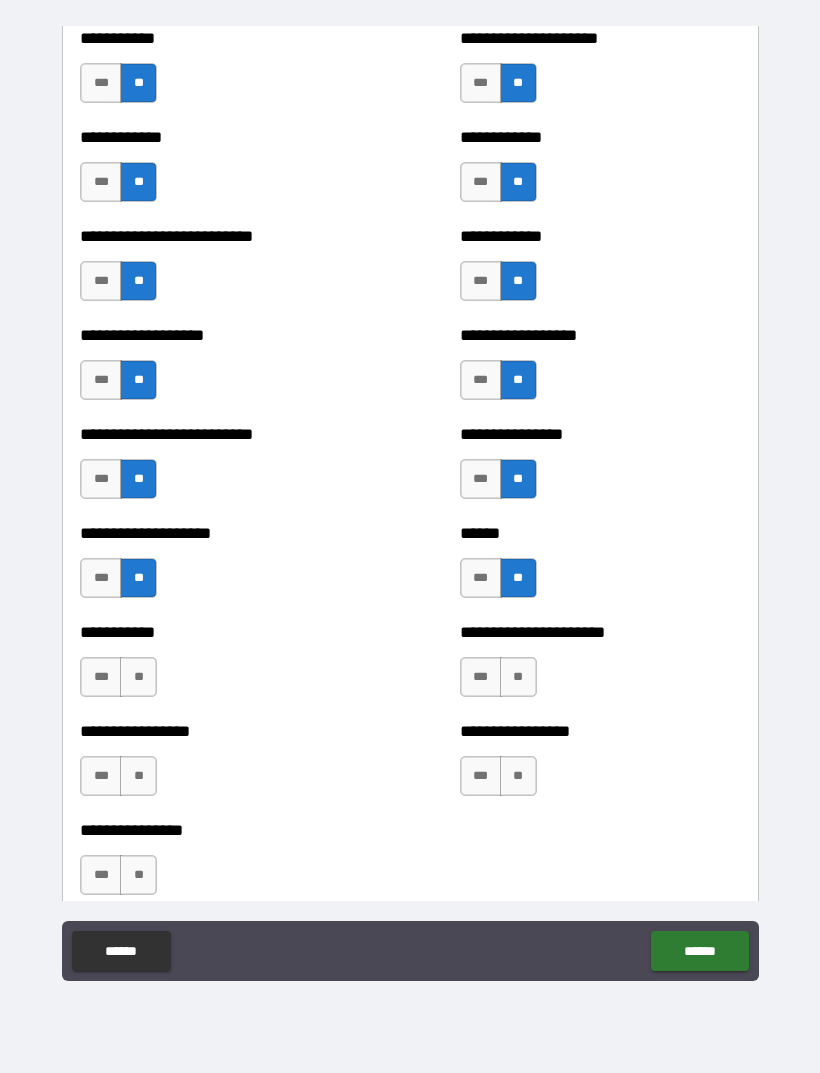 click on "**" at bounding box center (138, 677) 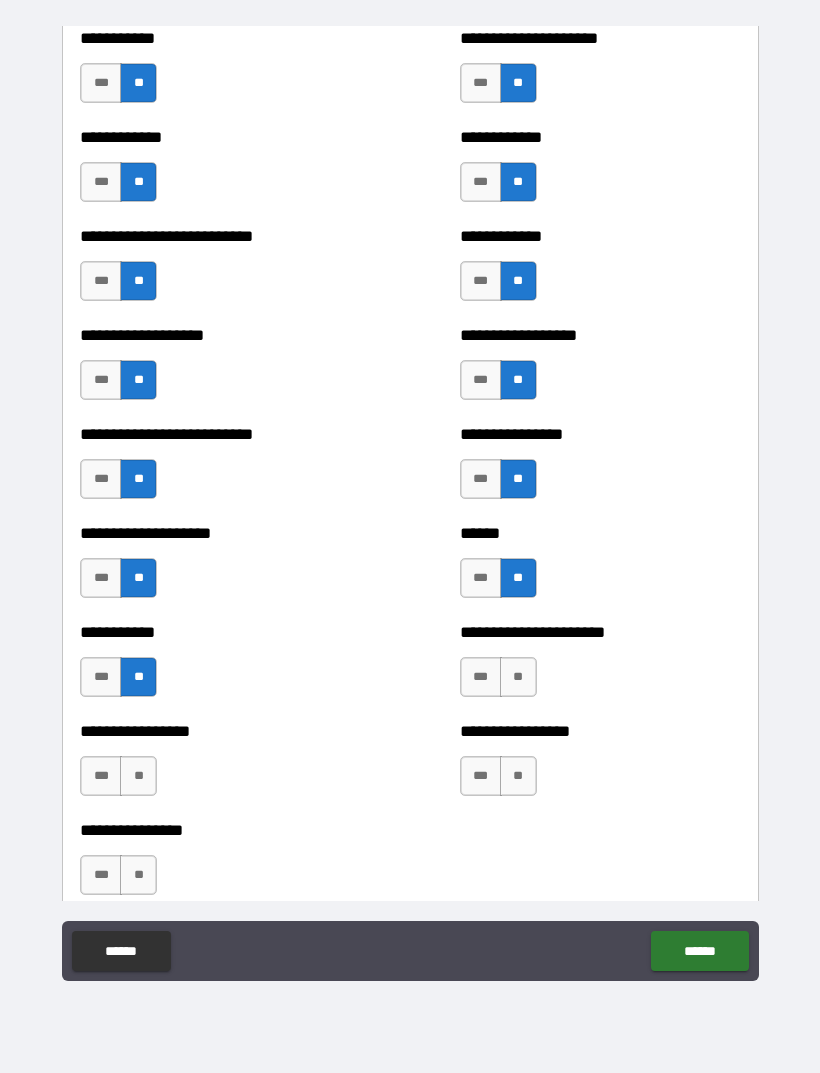 click on "**" at bounding box center [518, 677] 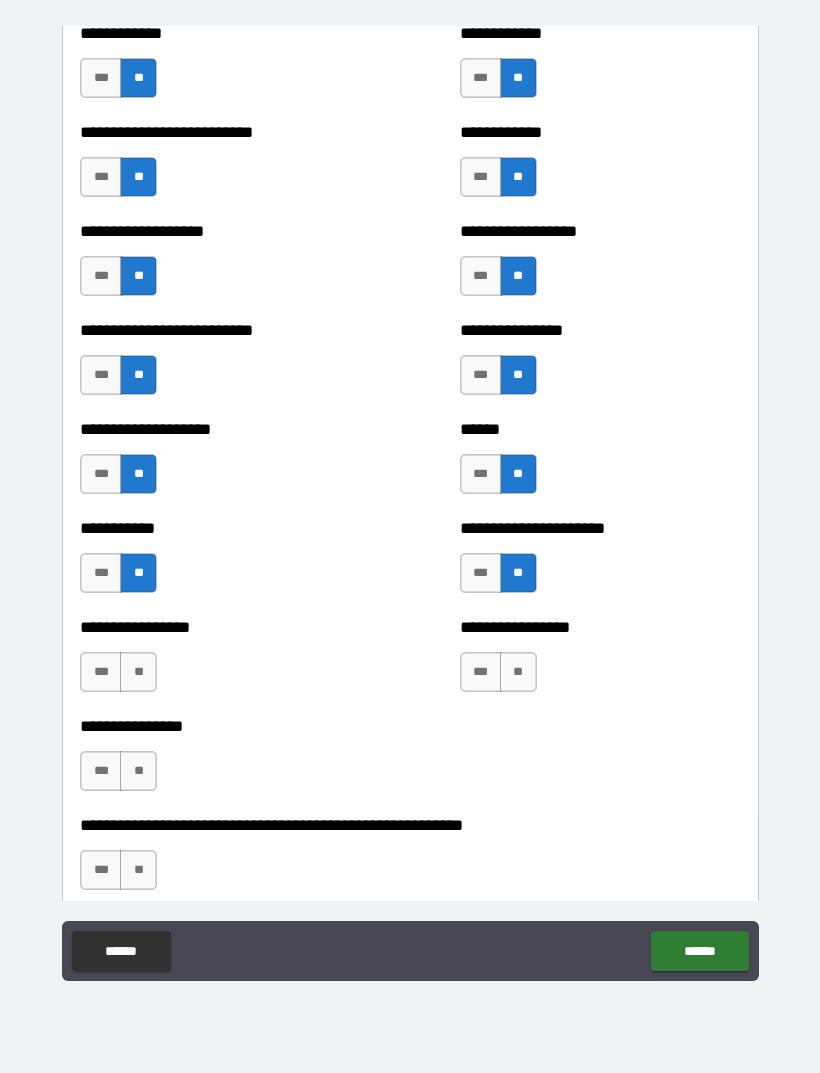 click on "**" at bounding box center [138, 672] 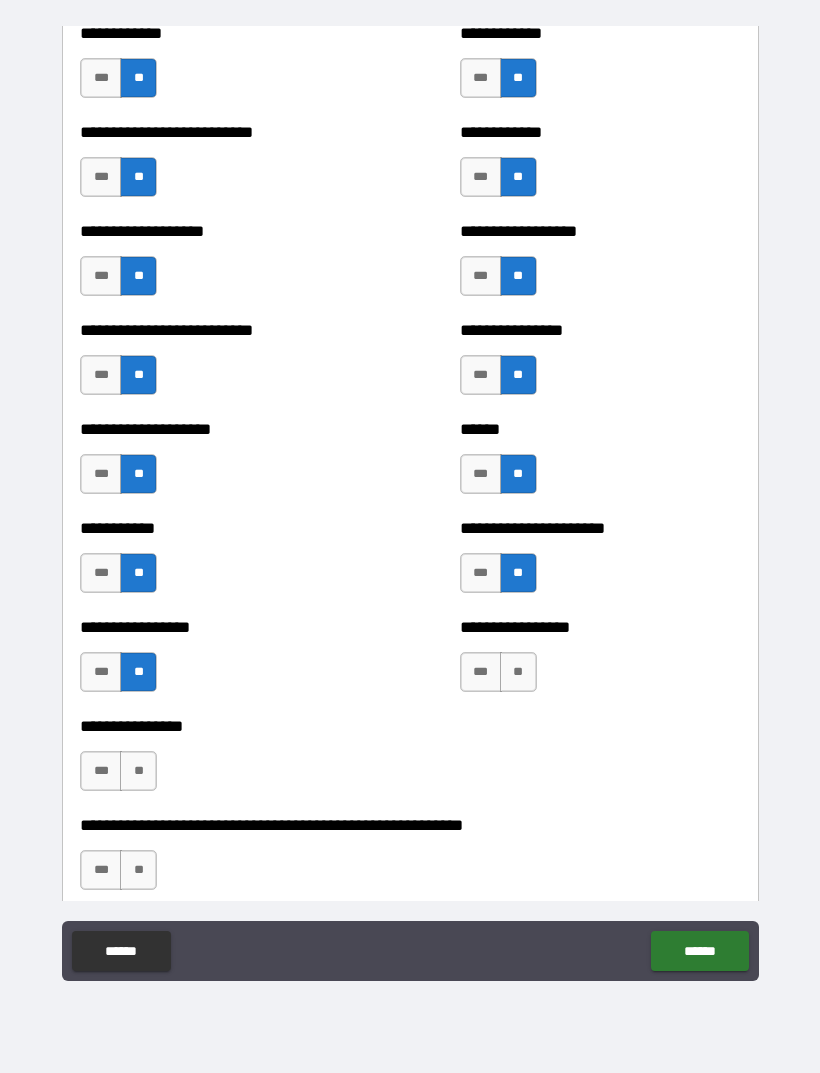 click on "**" at bounding box center [518, 672] 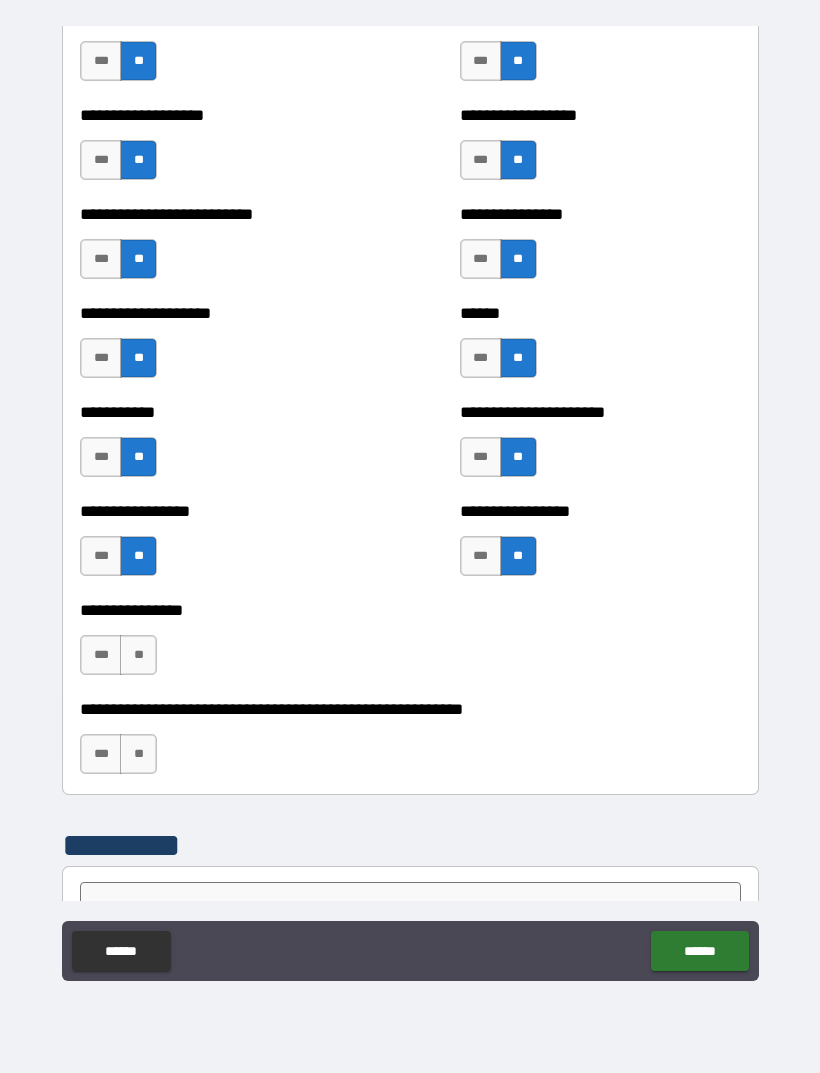 scroll, scrollTop: 5667, scrollLeft: 0, axis: vertical 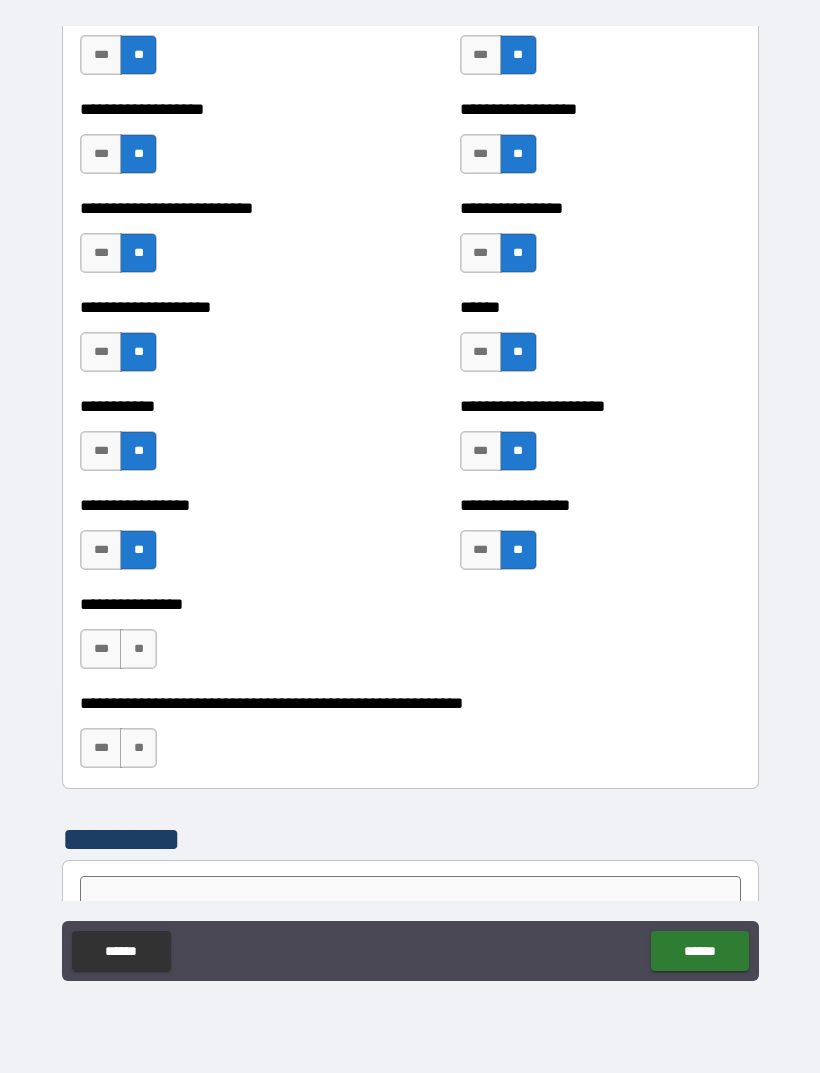 click on "**" at bounding box center [138, 649] 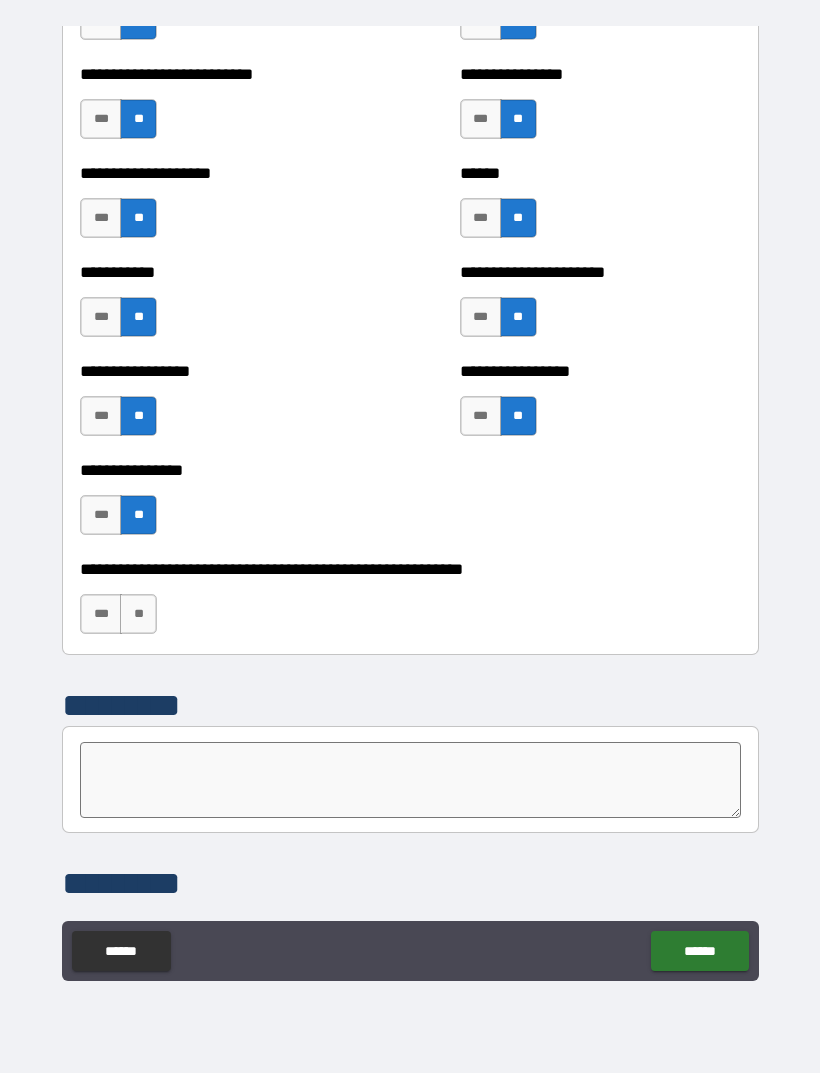 scroll, scrollTop: 5802, scrollLeft: 0, axis: vertical 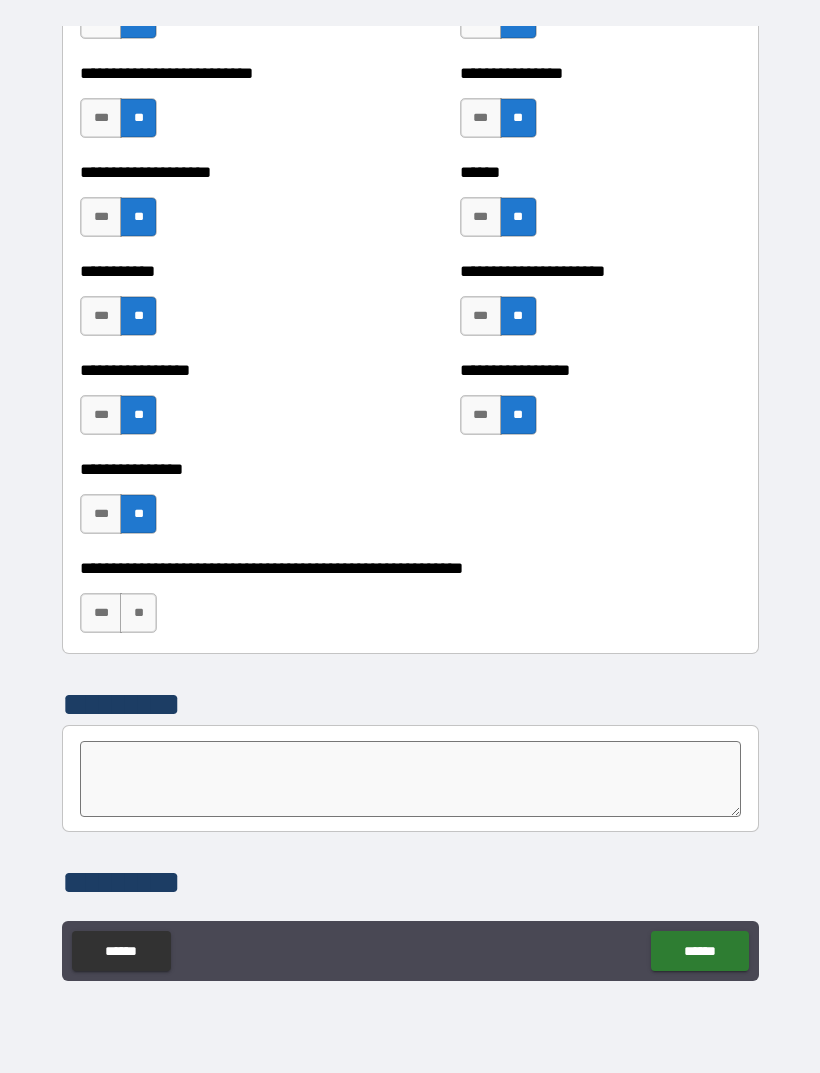 click on "**" at bounding box center [138, 613] 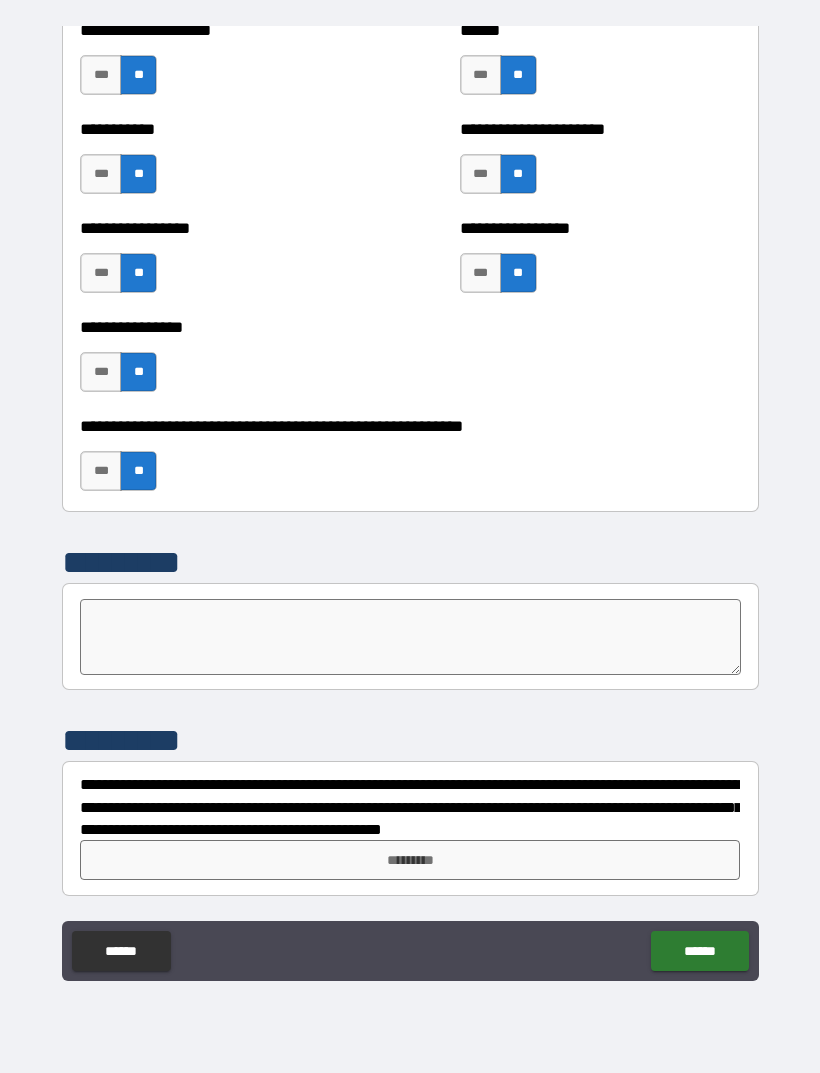 scroll, scrollTop: 5944, scrollLeft: 0, axis: vertical 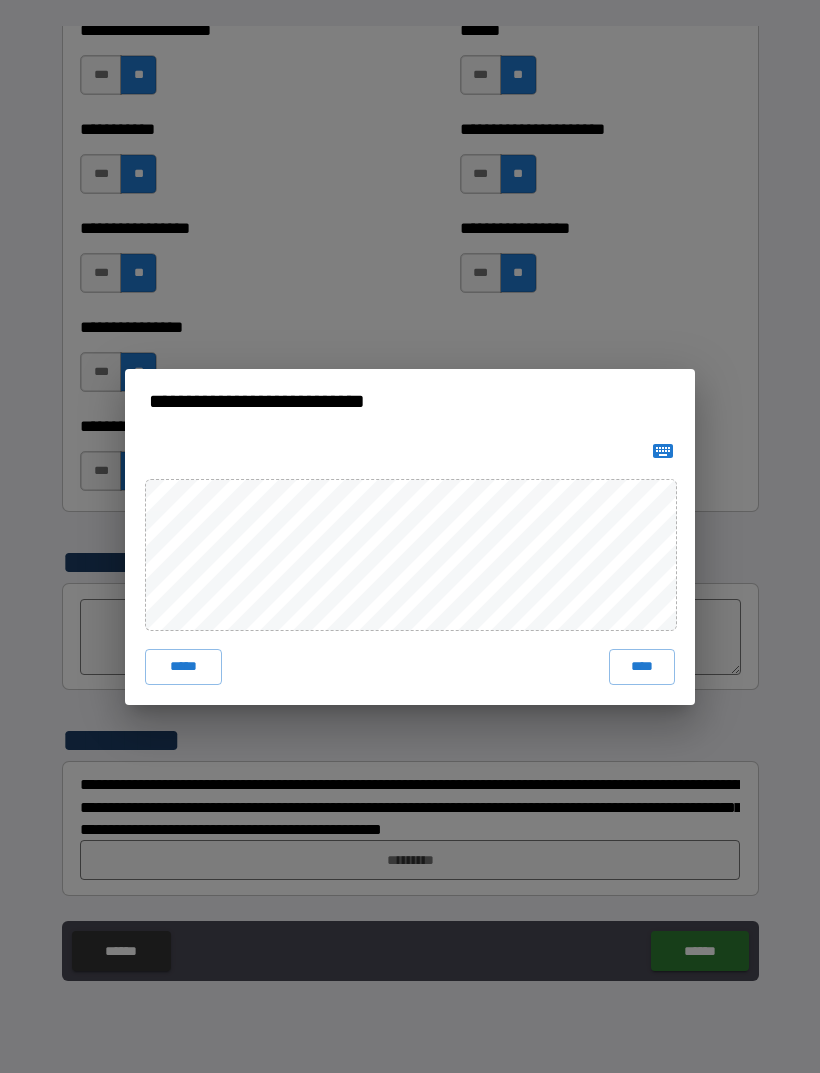 click 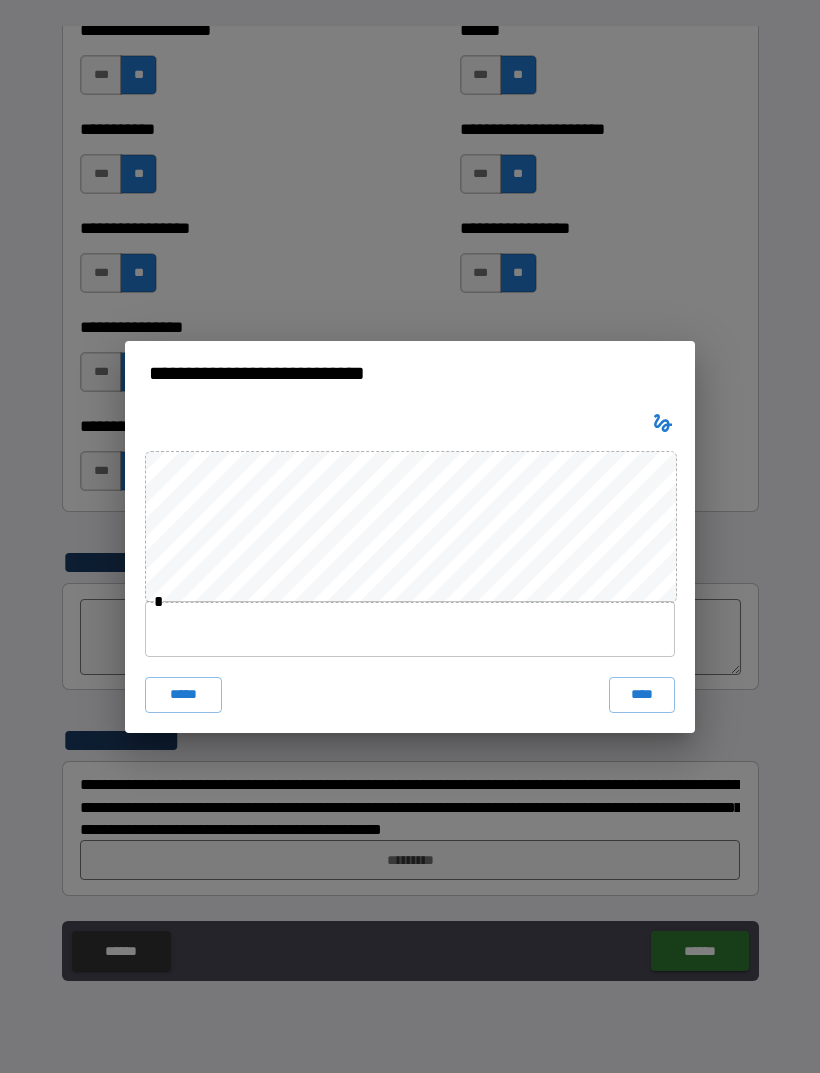 click 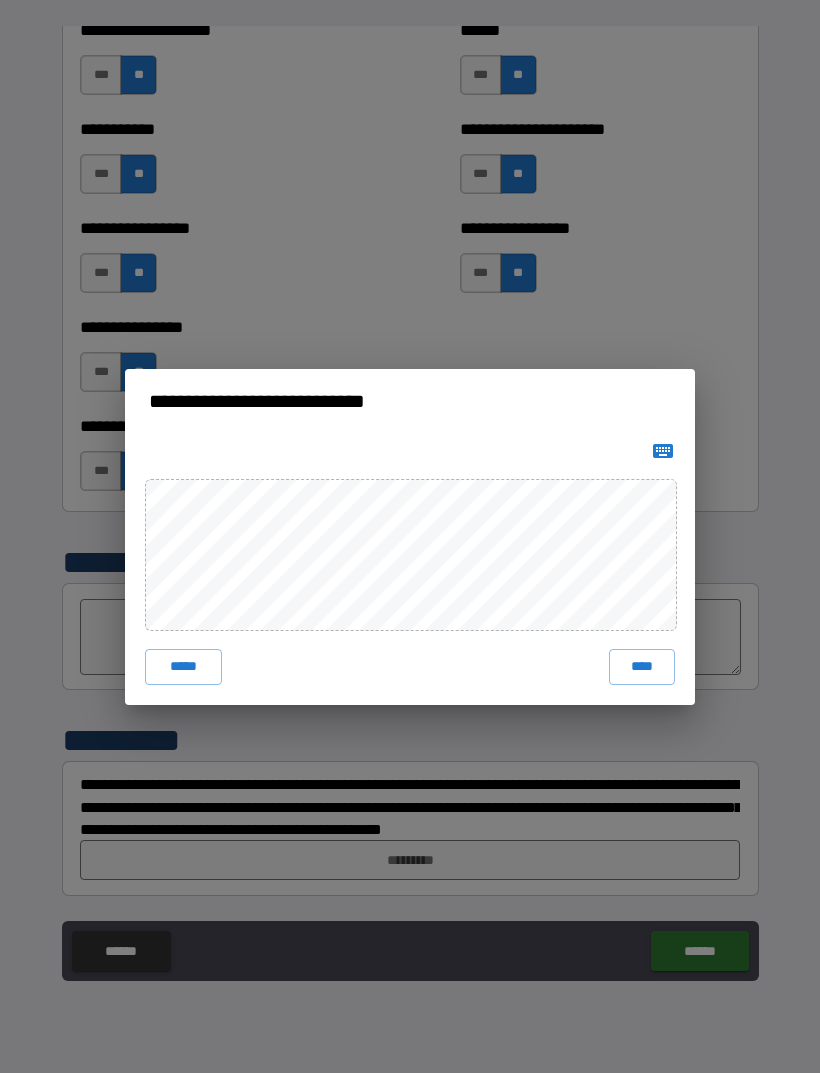 click 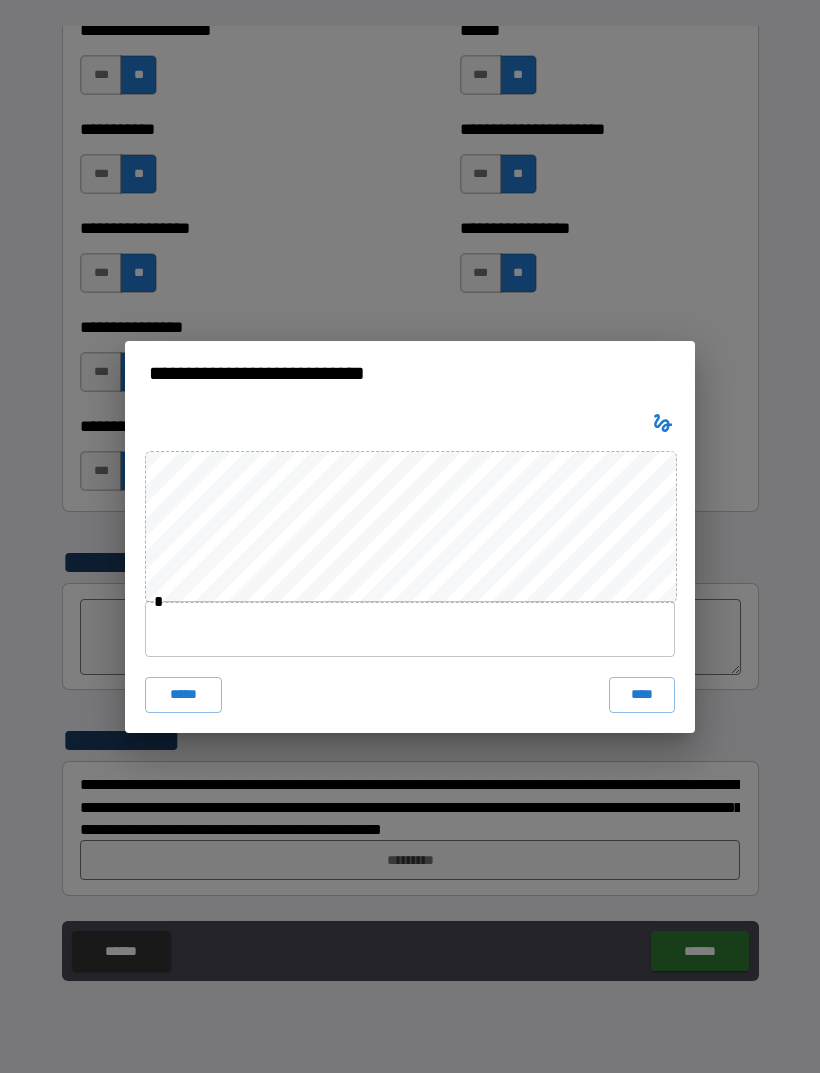 click at bounding box center [410, 629] 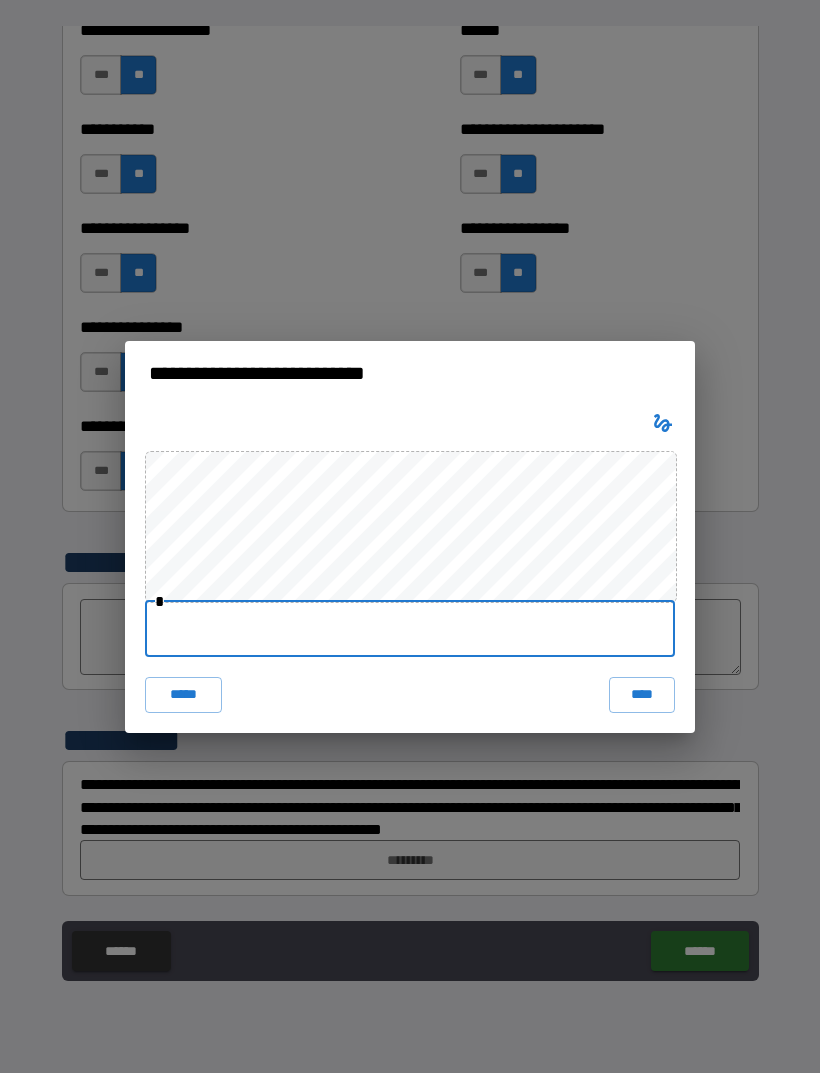 click on "*****" at bounding box center [183, 695] 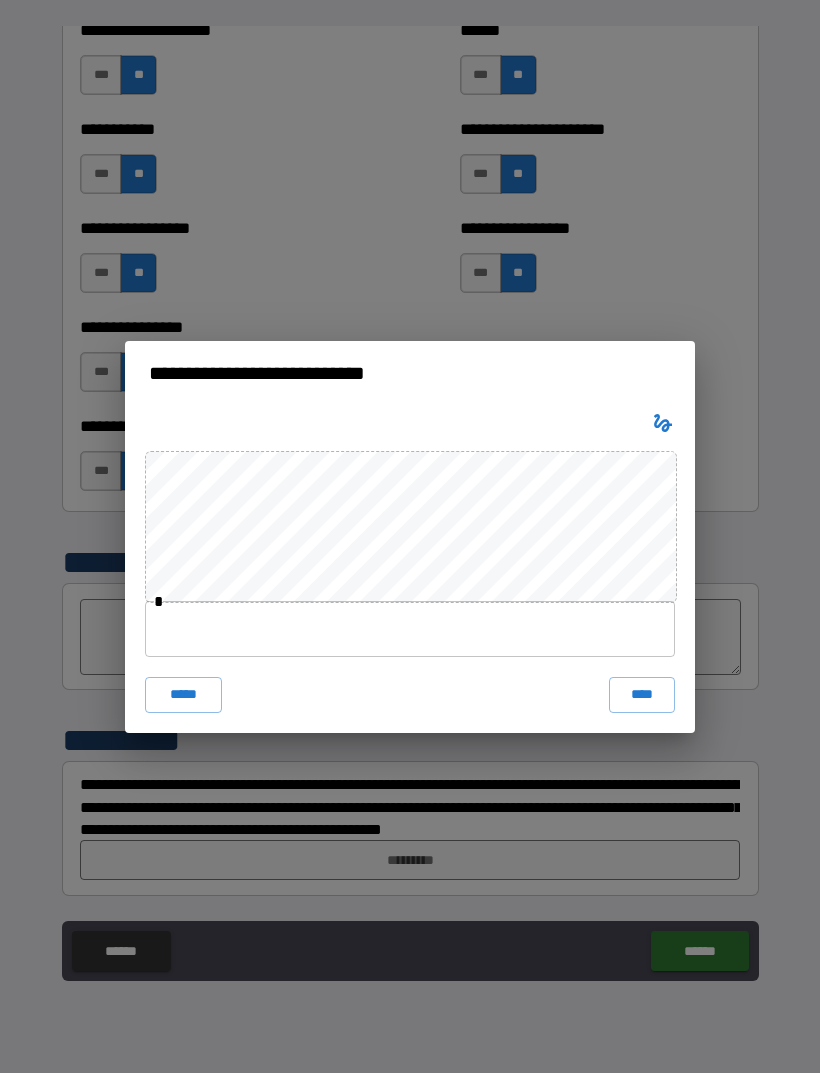 click at bounding box center (410, 629) 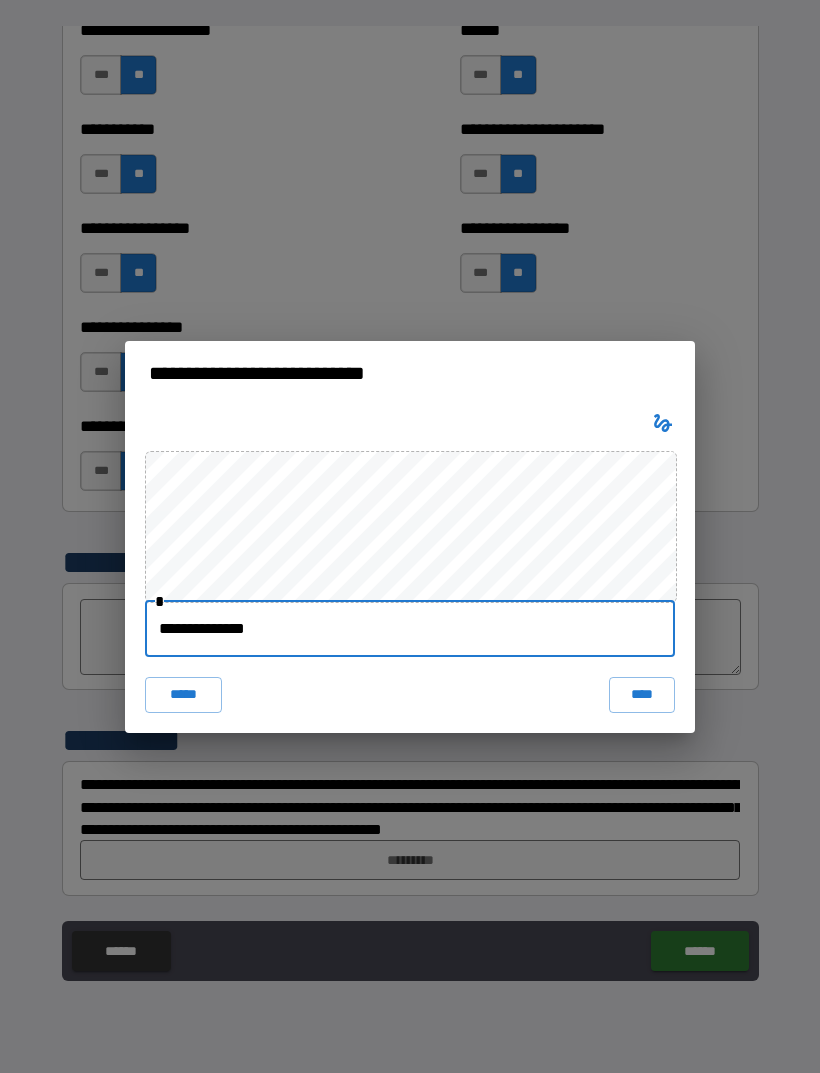 type on "**********" 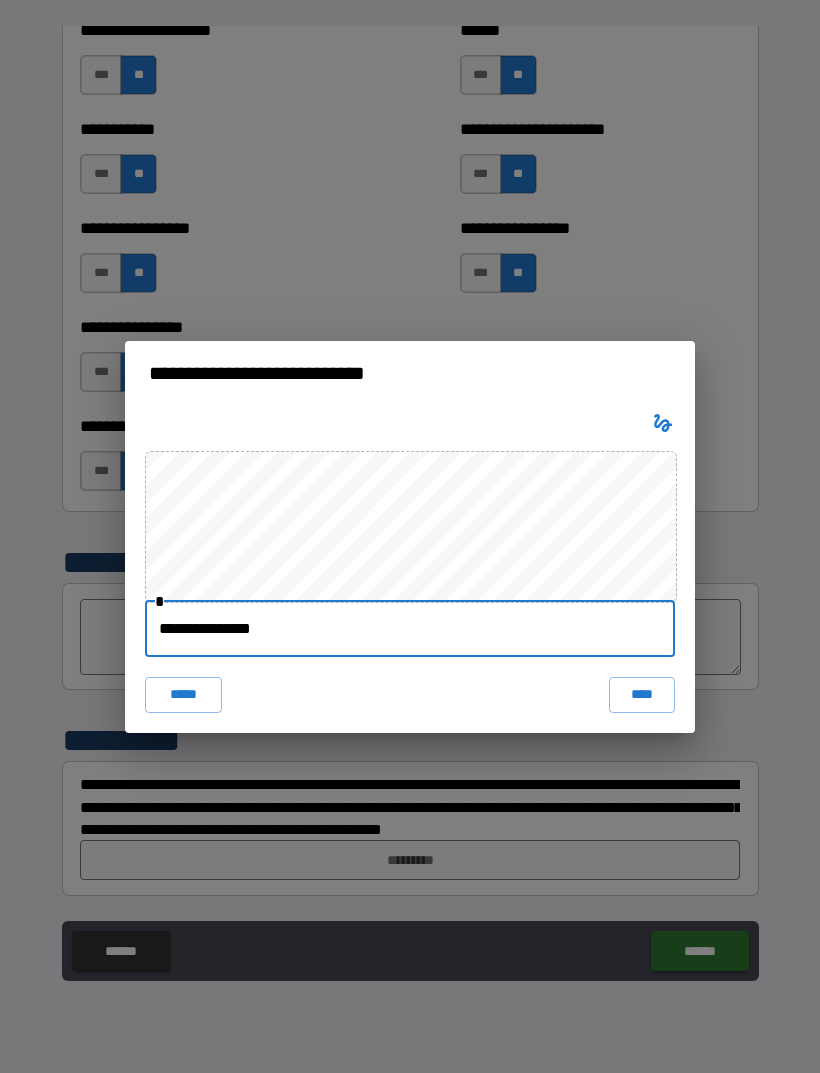 click on "****" at bounding box center [642, 695] 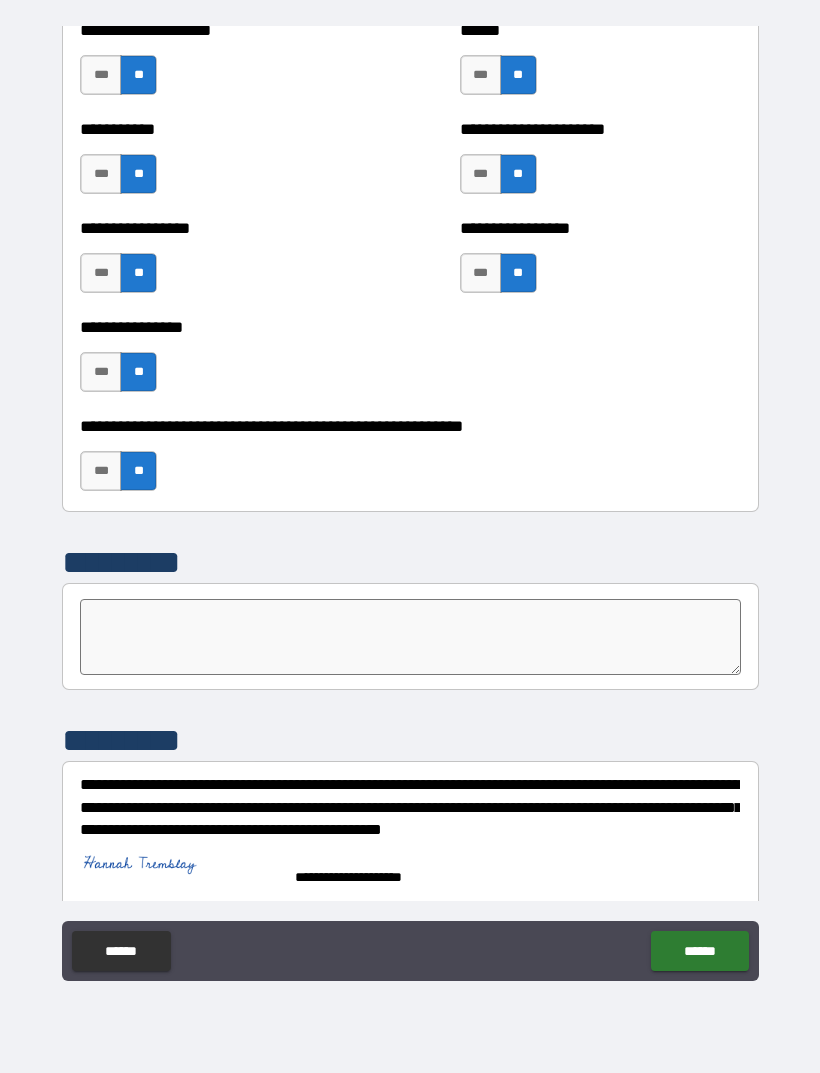 scroll, scrollTop: 5934, scrollLeft: 0, axis: vertical 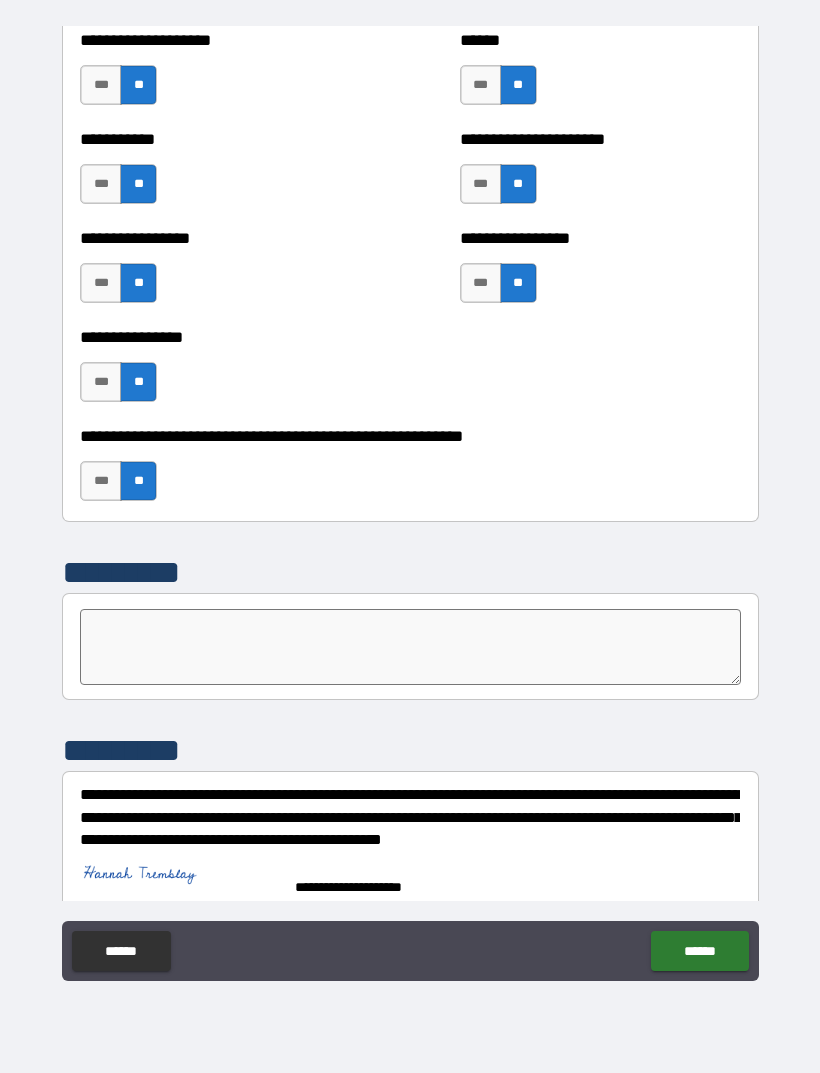 click on "******" at bounding box center [699, 951] 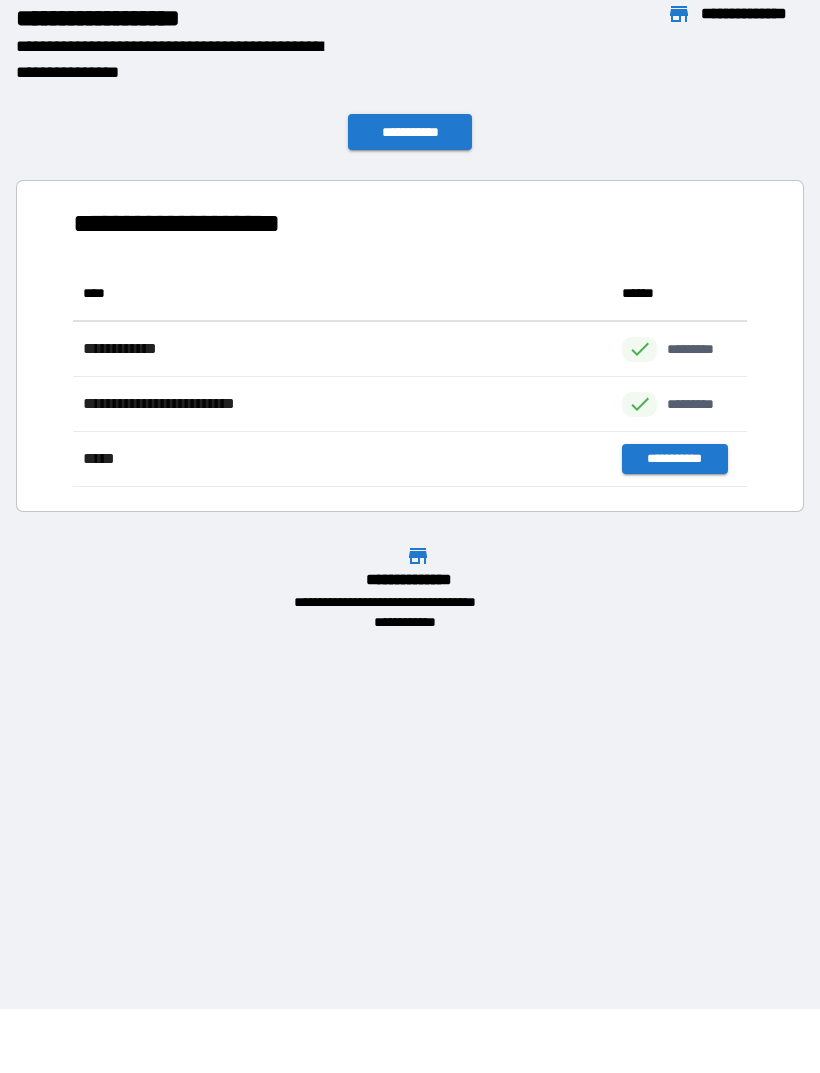 scroll, scrollTop: 1, scrollLeft: 1, axis: both 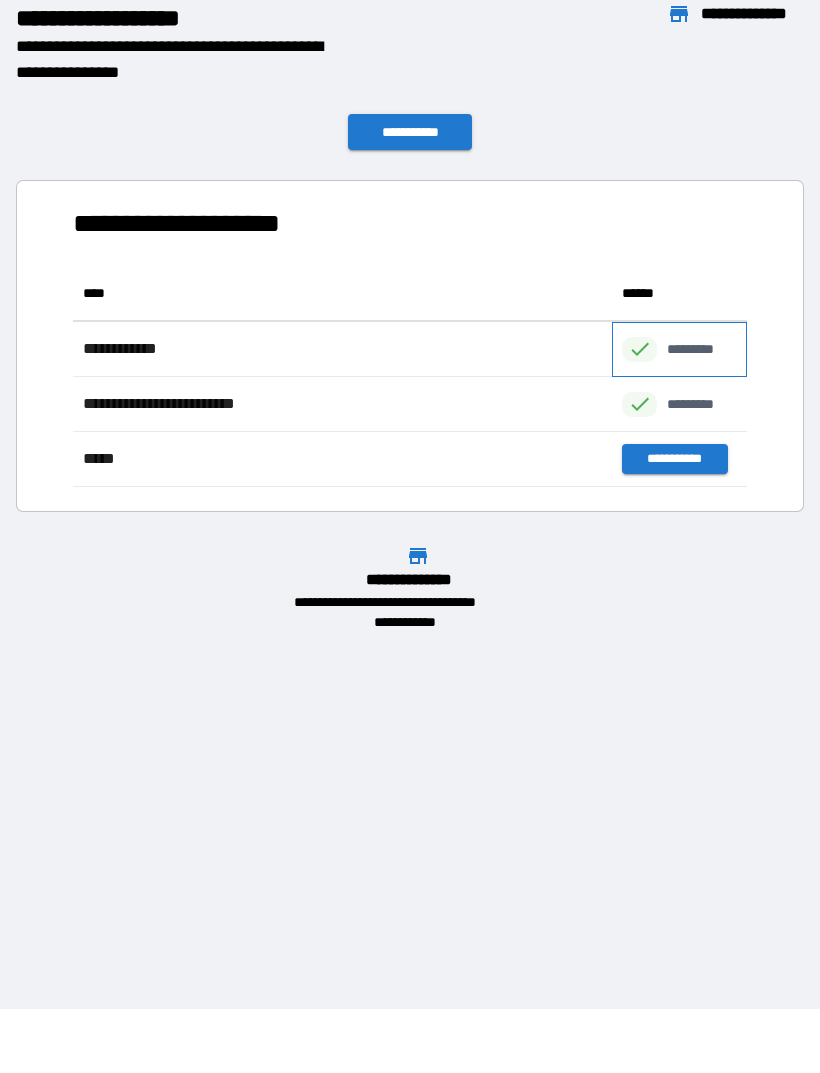 click 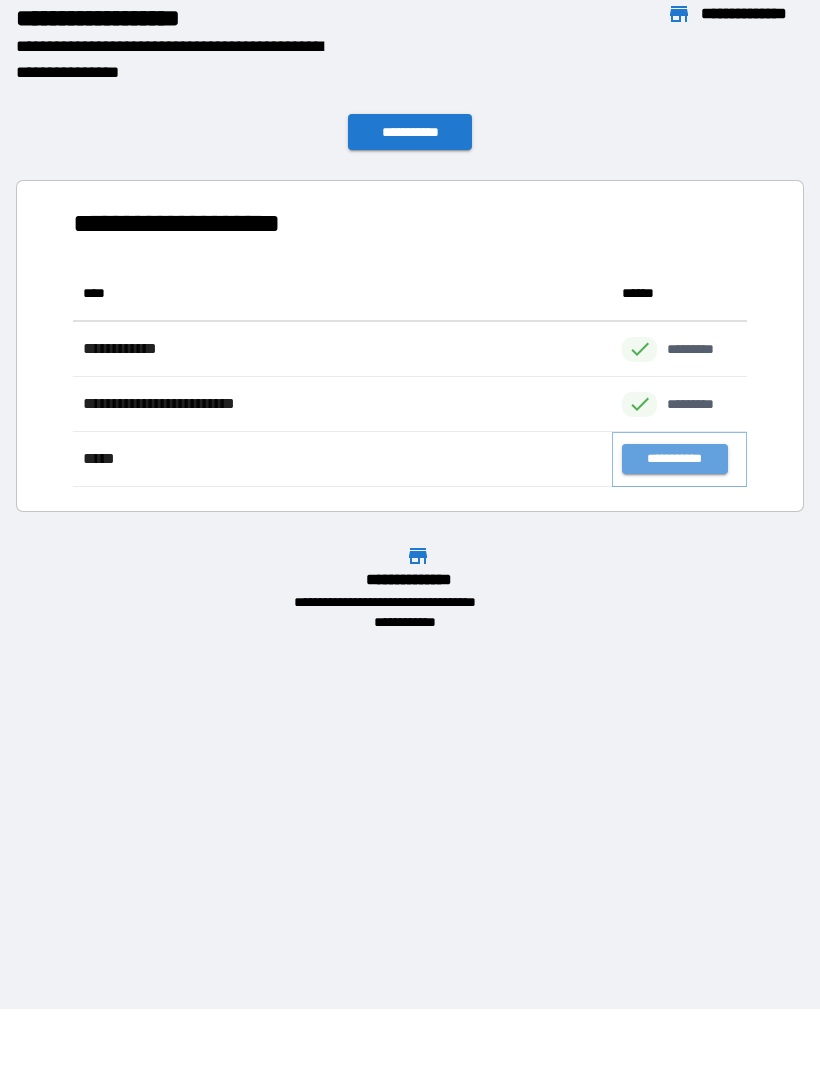 click on "**********" at bounding box center [674, 459] 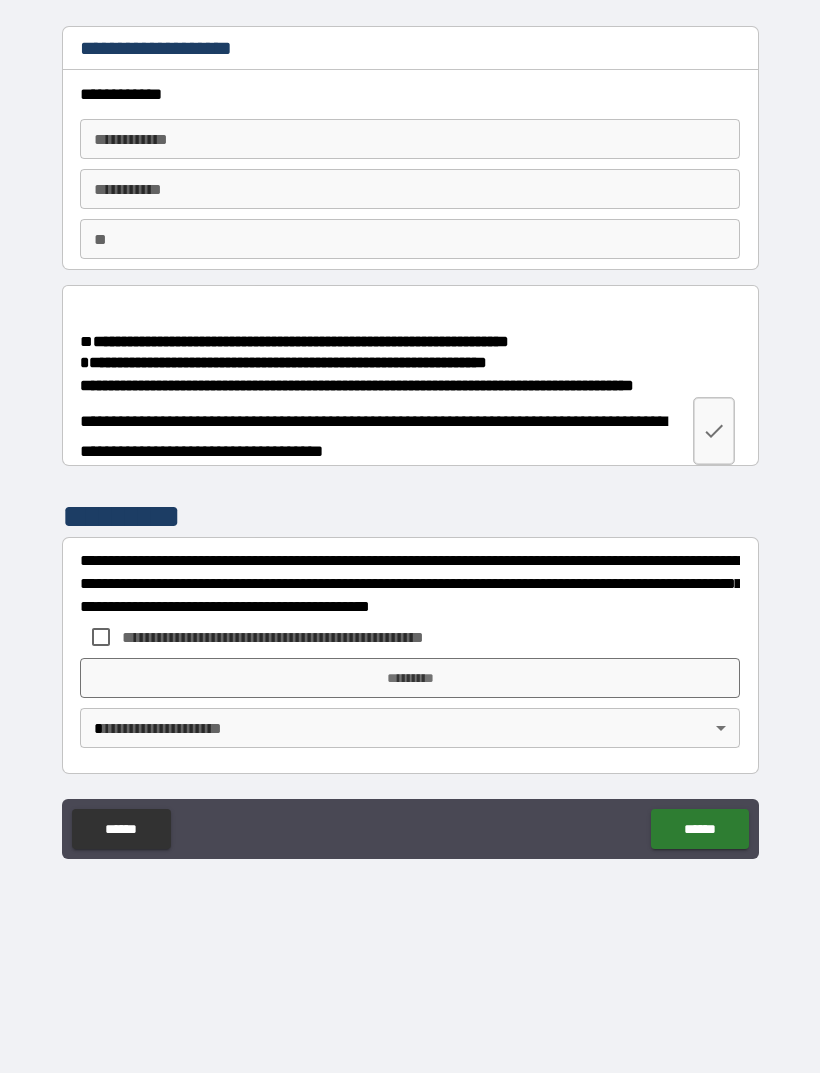 click on "**********" at bounding box center (410, 139) 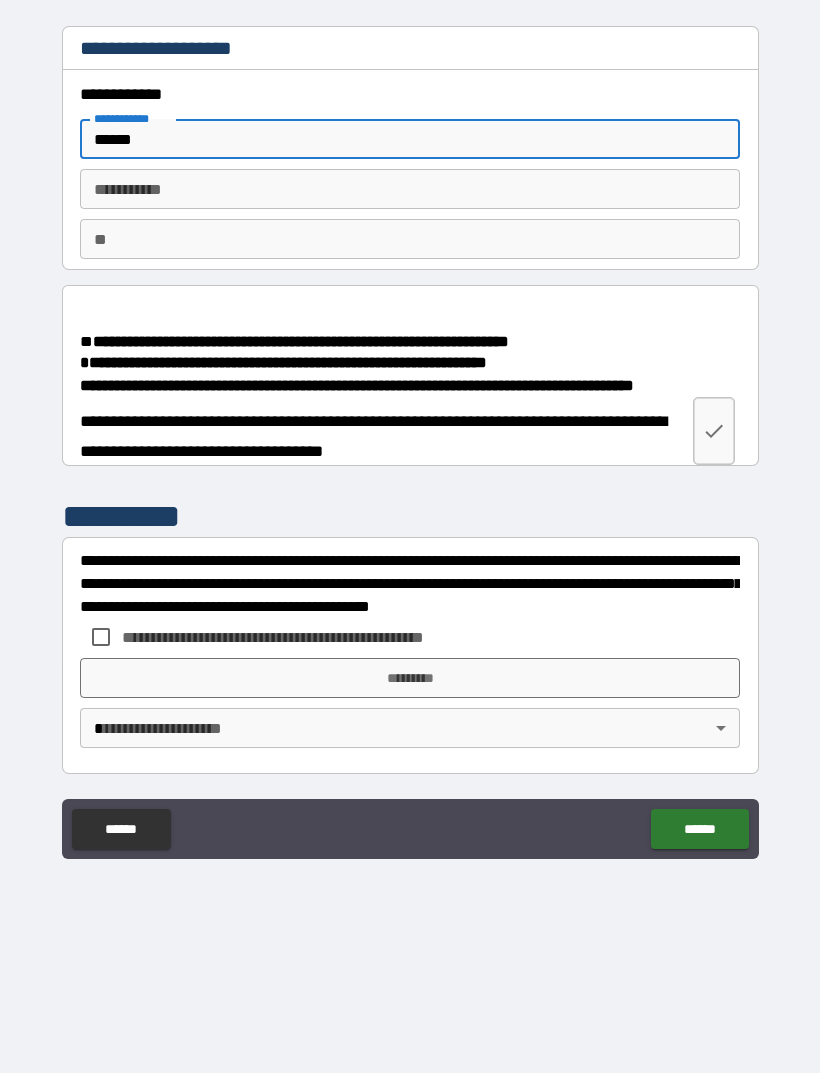 type on "******" 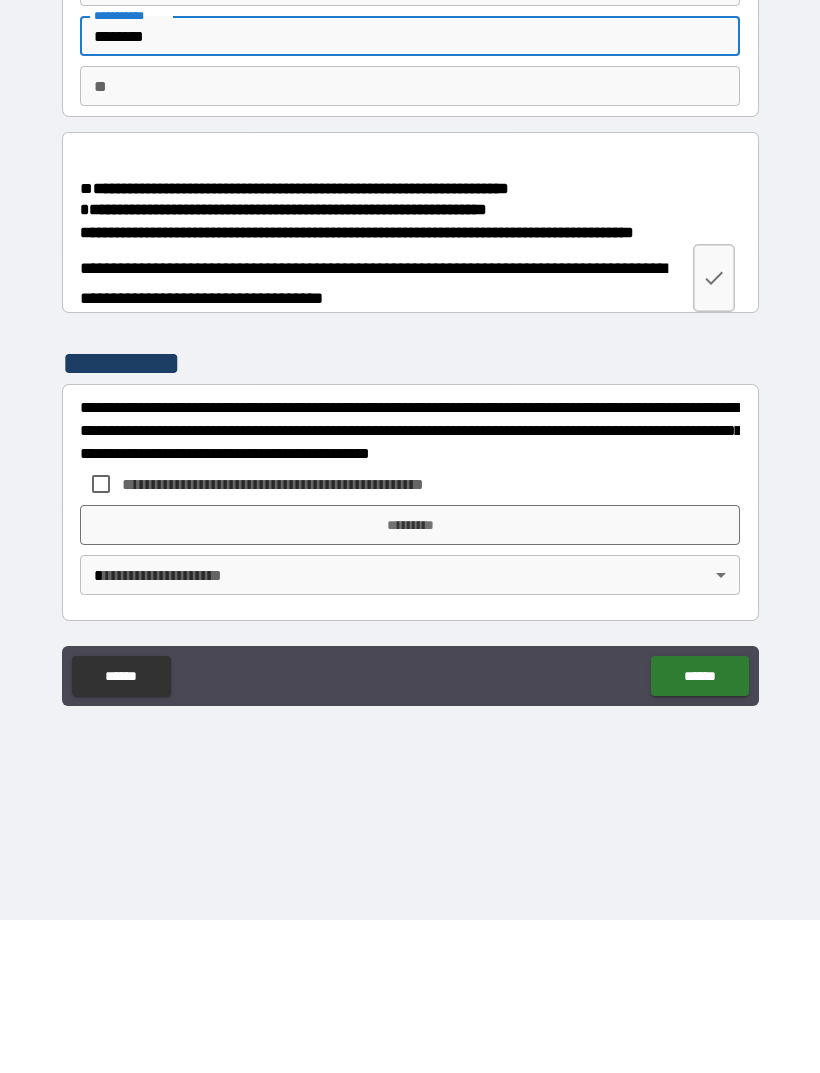 type on "********" 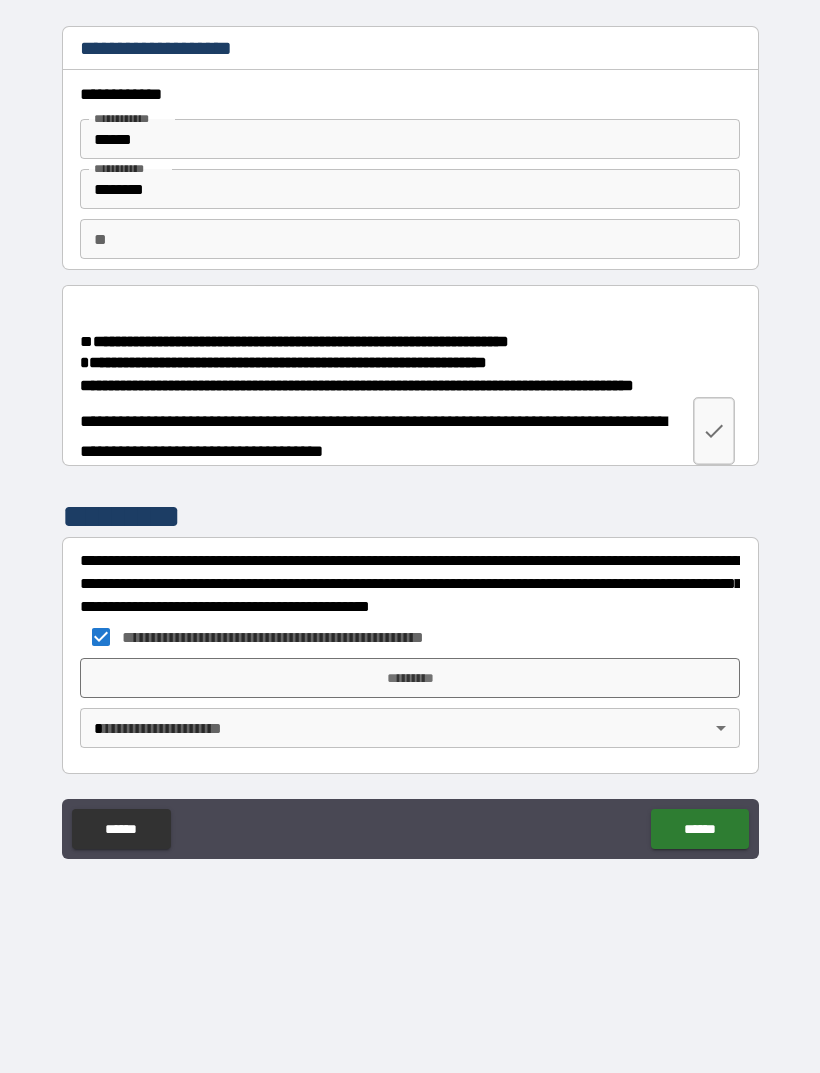 click on "*********" at bounding box center [410, 678] 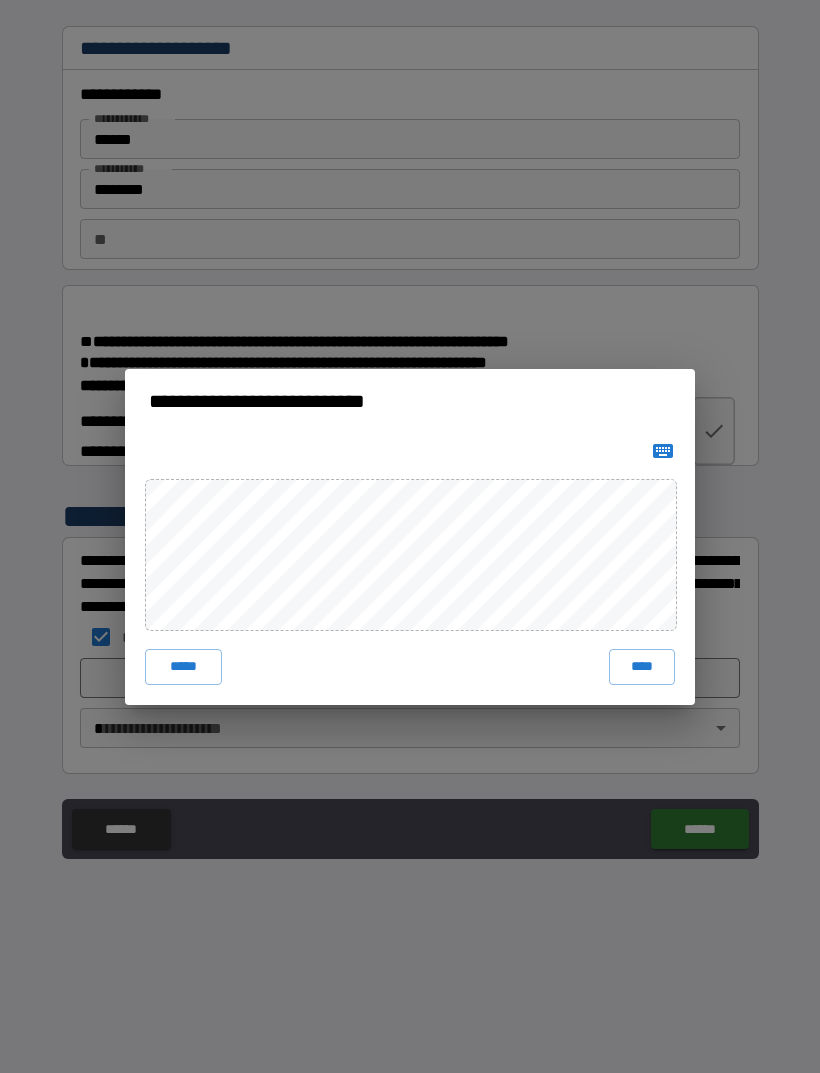 click 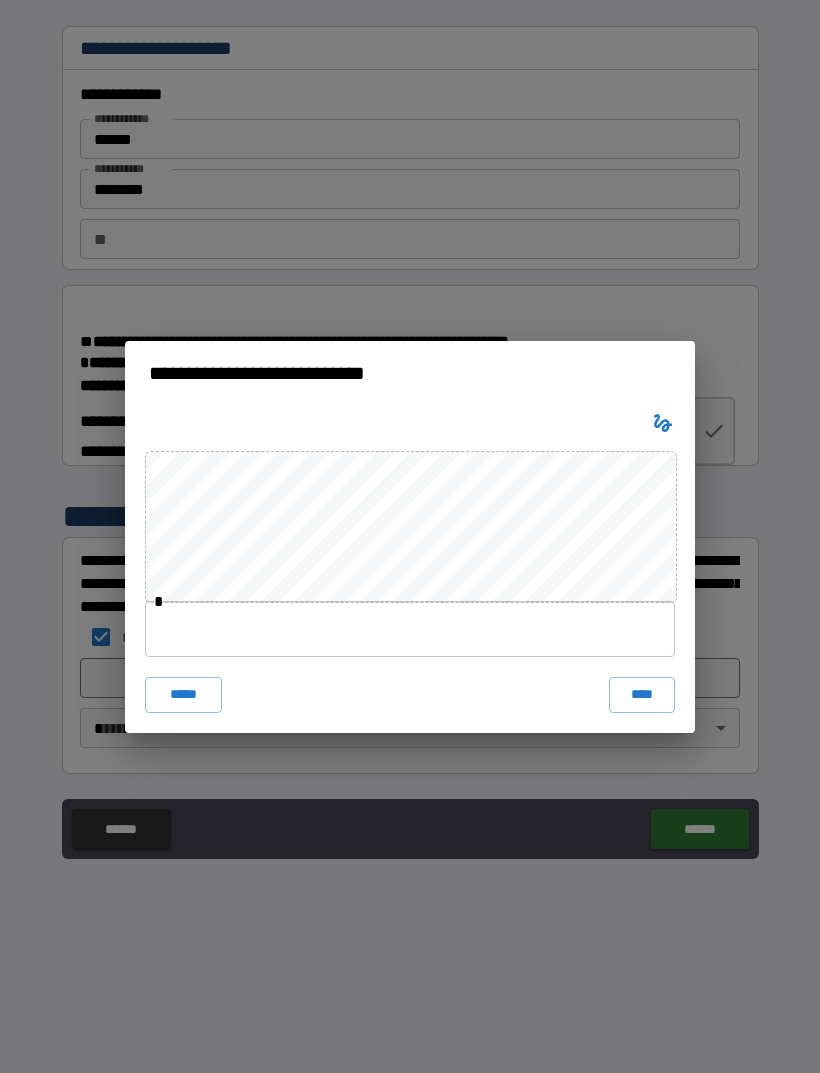 click at bounding box center (410, 629) 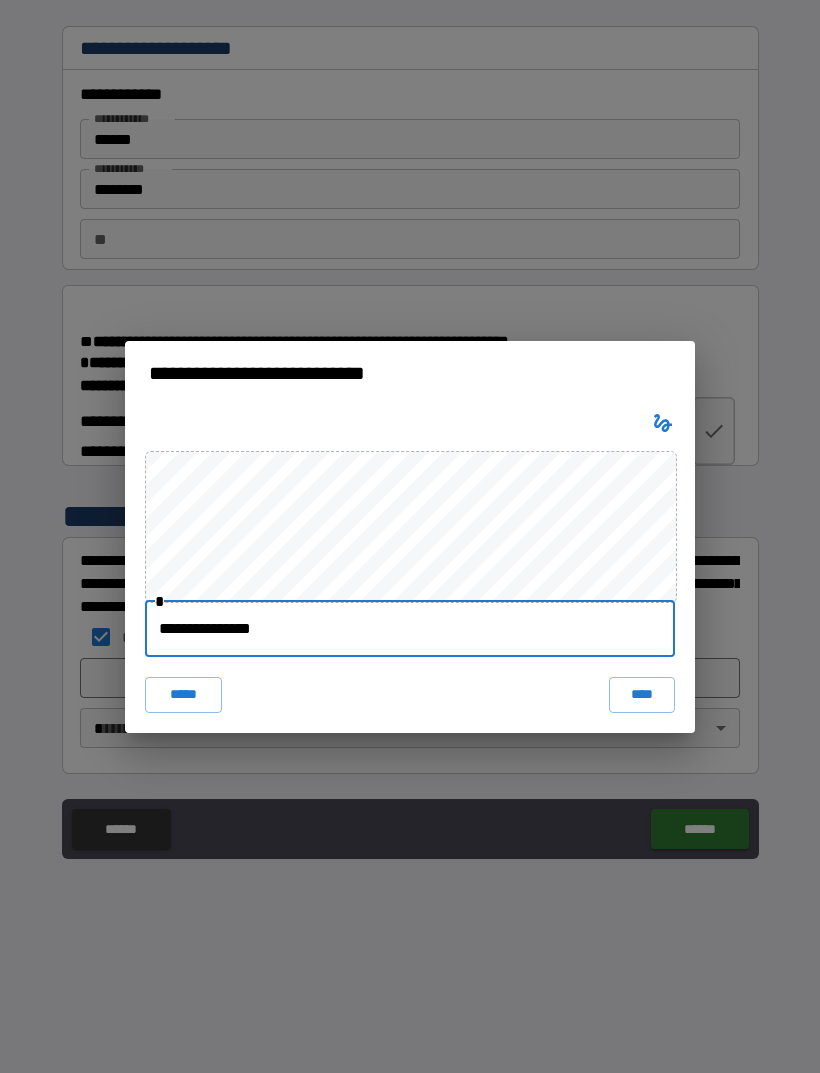 type on "**********" 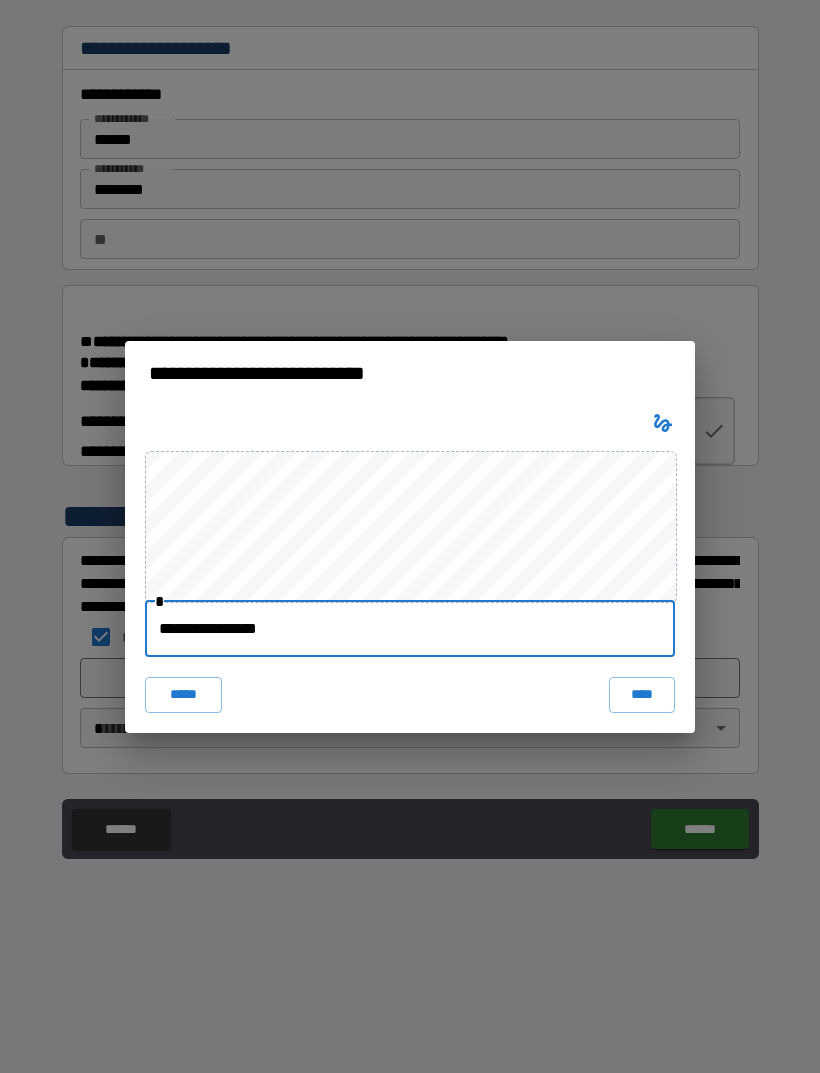 click on "****" at bounding box center (642, 695) 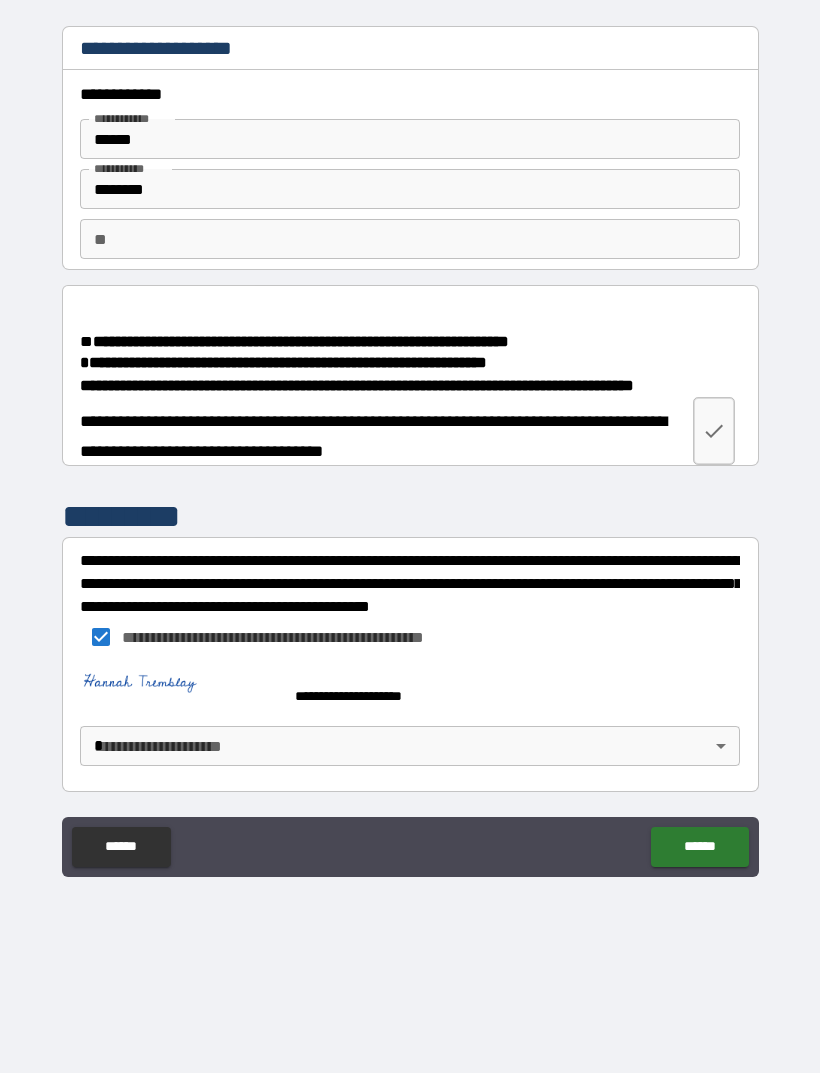 click on "**********" at bounding box center (410, 686) 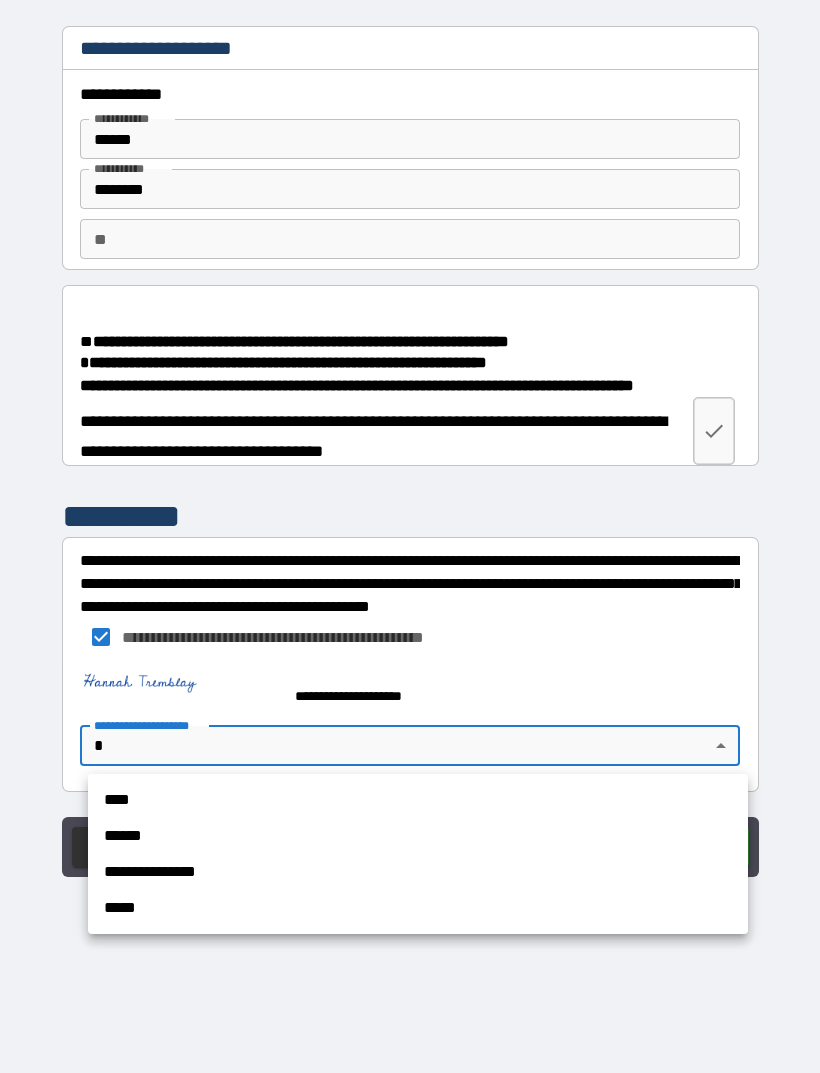 click on "****" at bounding box center [418, 800] 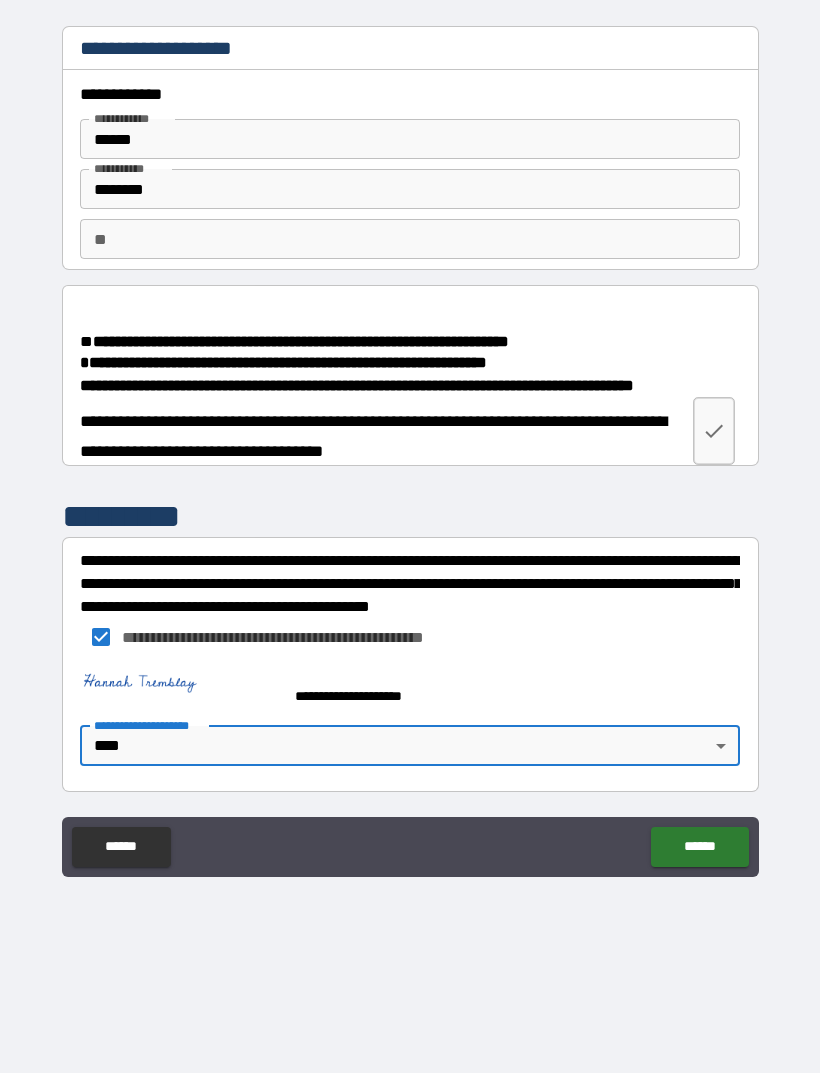 type on "****" 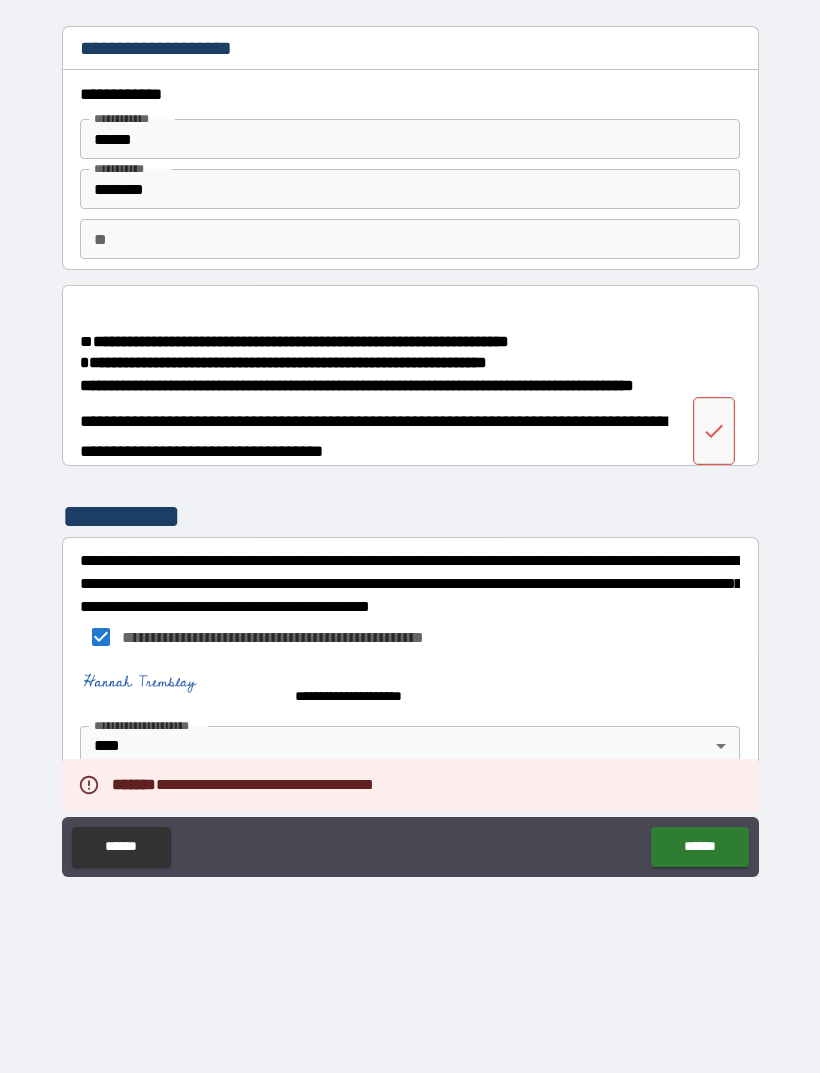 click at bounding box center [714, 431] 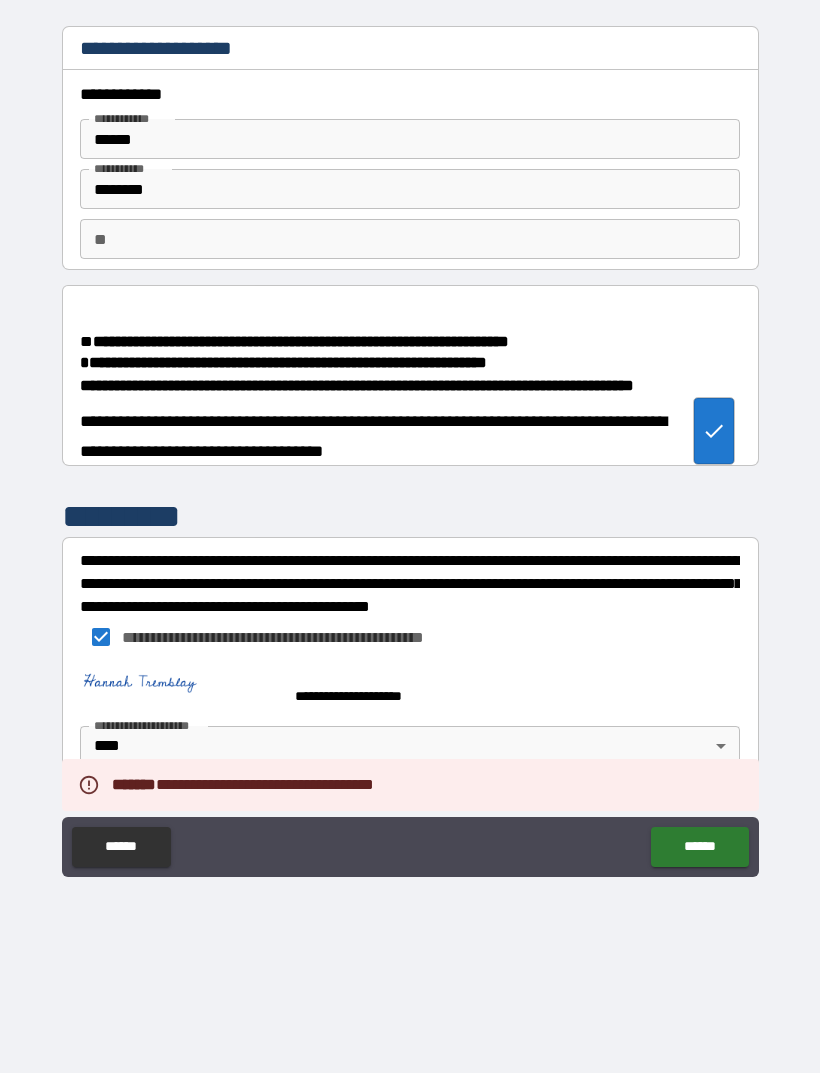 click on "******" at bounding box center (699, 847) 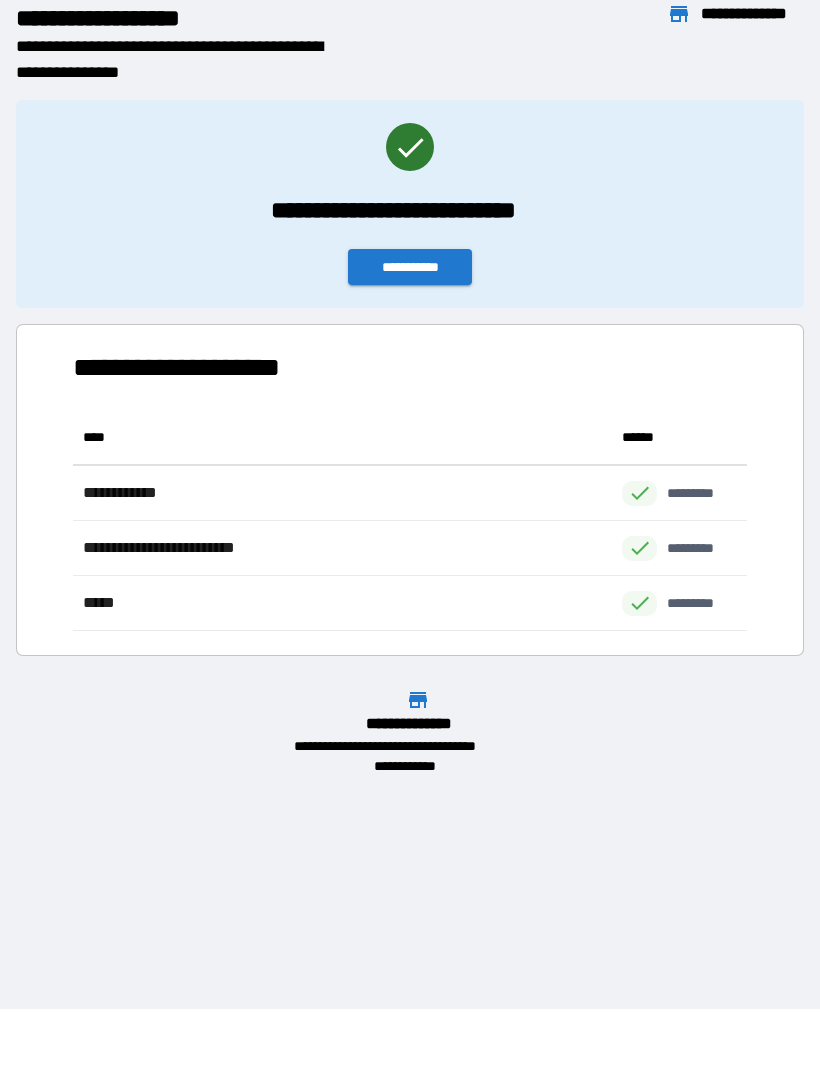 scroll, scrollTop: 221, scrollLeft: 674, axis: both 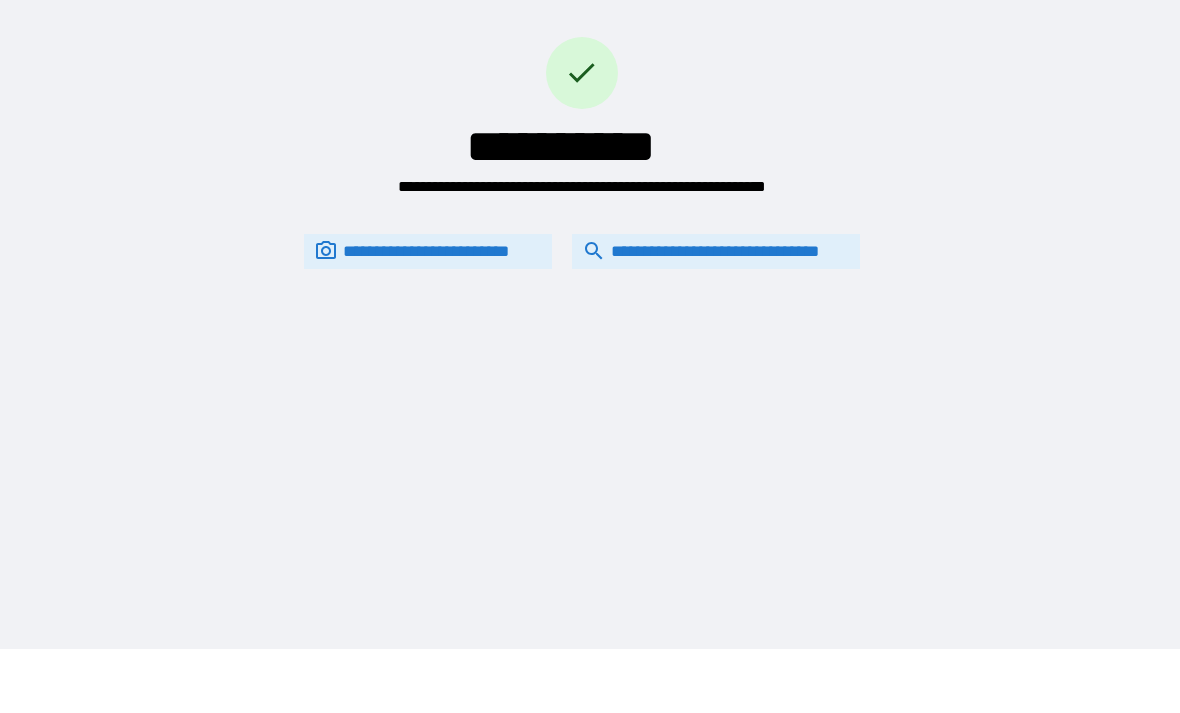 click on "**********" at bounding box center [590, 292] 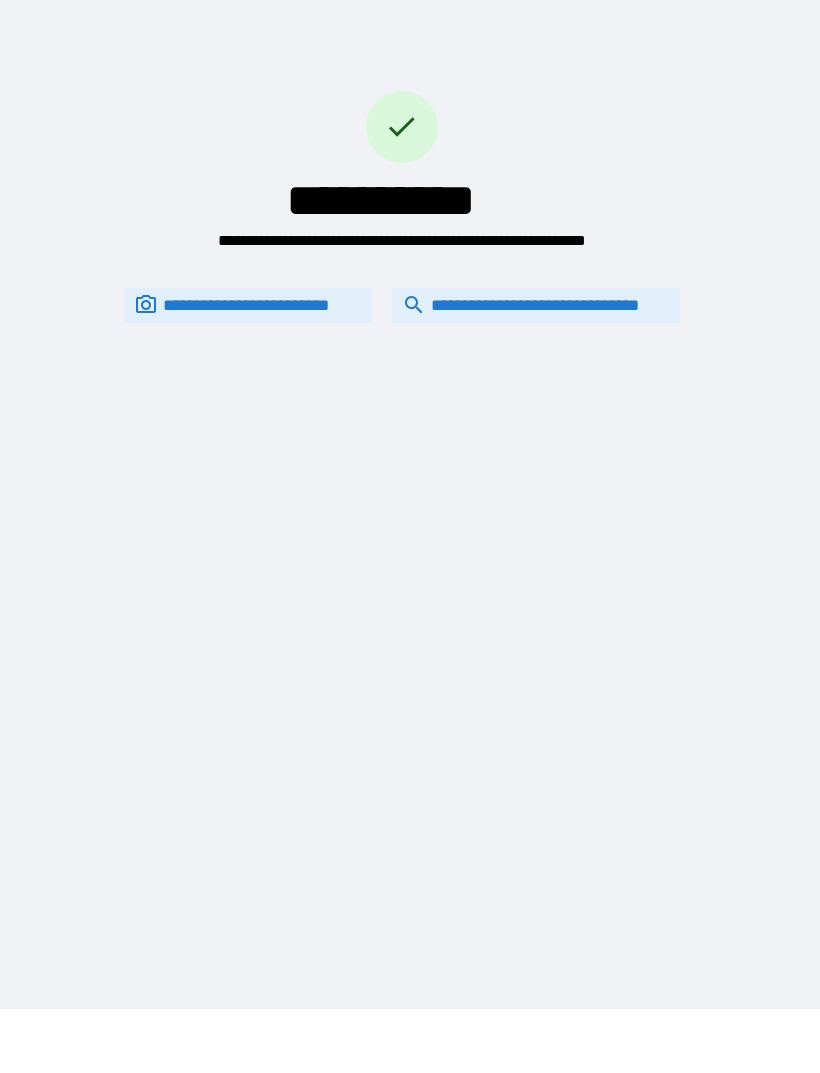 click on "**********" at bounding box center (536, 305) 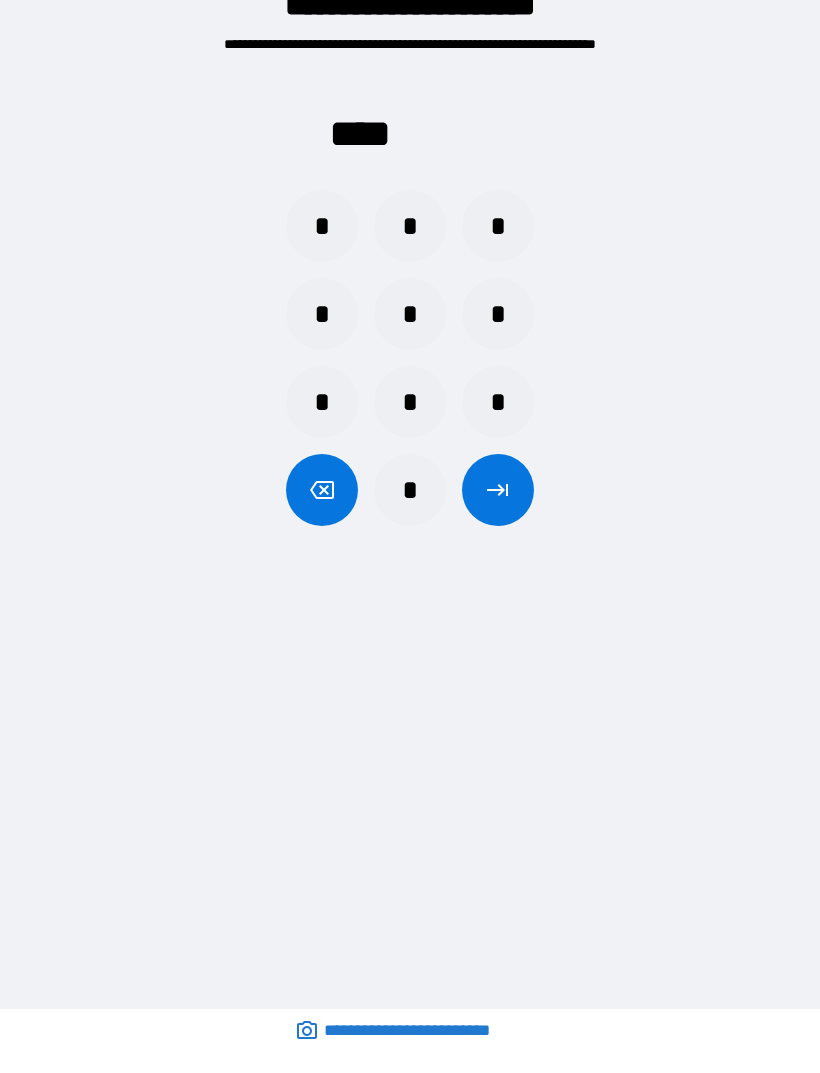 click on "*" at bounding box center [322, 226] 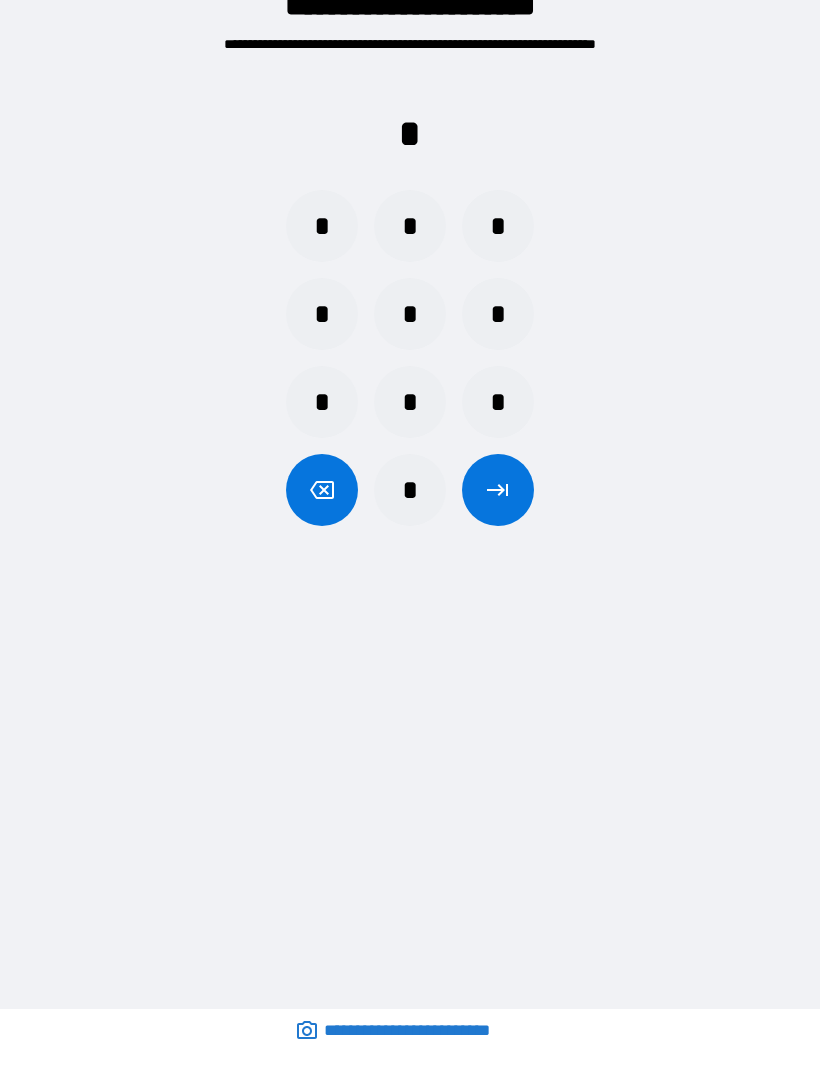 click on "*" at bounding box center (410, 226) 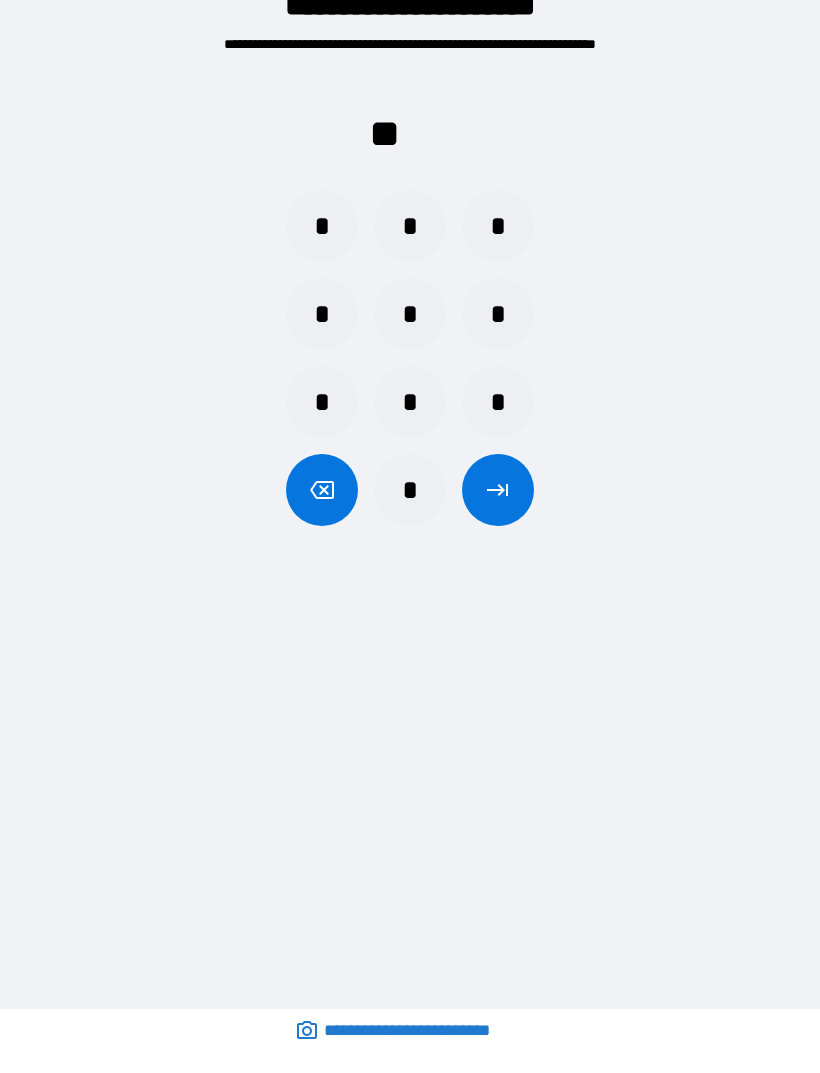 click on "*" at bounding box center [498, 226] 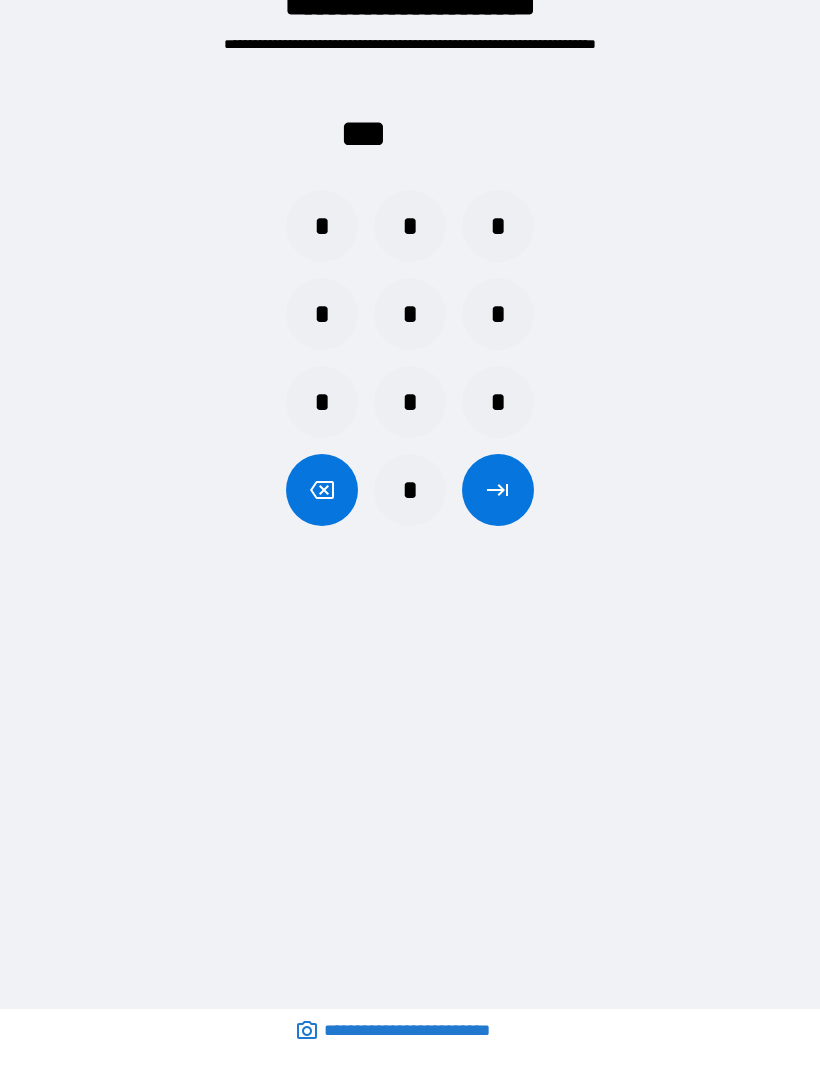 click on "*" at bounding box center (322, 314) 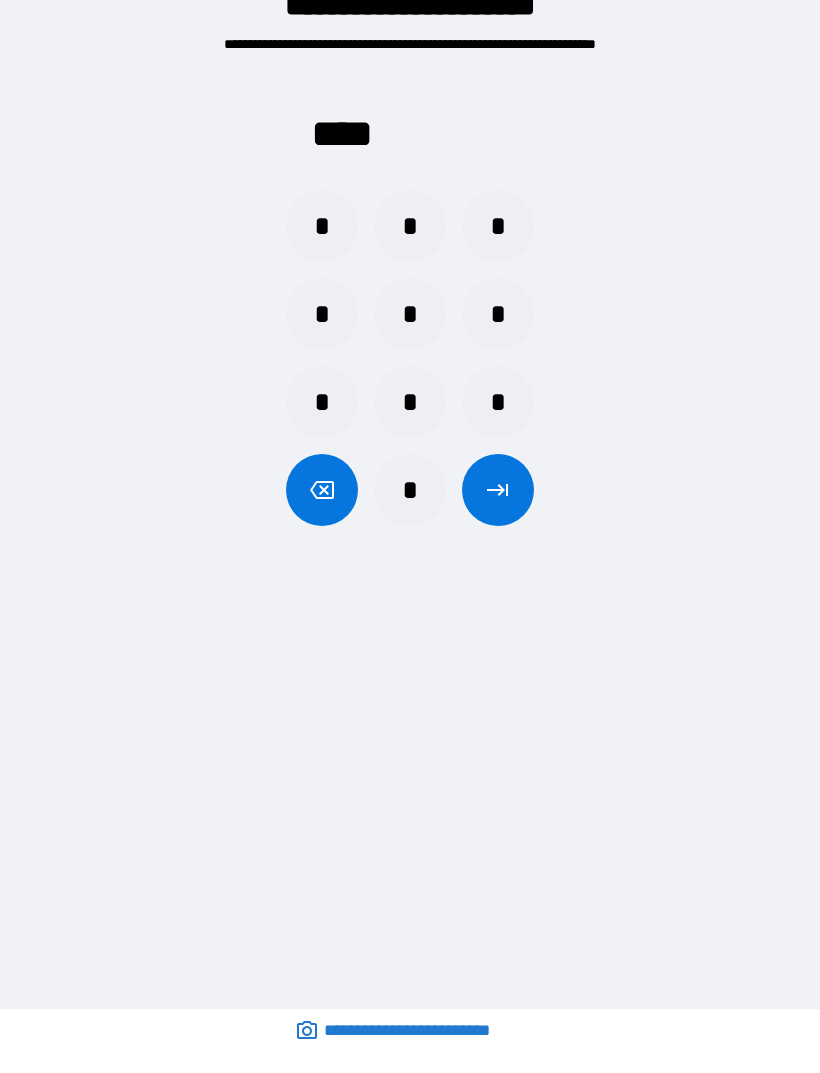click at bounding box center (498, 490) 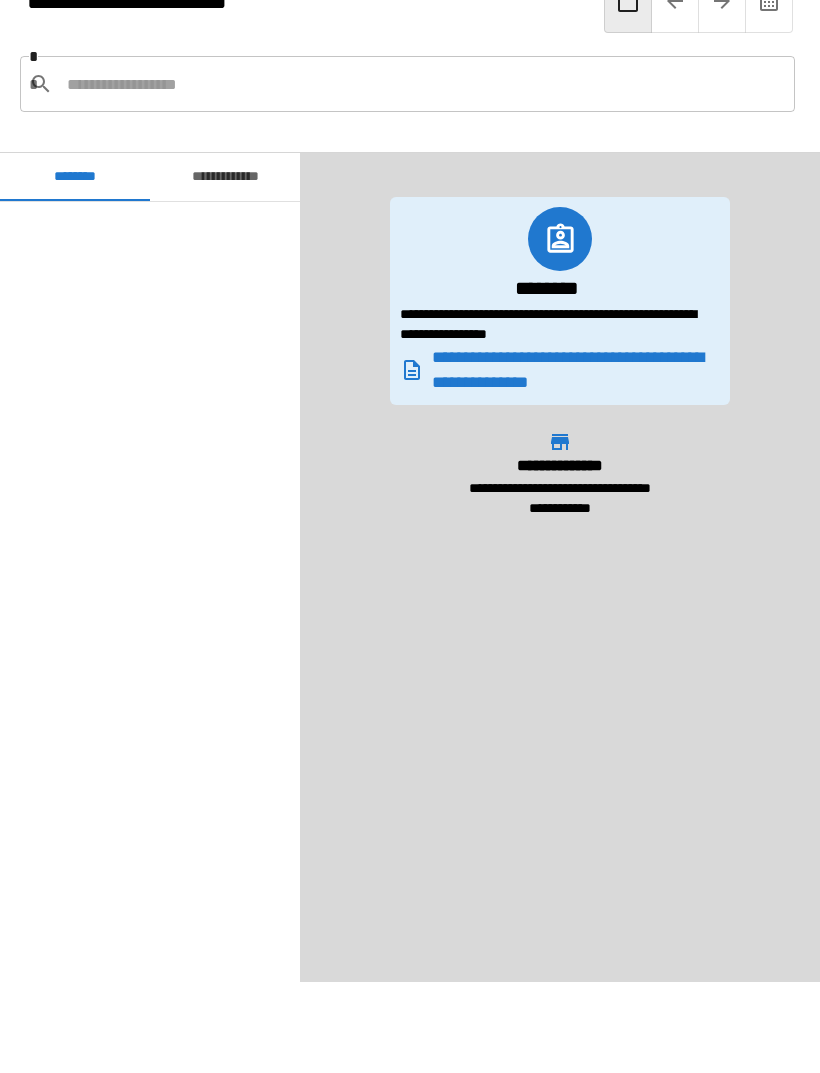 scroll, scrollTop: 789, scrollLeft: 0, axis: vertical 